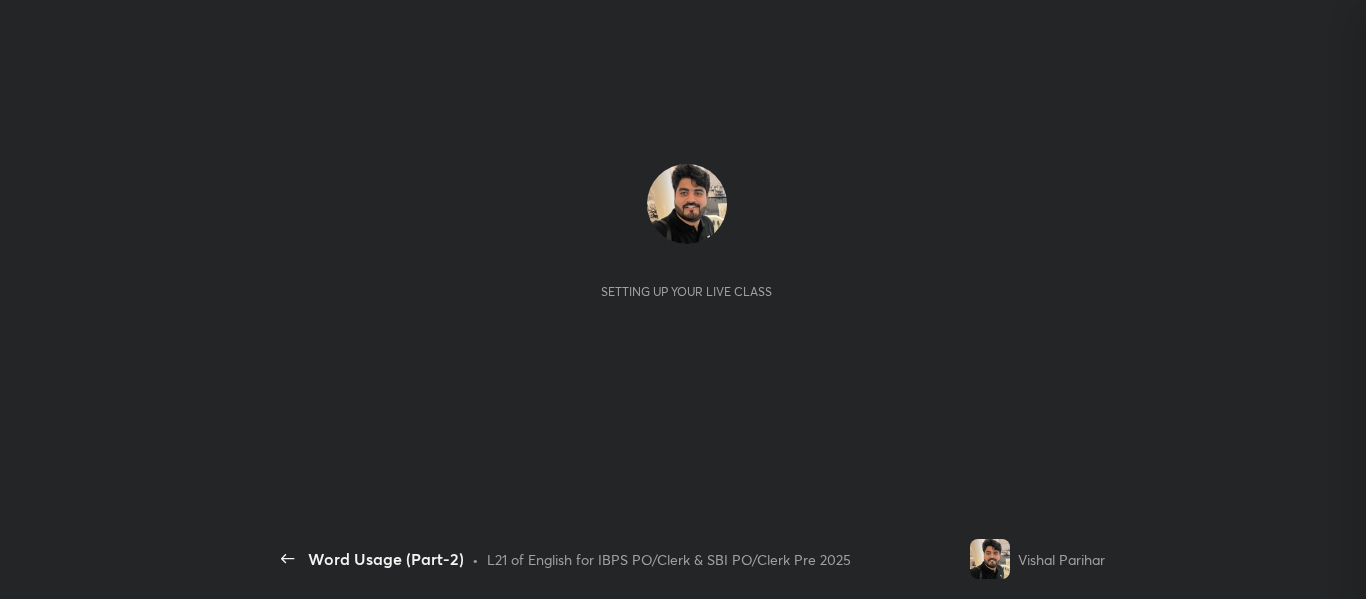 scroll, scrollTop: 0, scrollLeft: 0, axis: both 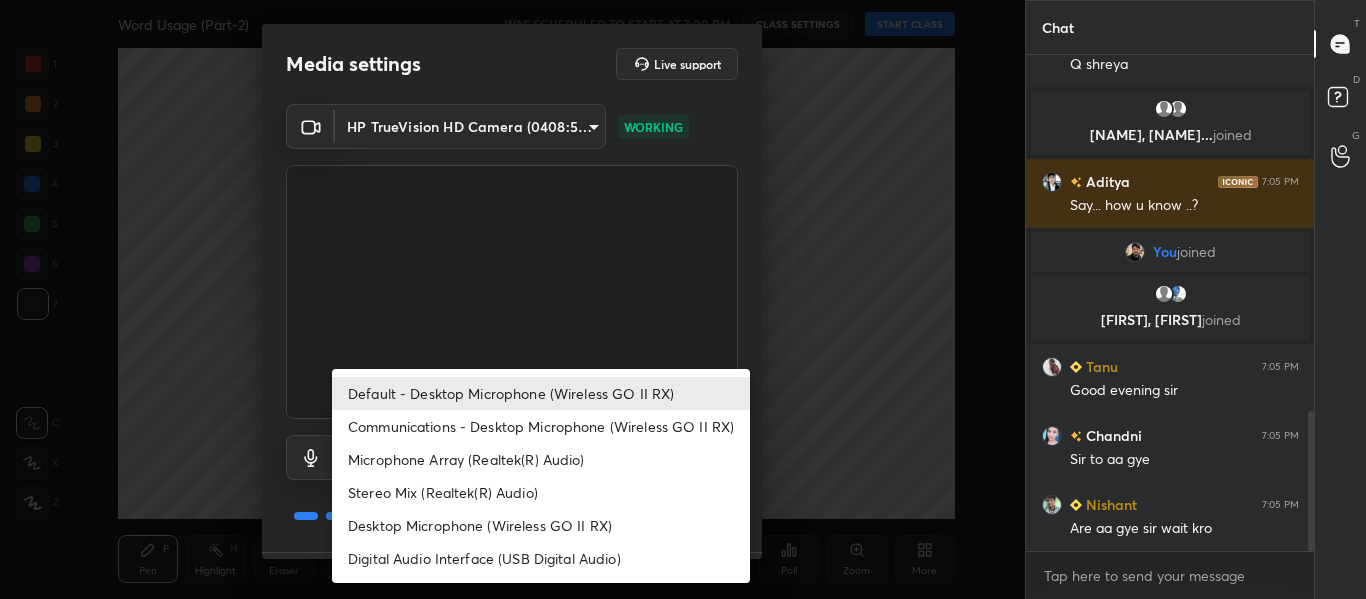 click on "1 2 3 4 5 6 7 C X Z C X Z E E Erase all   H H Word Usage (Part-2) WAS SCHEDULED TO START AT  7:00 PM CLASS SETTINGS START CLASS Setting up your live class Back Word Usage (Part-2) • L21 of English for IBPS PO/Clerk & SBI PO/Clerk Pre 2025 [PERSON] Pen P Highlight H Eraser Shapes L Select S 1 / 1 Add Slide Poll Zoom More Chat [PERSON] 7:05 PM Class???? [PERSON] 7:05 PM Q [PERSON] [PERSON], [PERSON]...  joined [PERSON] 7:05 PM Say... how u know ..? You  joined [PERSON], [PERSON]  joined [PERSON] 7:05 PM Good evening sir [PERSON] 7:05 PM Sir to aa gye [PERSON] 7:05 PM Are aa gye sir wait kro JUMP TO LATEST Enable hand raising Enable raise hand to speak to learners. Once enabled, chat will be turned off temporarily. Enable x   introducing Raise a hand with a doubt Now learners can raise their hand along with a doubt  How it works? Doubts asked by learners will show up here Raise hand disabled You have disabled Raise hand currently. Enable it to invite learners to speak Enable Can't raise hand Got it T Messages (T) D Doubts (D) G Raise Hand (G) ​" at bounding box center (683, 299) 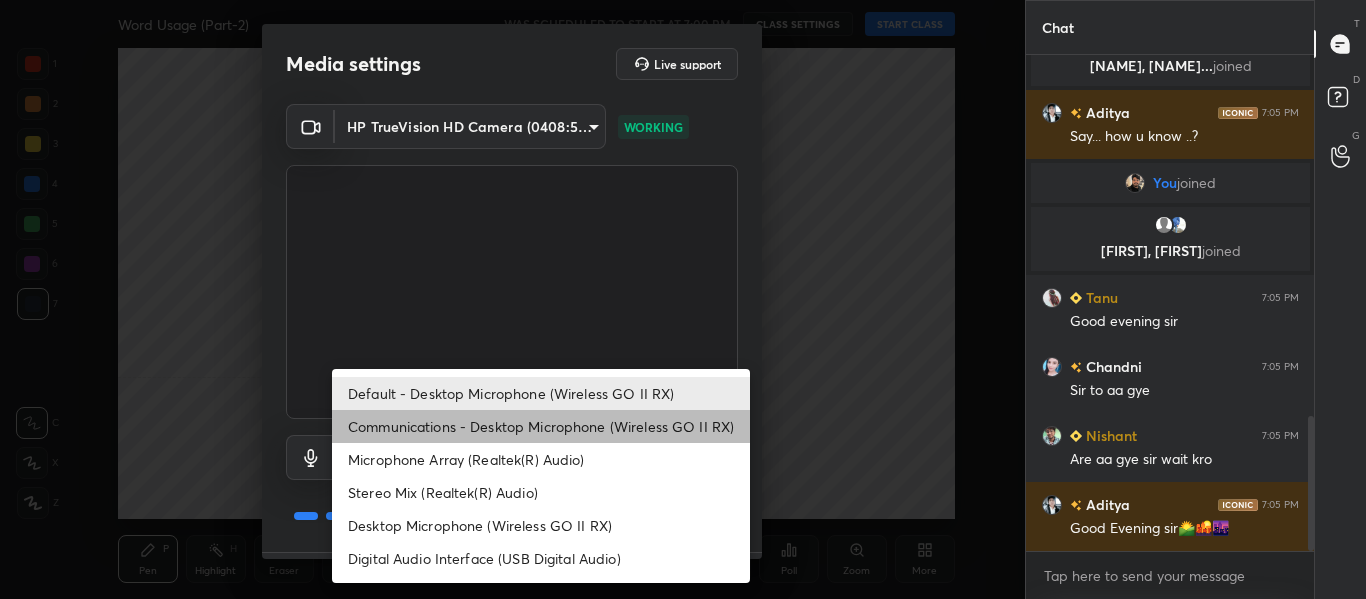 click on "Communications - Desktop Microphone (Wireless GO II RX)" at bounding box center (541, 426) 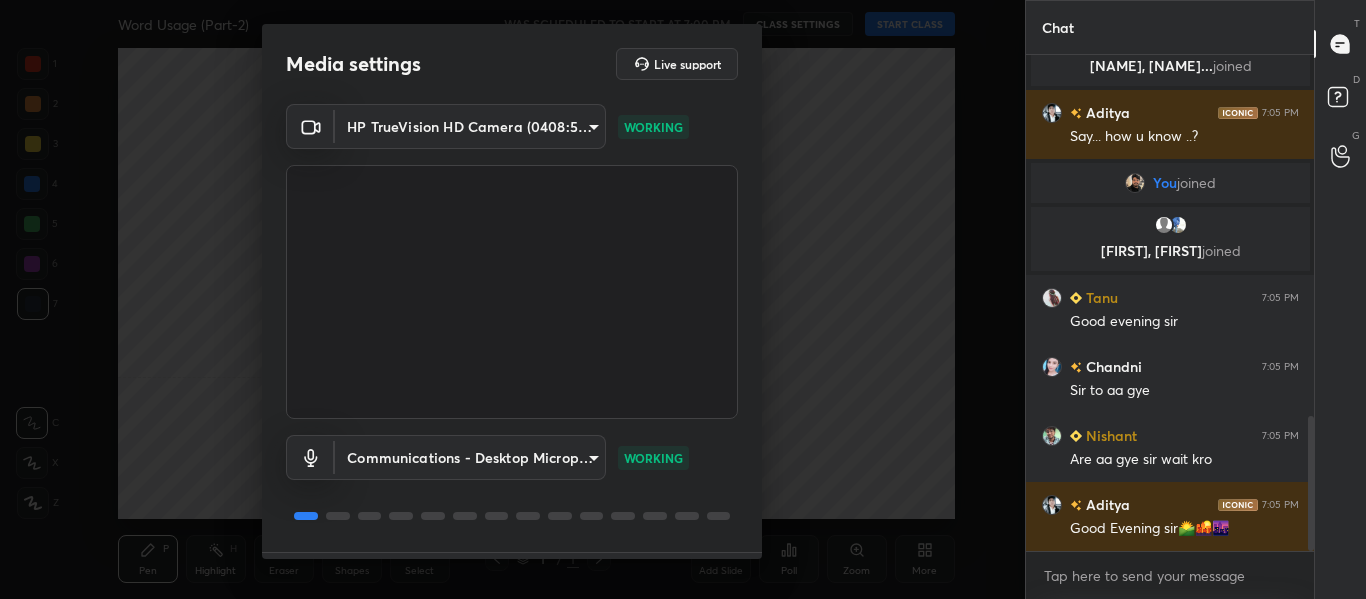 scroll, scrollTop: 57, scrollLeft: 0, axis: vertical 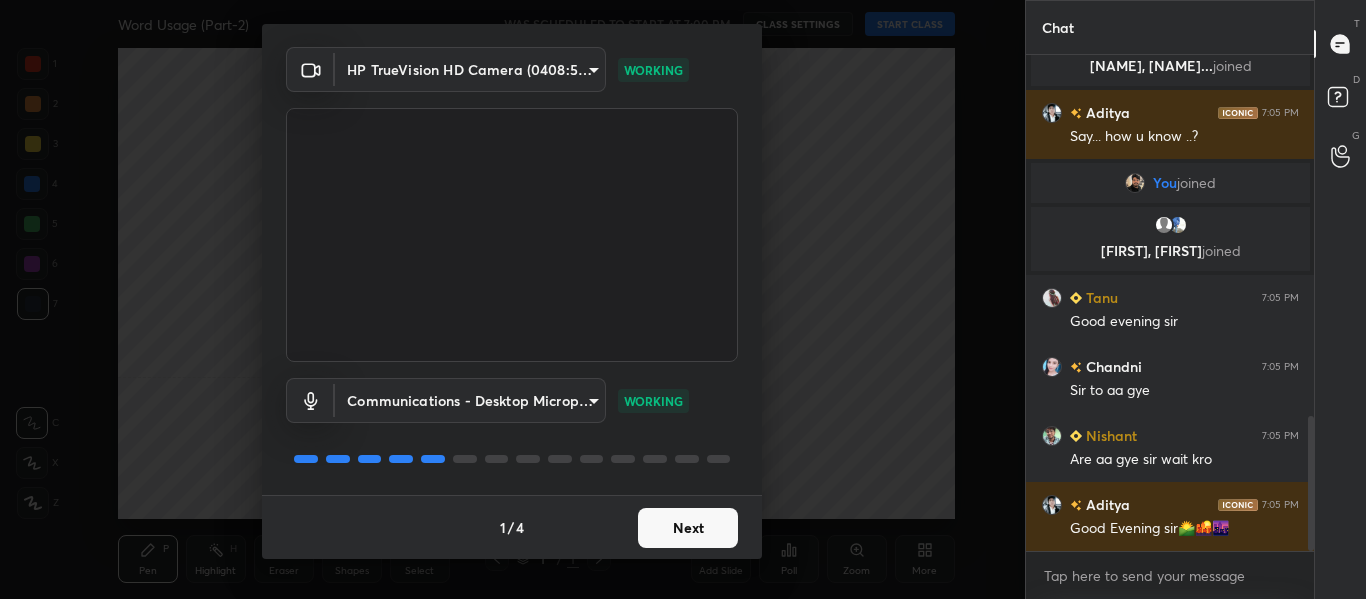 click on "Next" at bounding box center [688, 528] 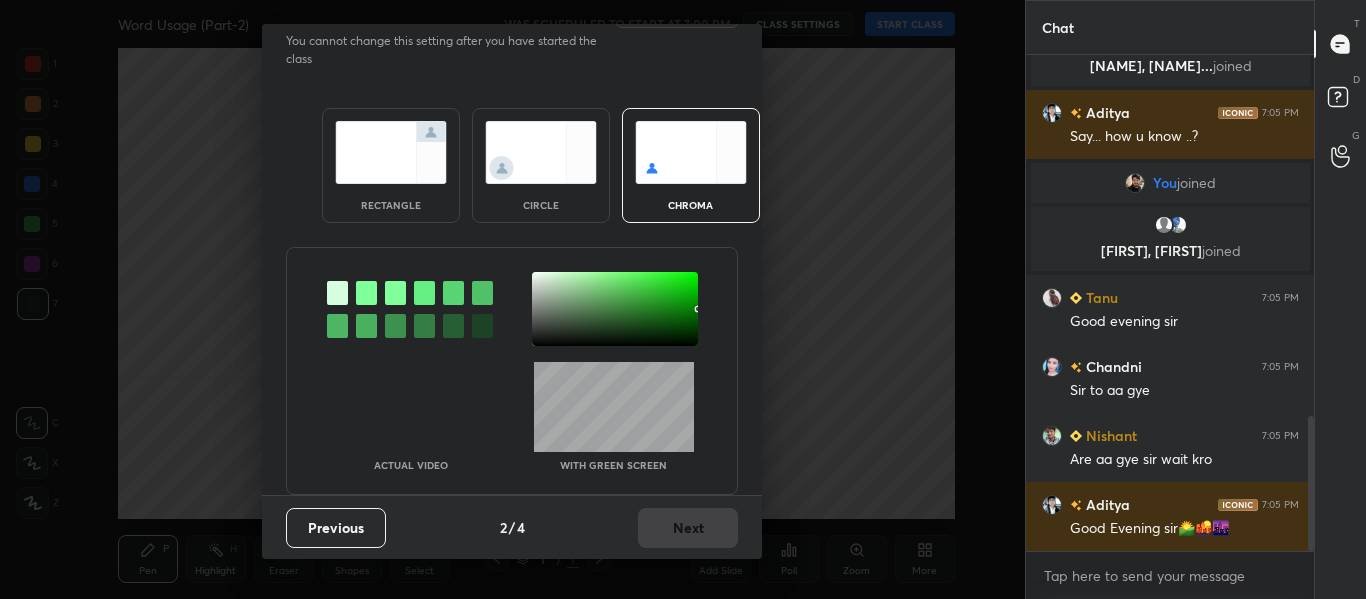scroll, scrollTop: 0, scrollLeft: 0, axis: both 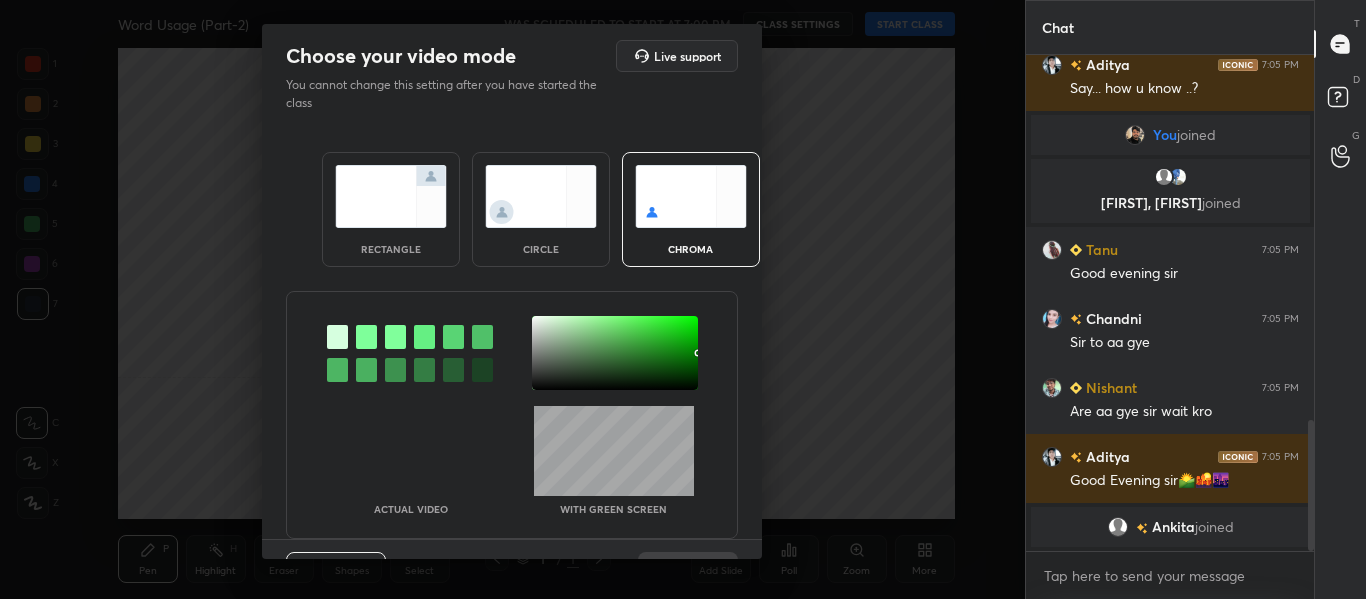 click at bounding box center [391, 196] 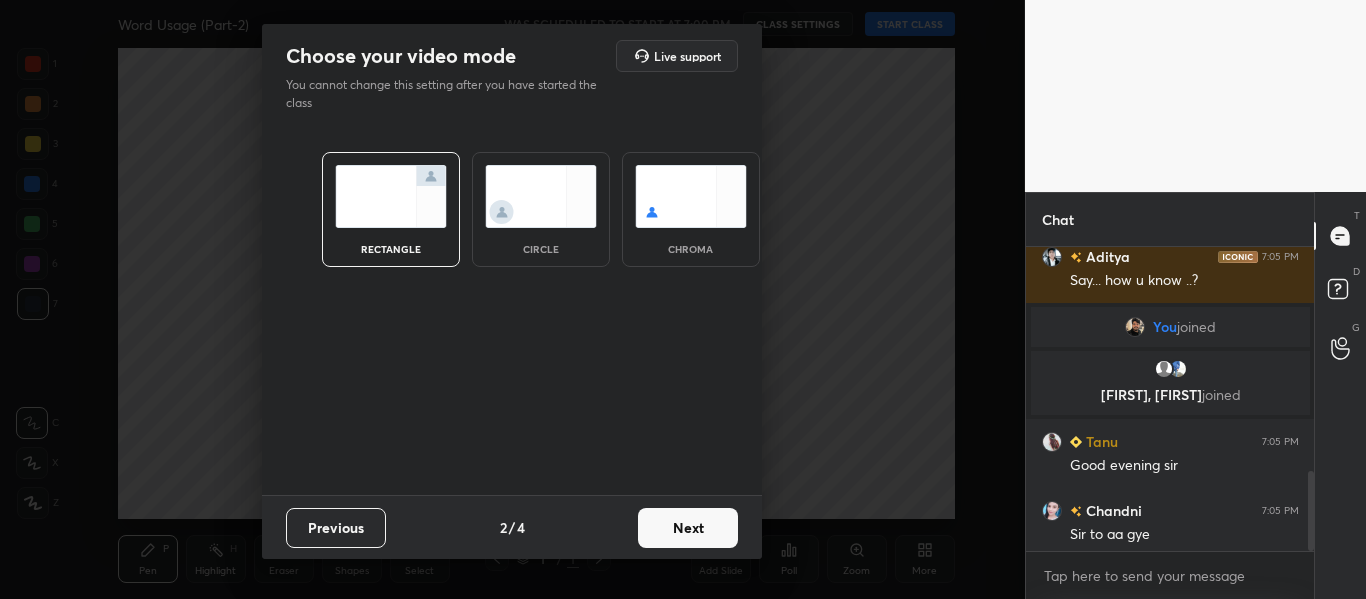 click on "Next" at bounding box center [688, 528] 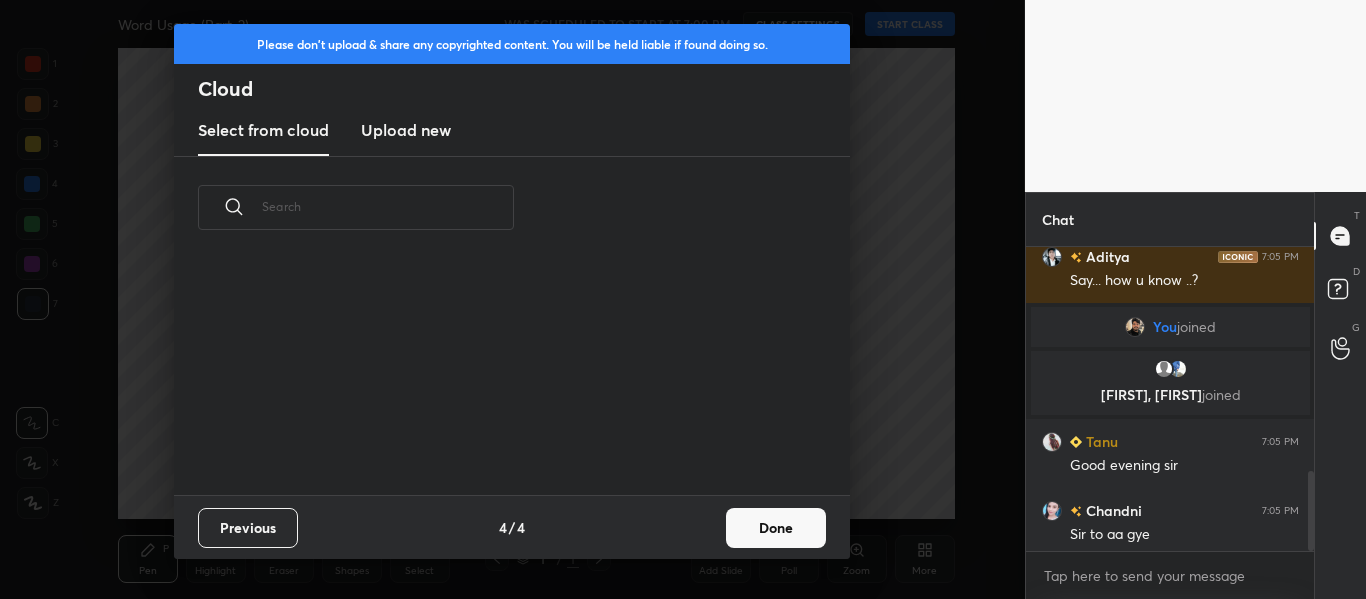 click on "Done" at bounding box center (776, 528) 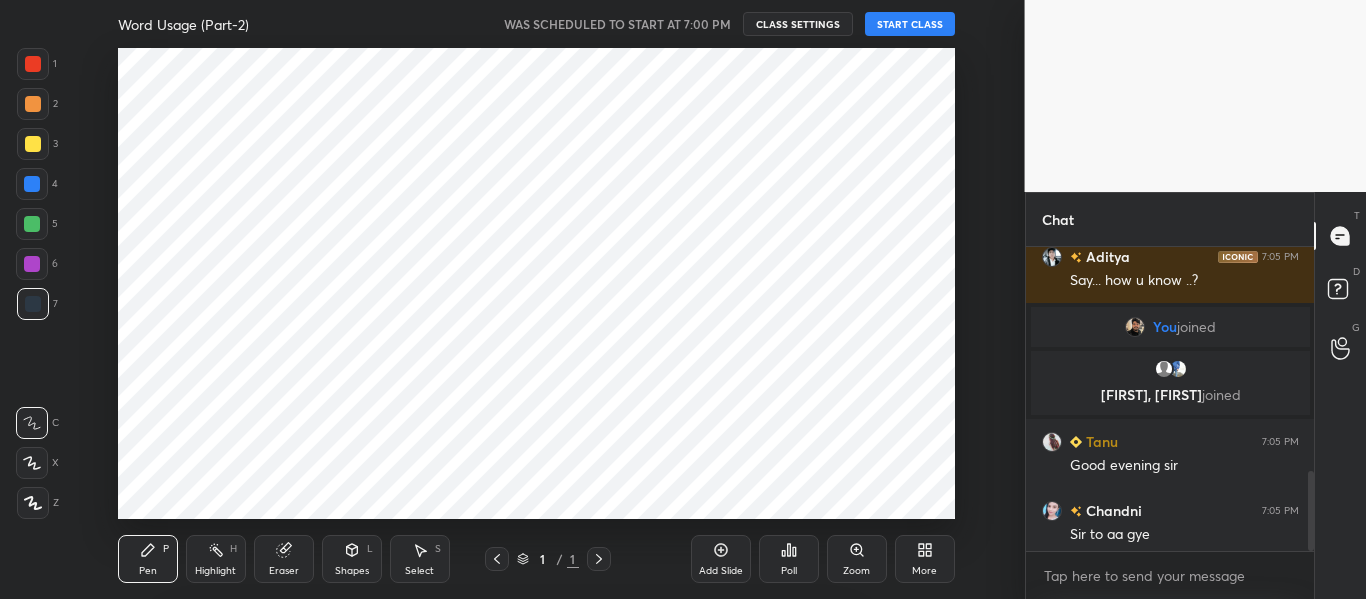 scroll, scrollTop: 0, scrollLeft: 0, axis: both 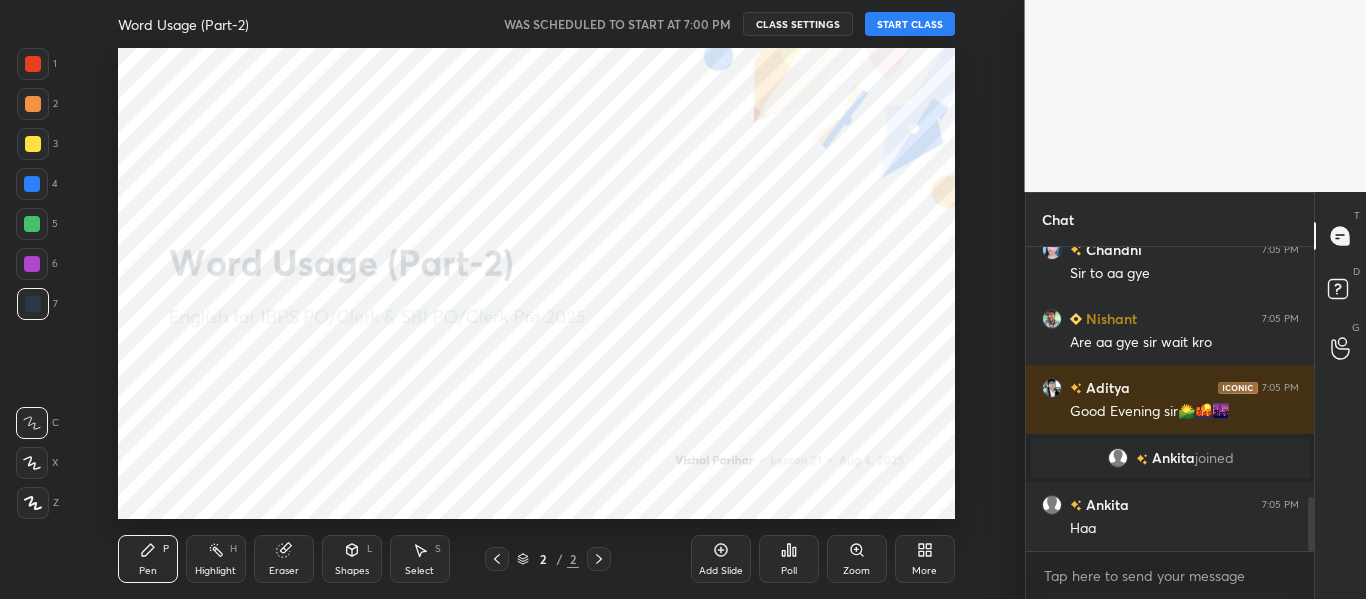 click on "Word Usage (Part-2) WAS SCHEDULED TO START AT  7:00 PM CLASS SETTINGS START CLASS" at bounding box center [536, 24] 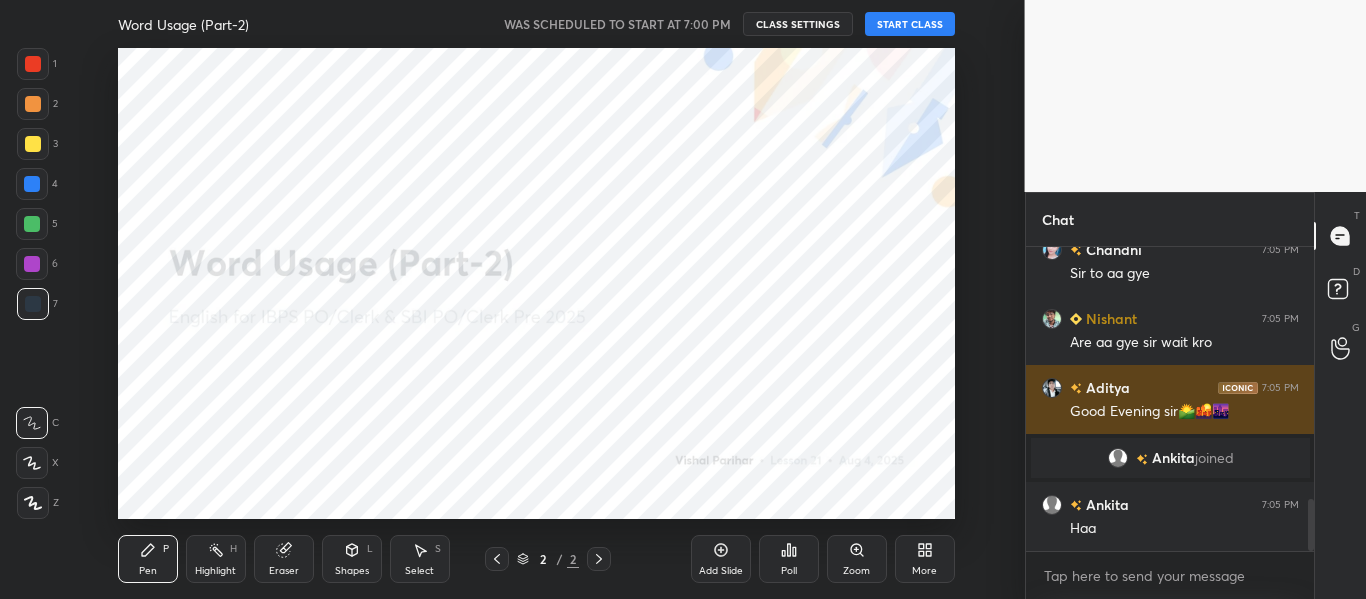 scroll, scrollTop: 1463, scrollLeft: 0, axis: vertical 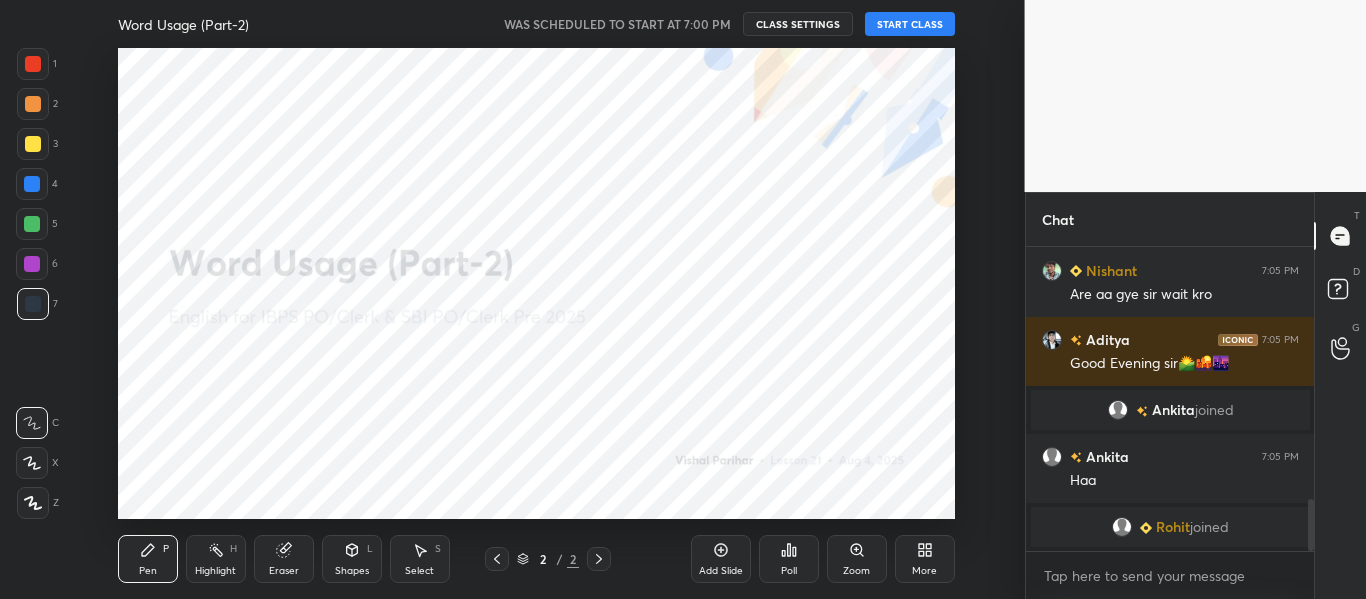 click on "START CLASS" at bounding box center [910, 24] 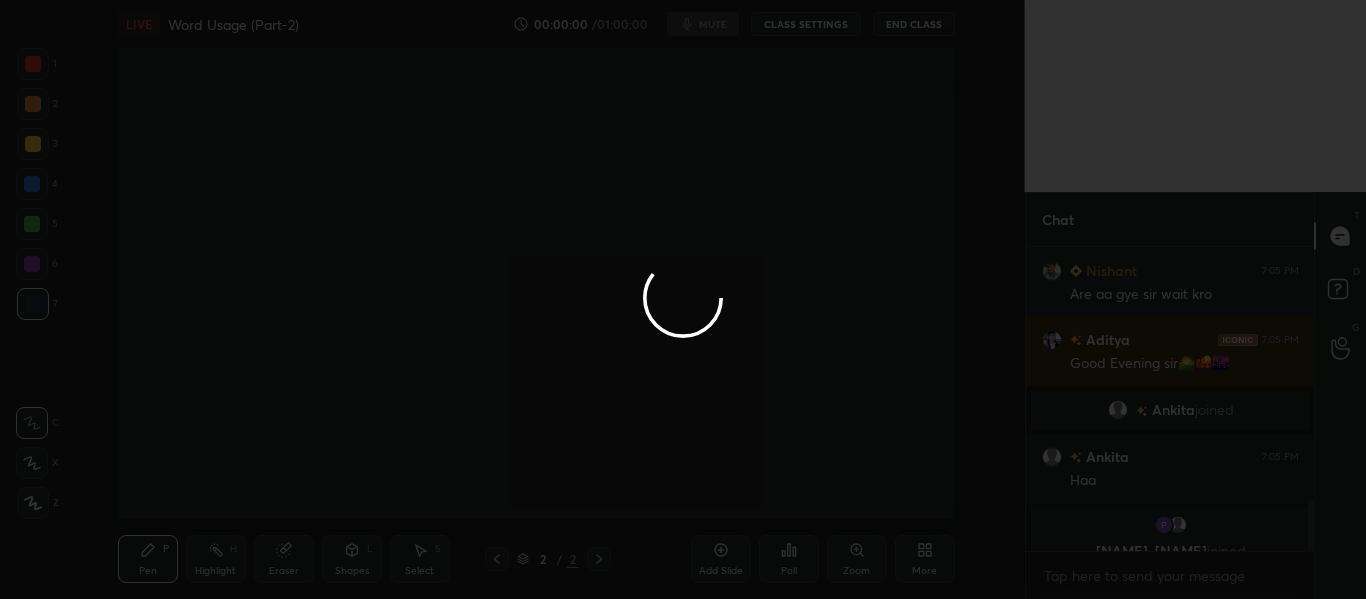 scroll, scrollTop: 1487, scrollLeft: 0, axis: vertical 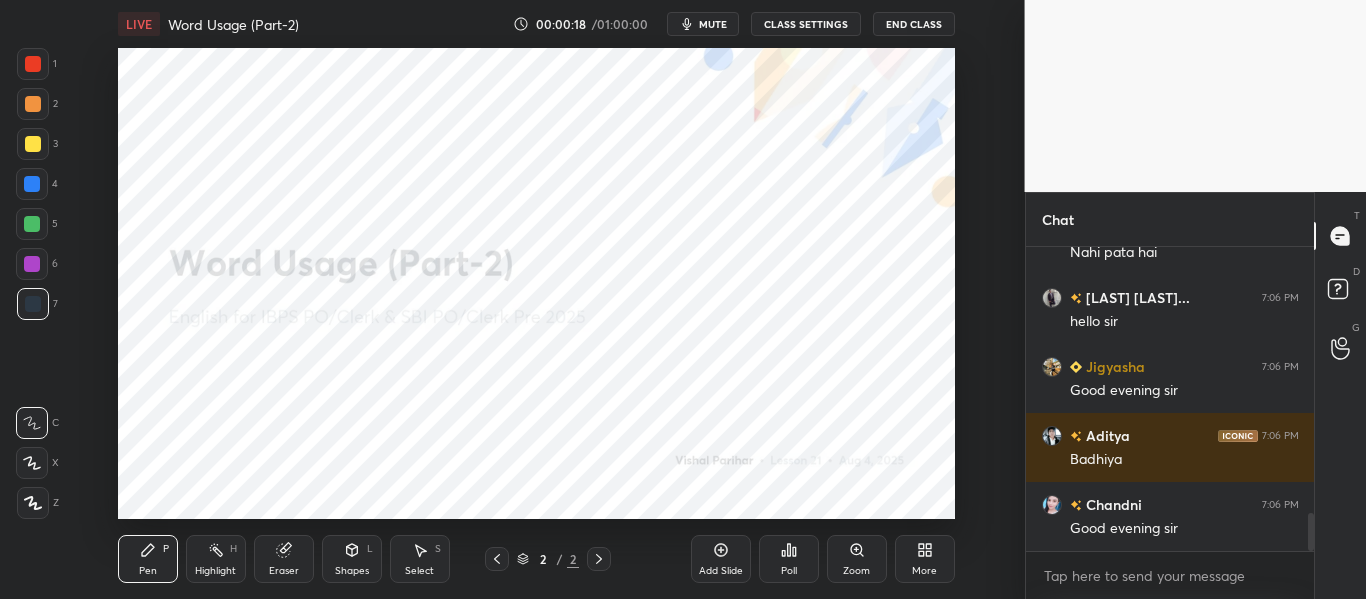 click 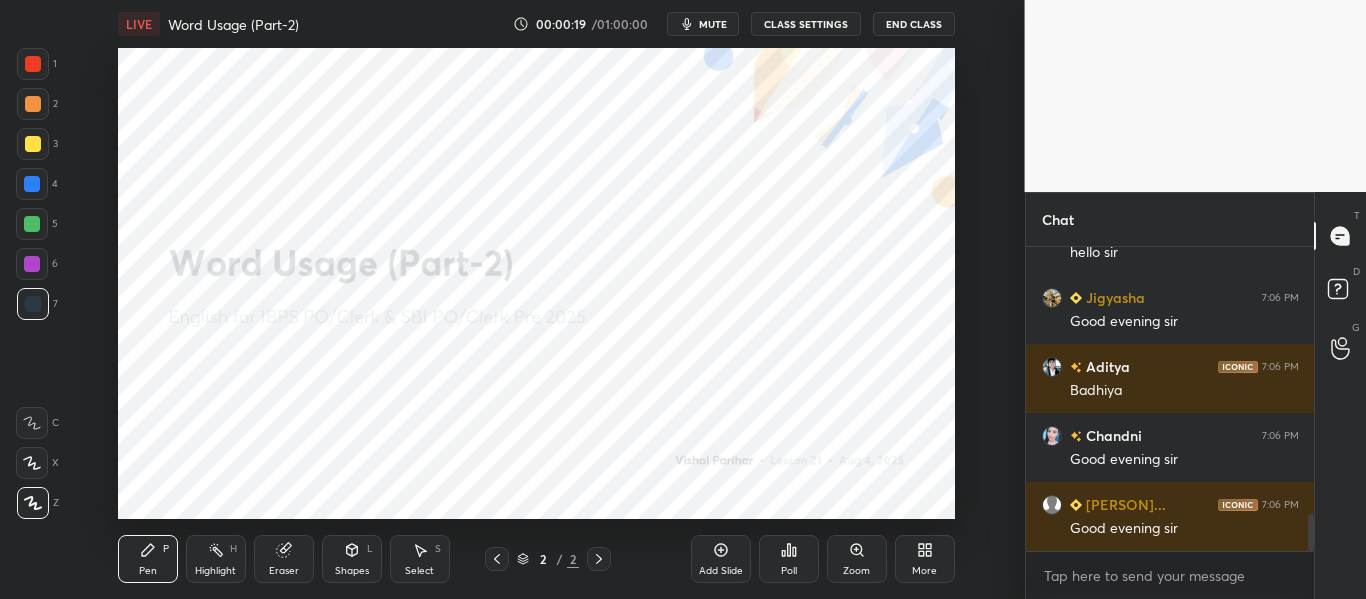 click at bounding box center [33, 64] 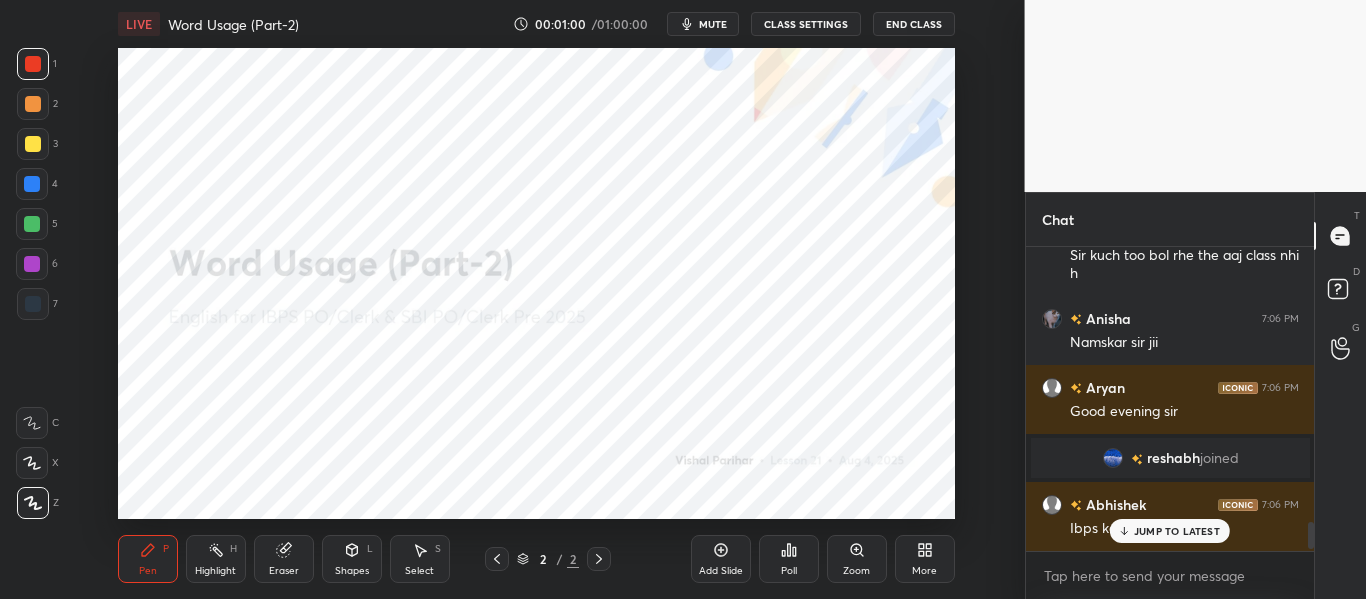scroll, scrollTop: 3067, scrollLeft: 0, axis: vertical 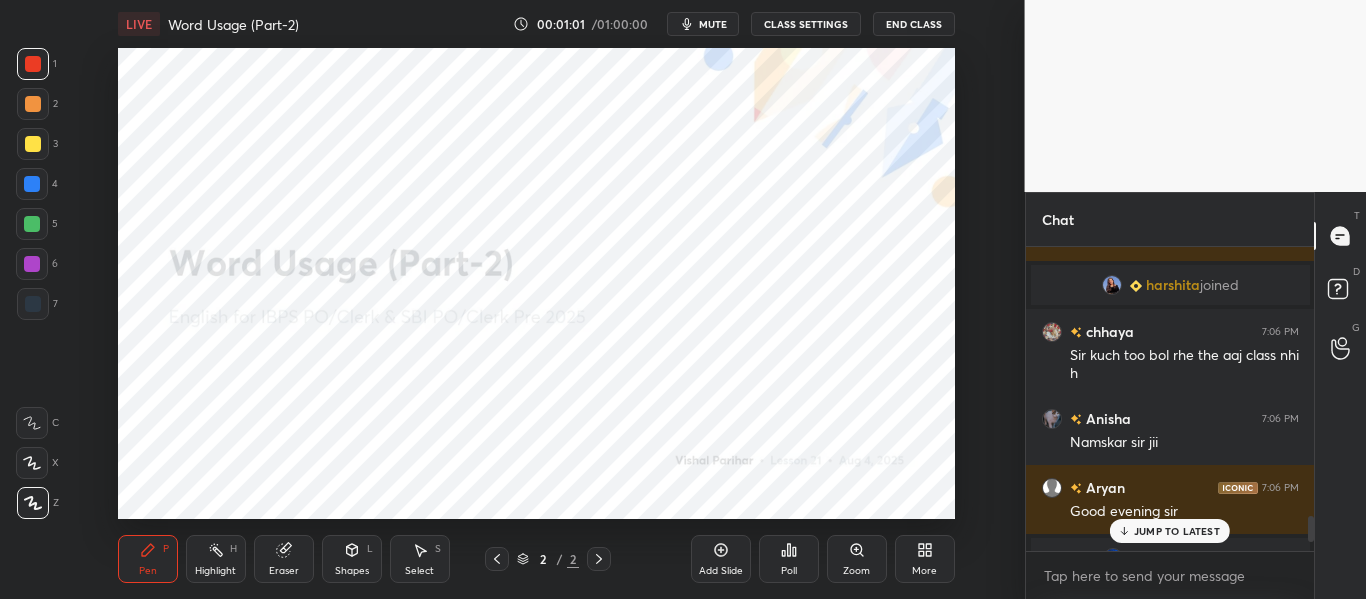 click on "JUMP TO LATEST" at bounding box center (1170, 531) 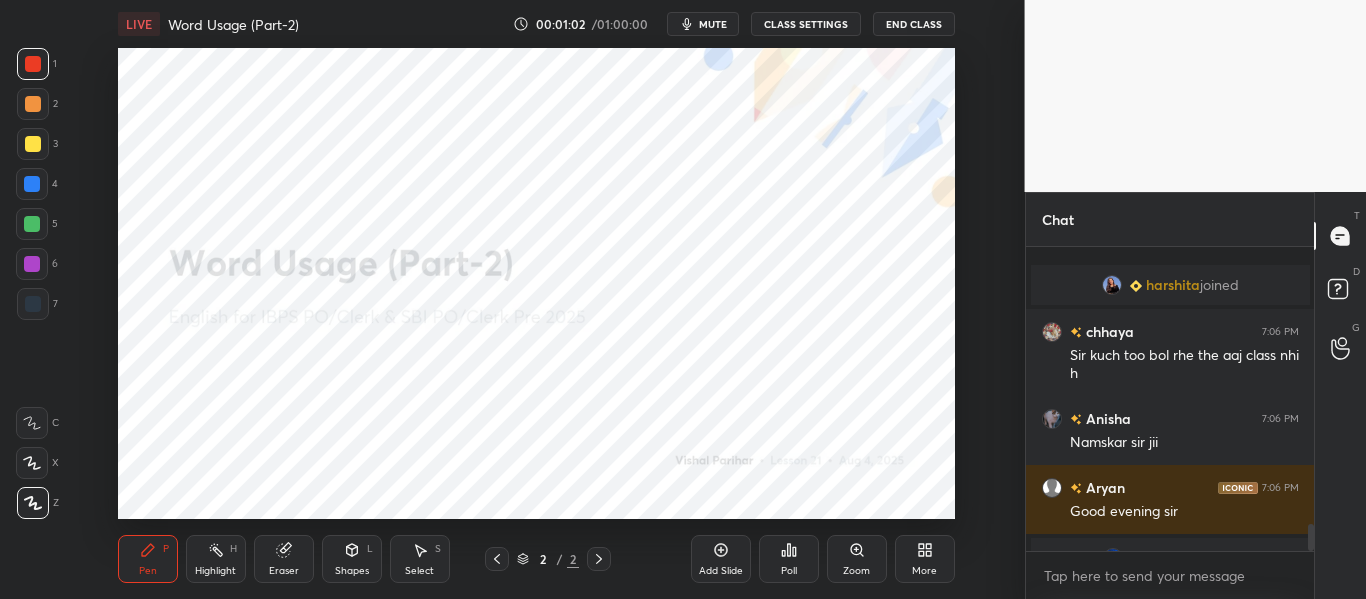 scroll, scrollTop: 3167, scrollLeft: 0, axis: vertical 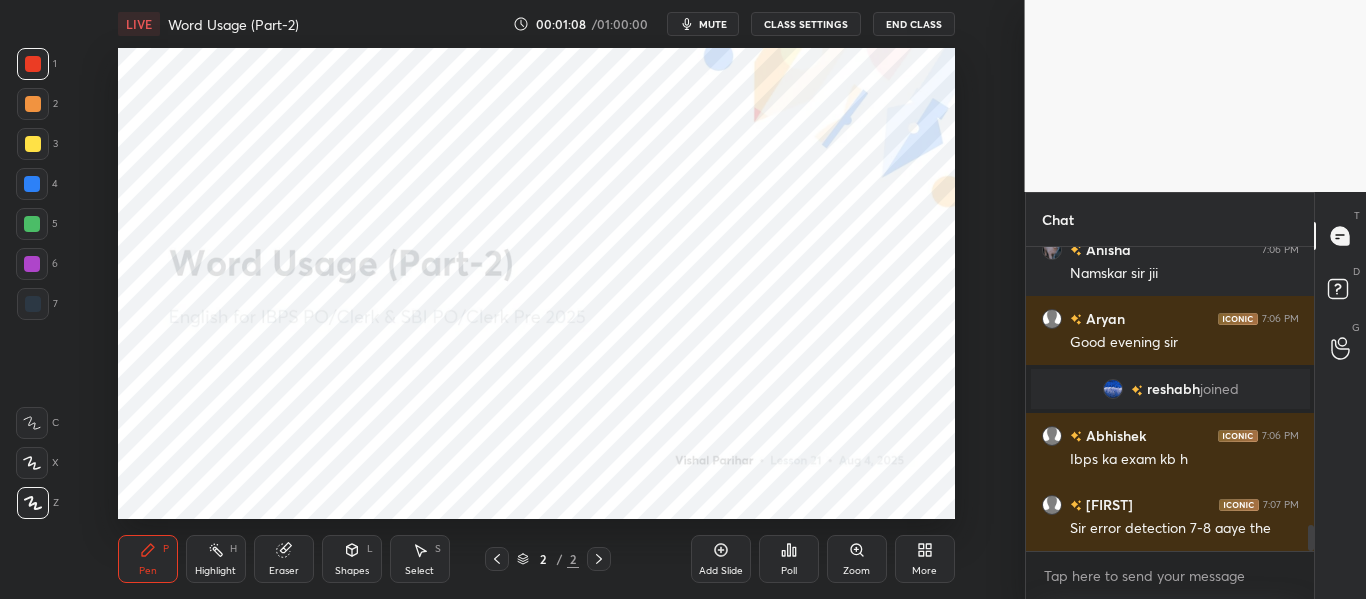 click on "Add Slide" at bounding box center [721, 559] 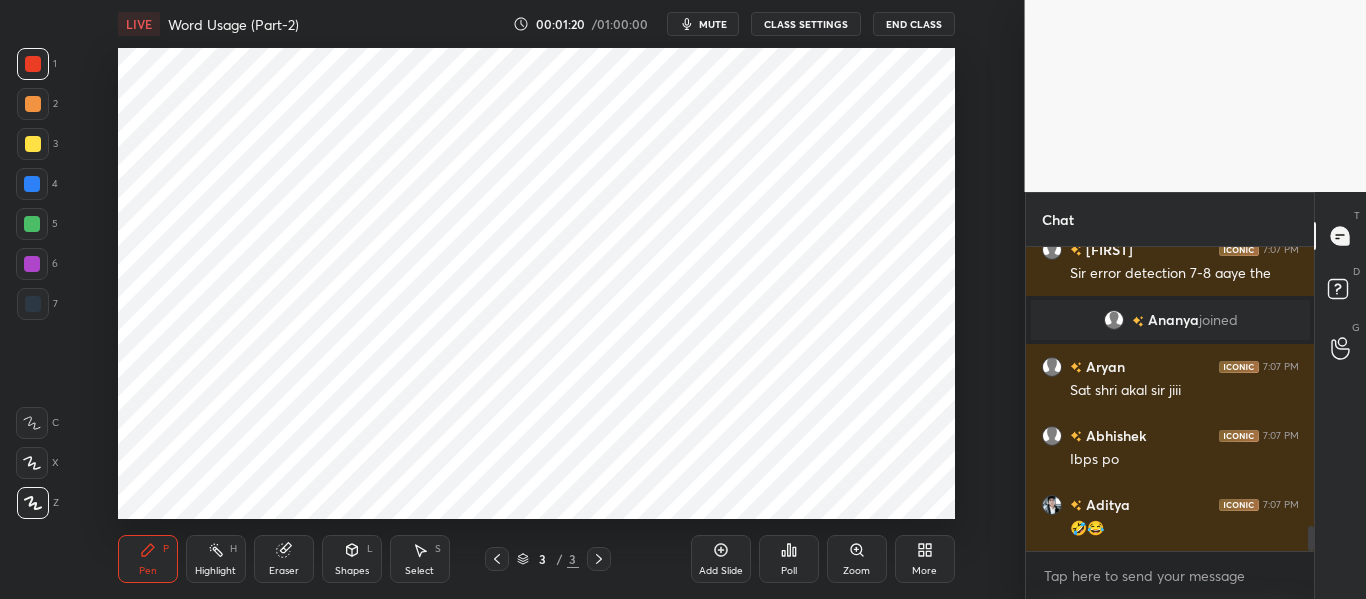 scroll, scrollTop: 3503, scrollLeft: 0, axis: vertical 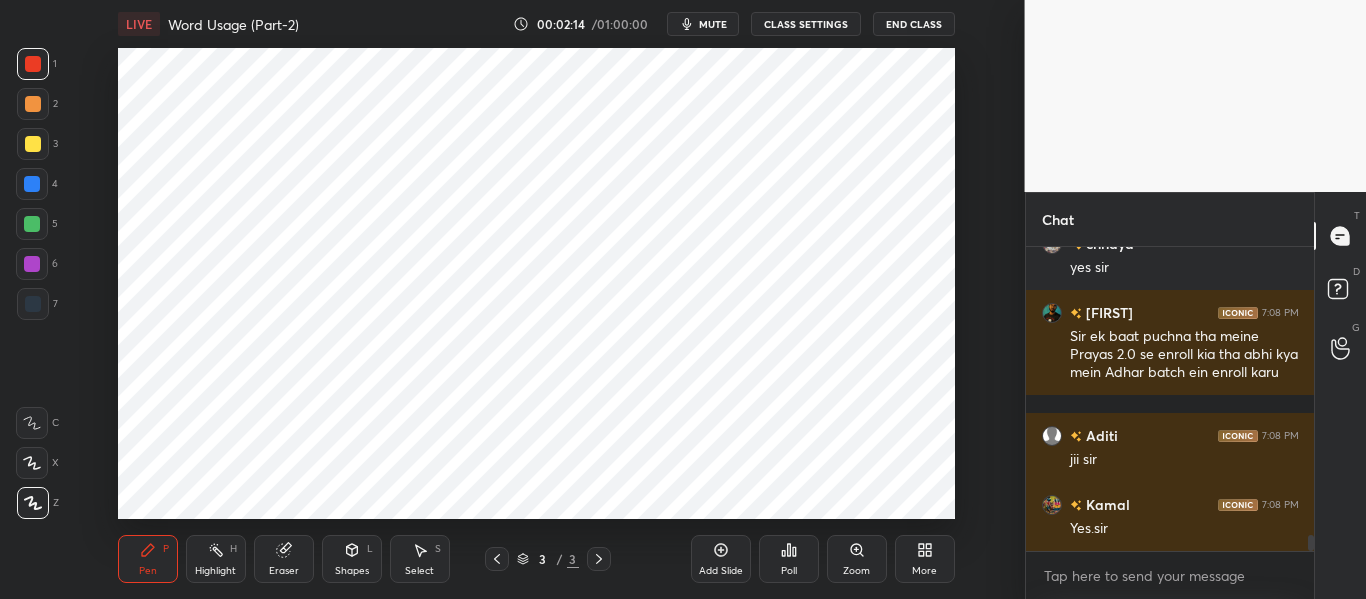 click on "More" at bounding box center [925, 559] 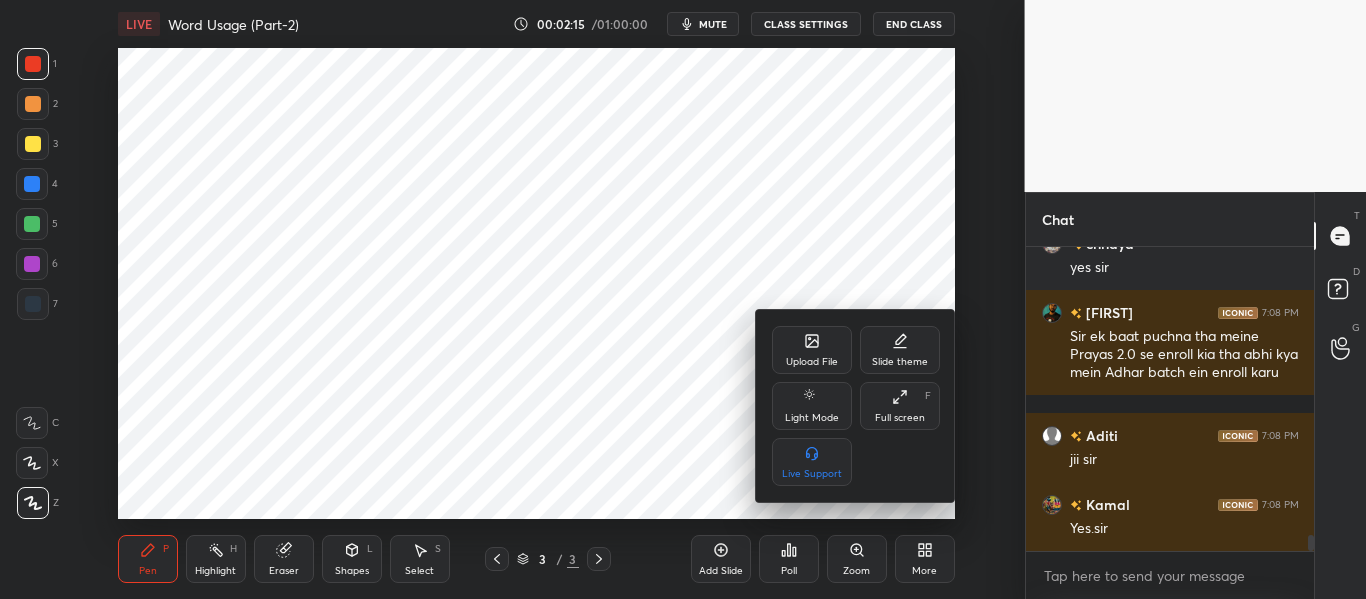 scroll, scrollTop: 5511, scrollLeft: 0, axis: vertical 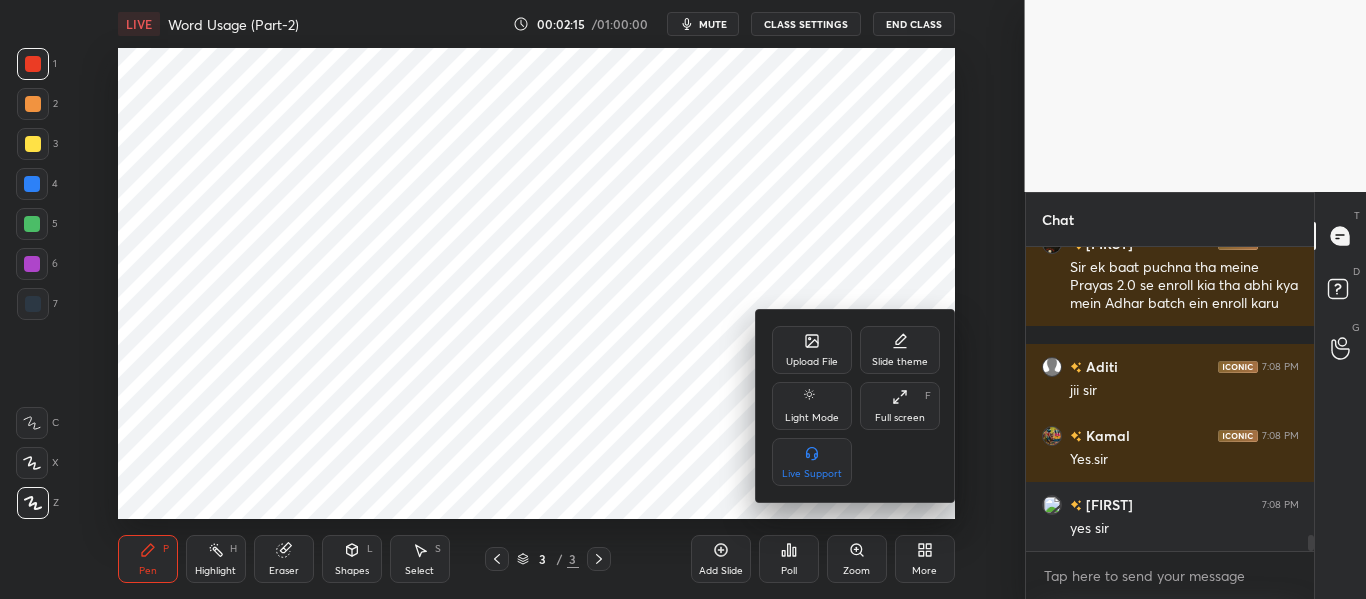 click on "Upload File" at bounding box center (812, 362) 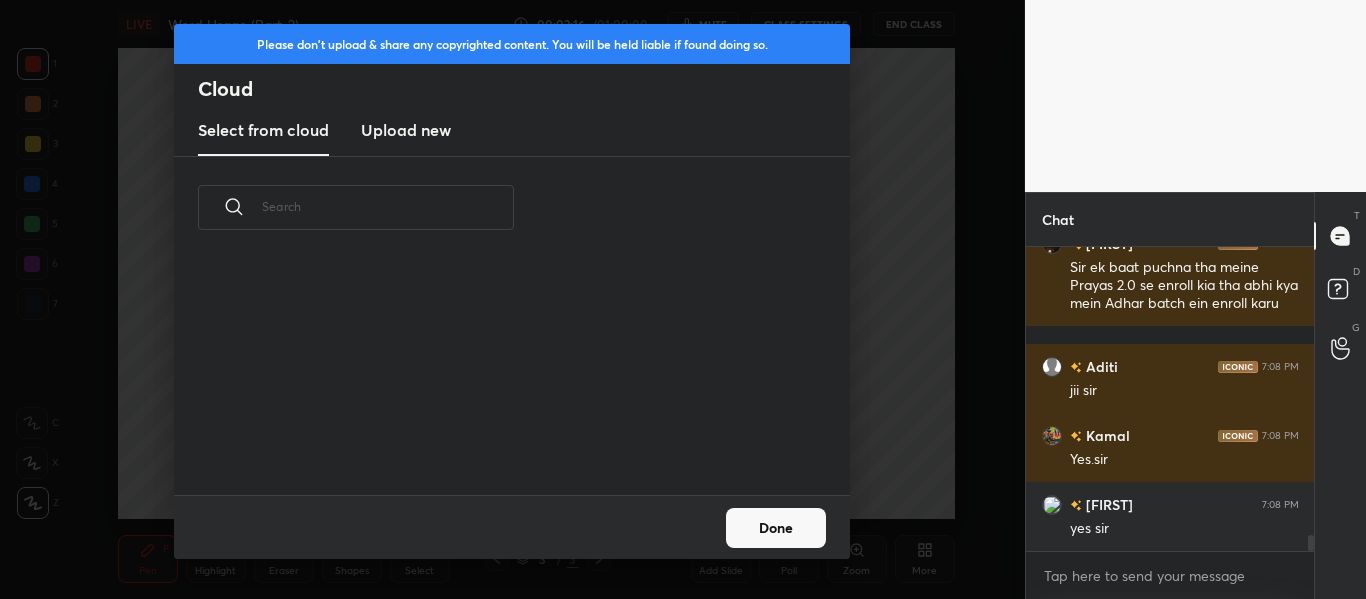 scroll, scrollTop: 7, scrollLeft: 11, axis: both 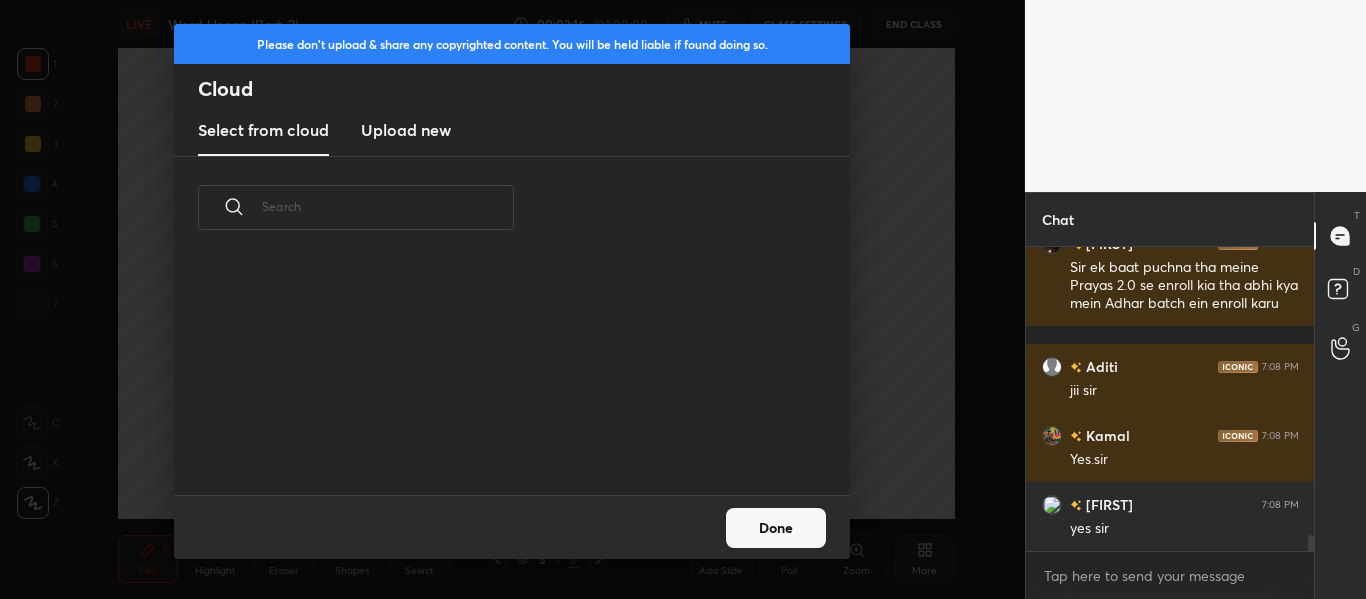 click on "Upload new" at bounding box center [406, 131] 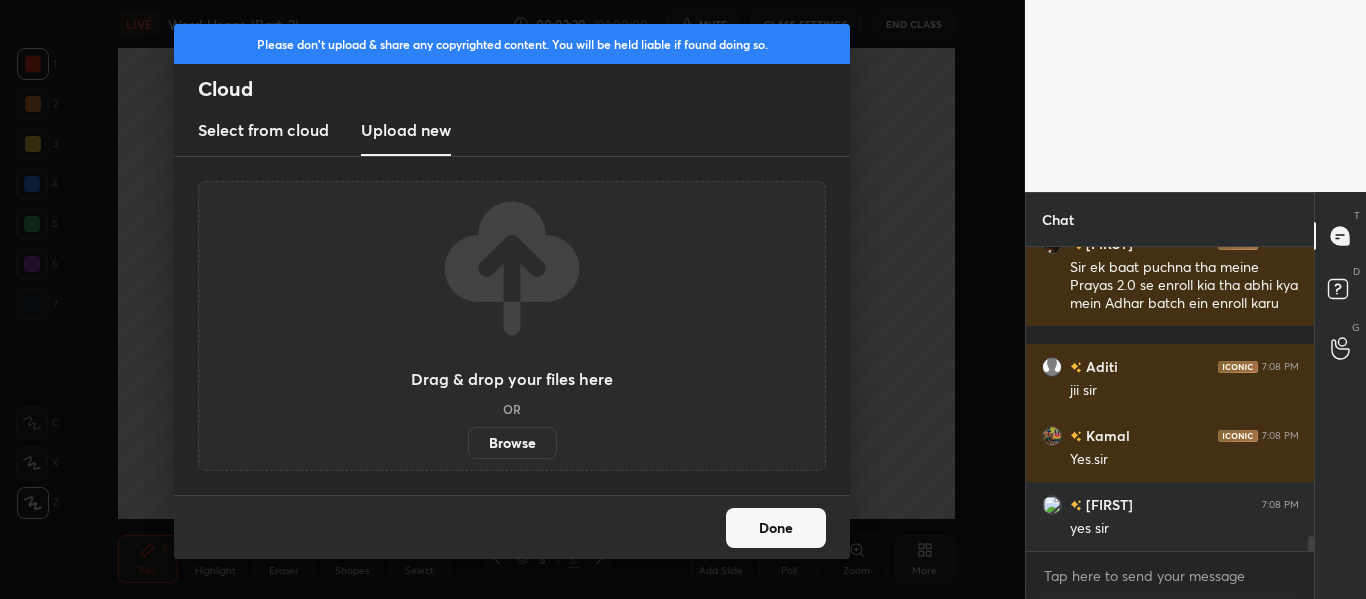 scroll, scrollTop: 5667, scrollLeft: 0, axis: vertical 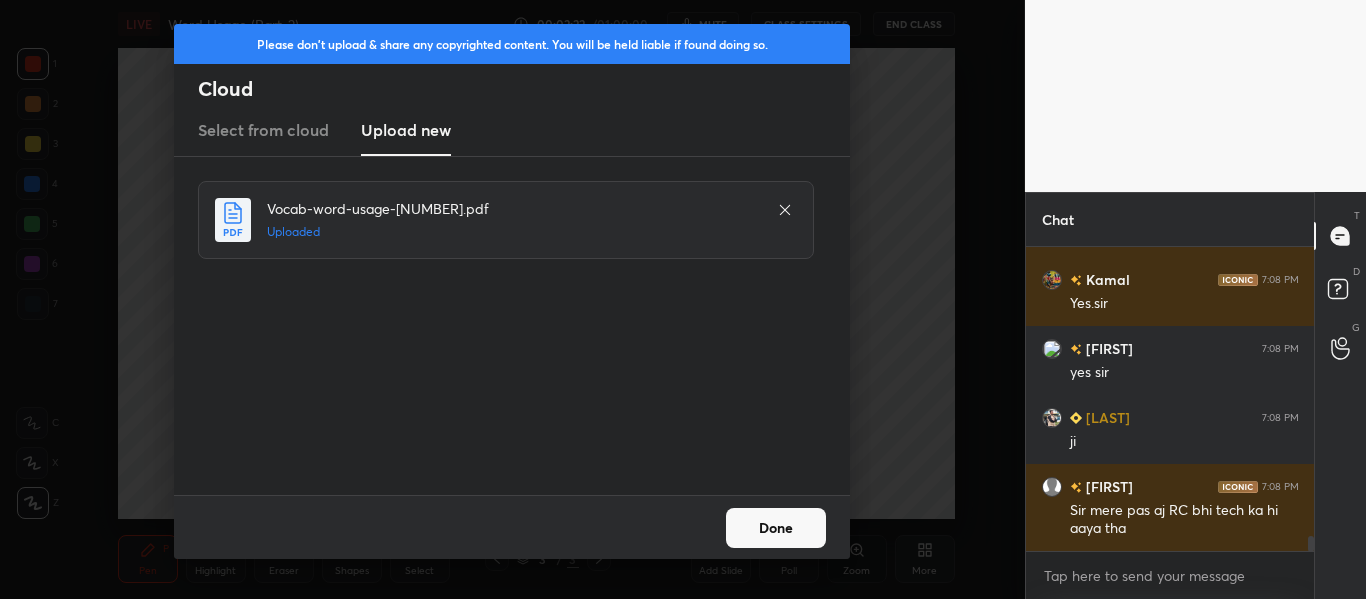 click on "Done" at bounding box center [776, 528] 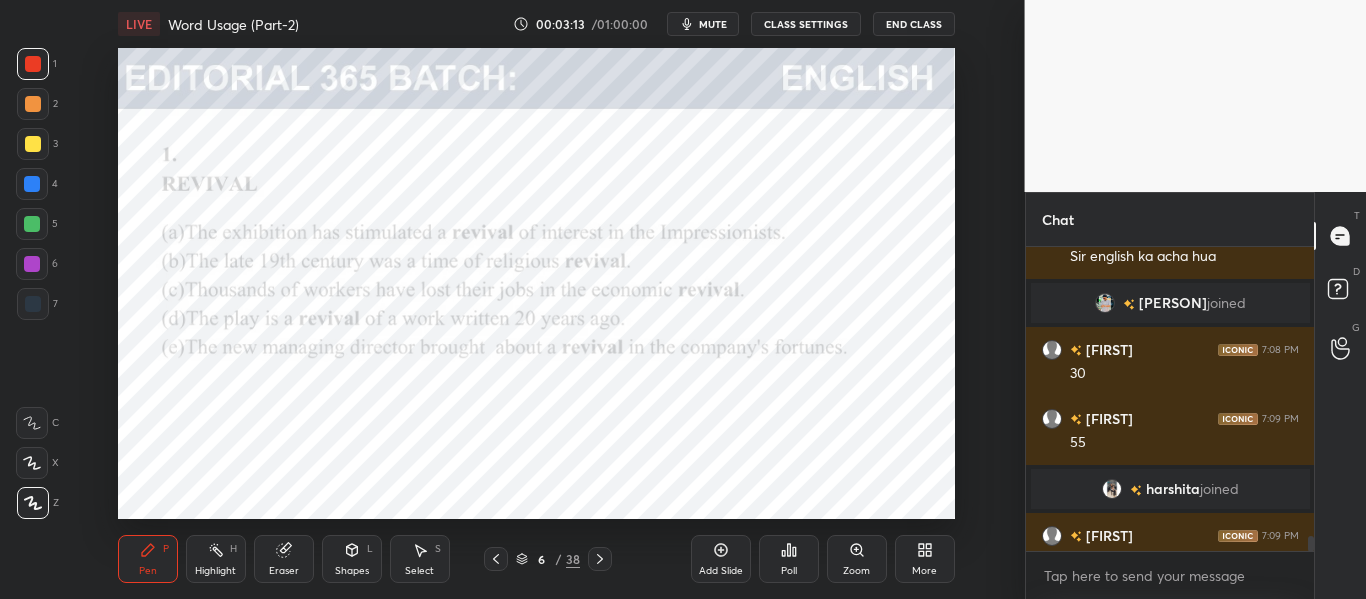 scroll, scrollTop: 5810, scrollLeft: 0, axis: vertical 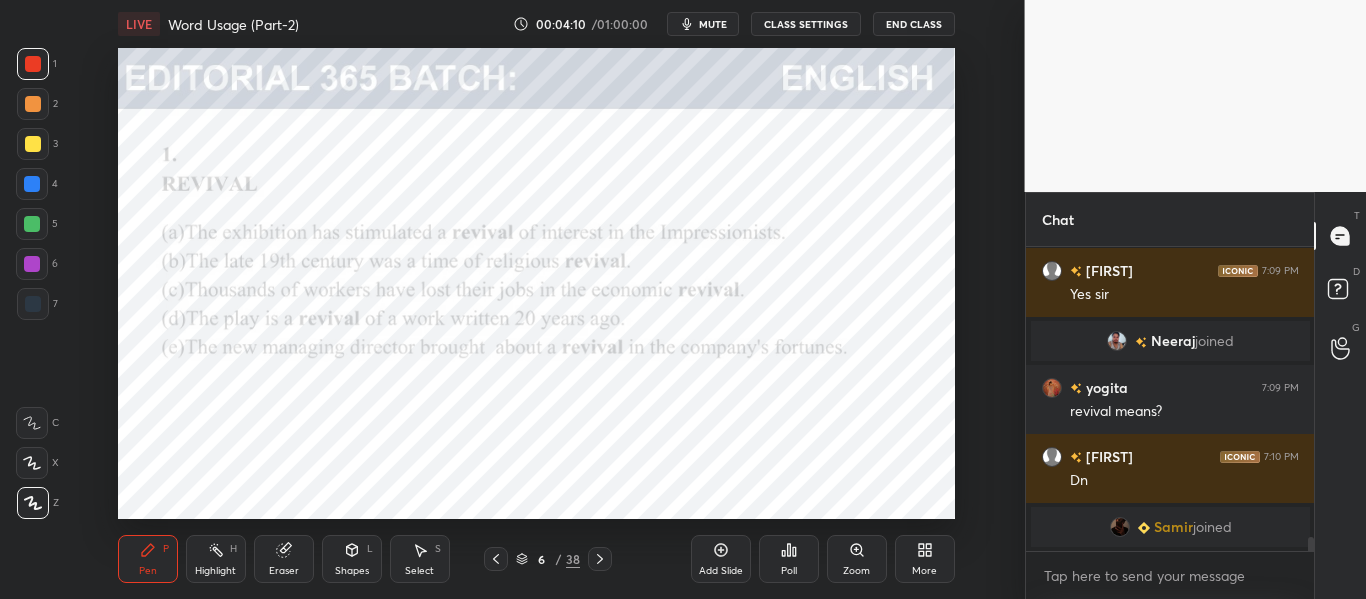 click on "Poll" at bounding box center [789, 571] 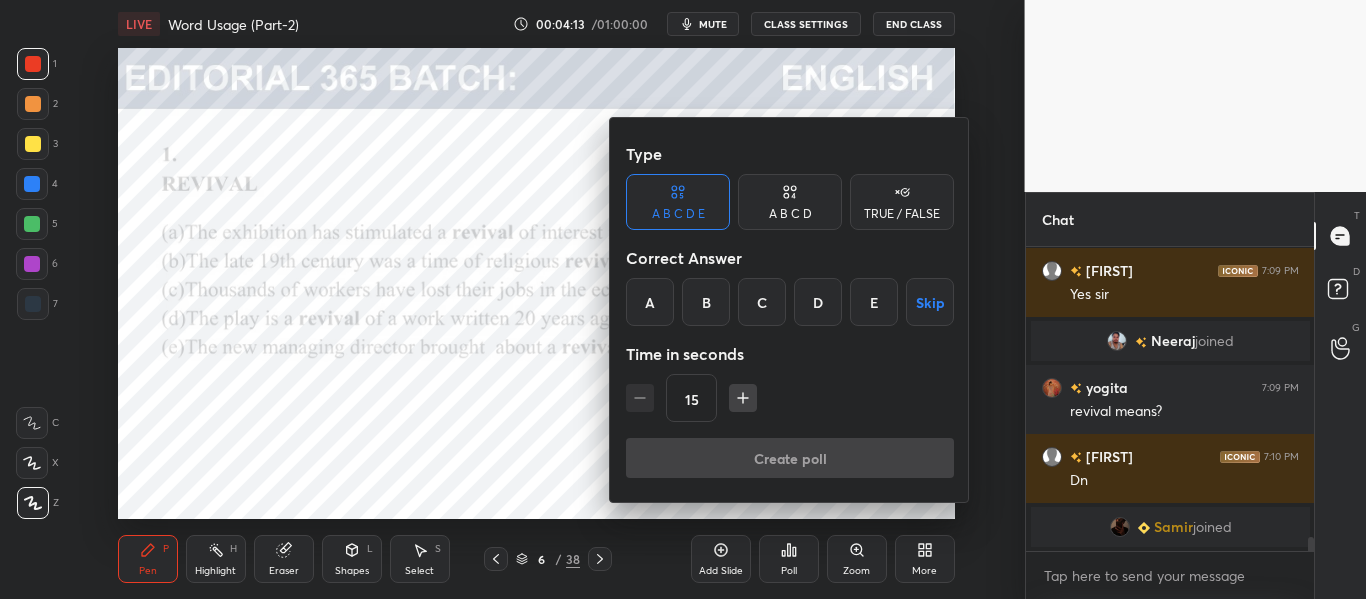 scroll, scrollTop: 6029, scrollLeft: 0, axis: vertical 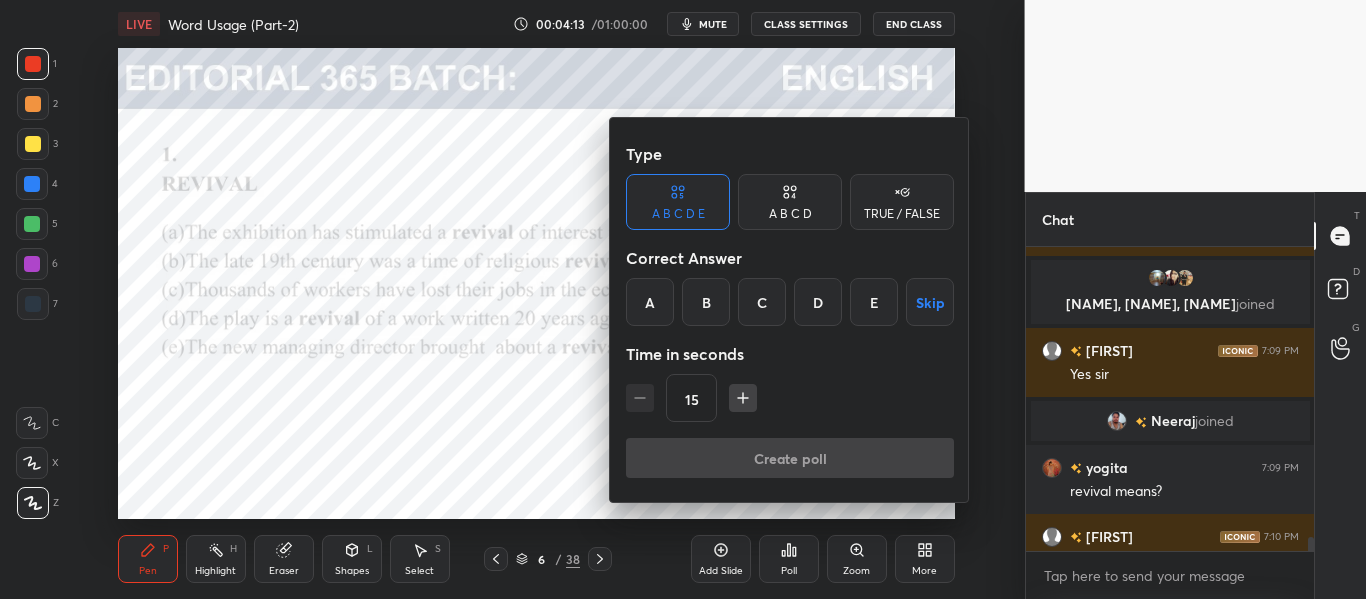 click on "D" at bounding box center (818, 302) 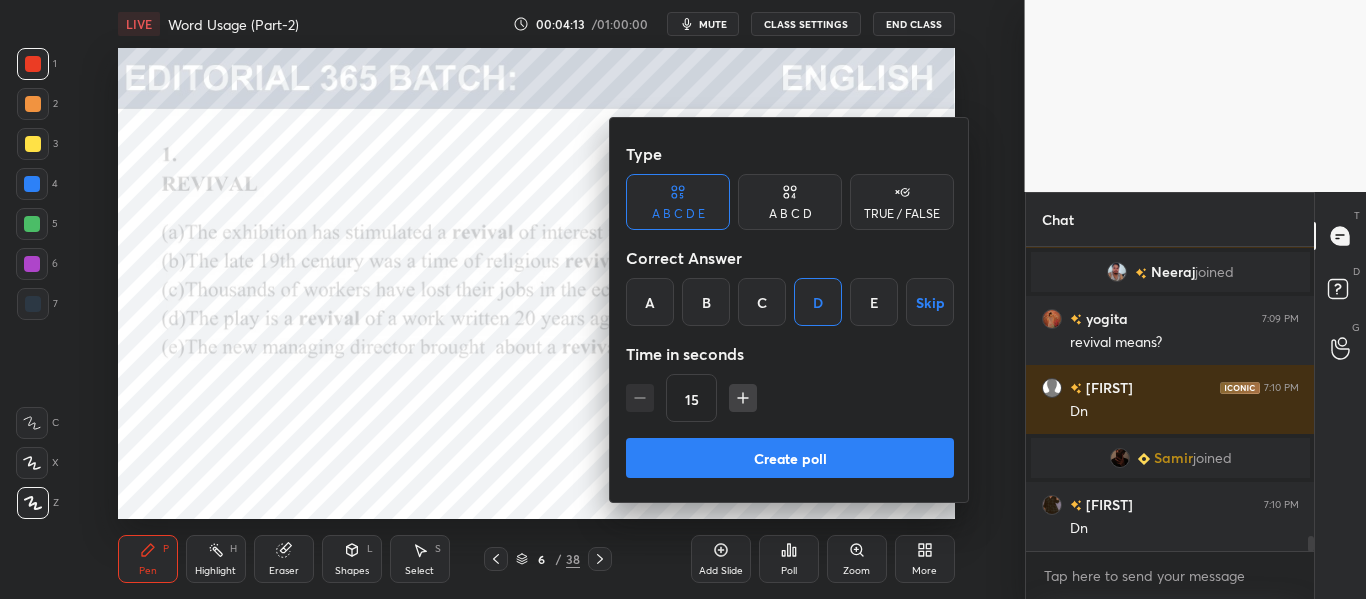 click on "Create poll" at bounding box center (790, 458) 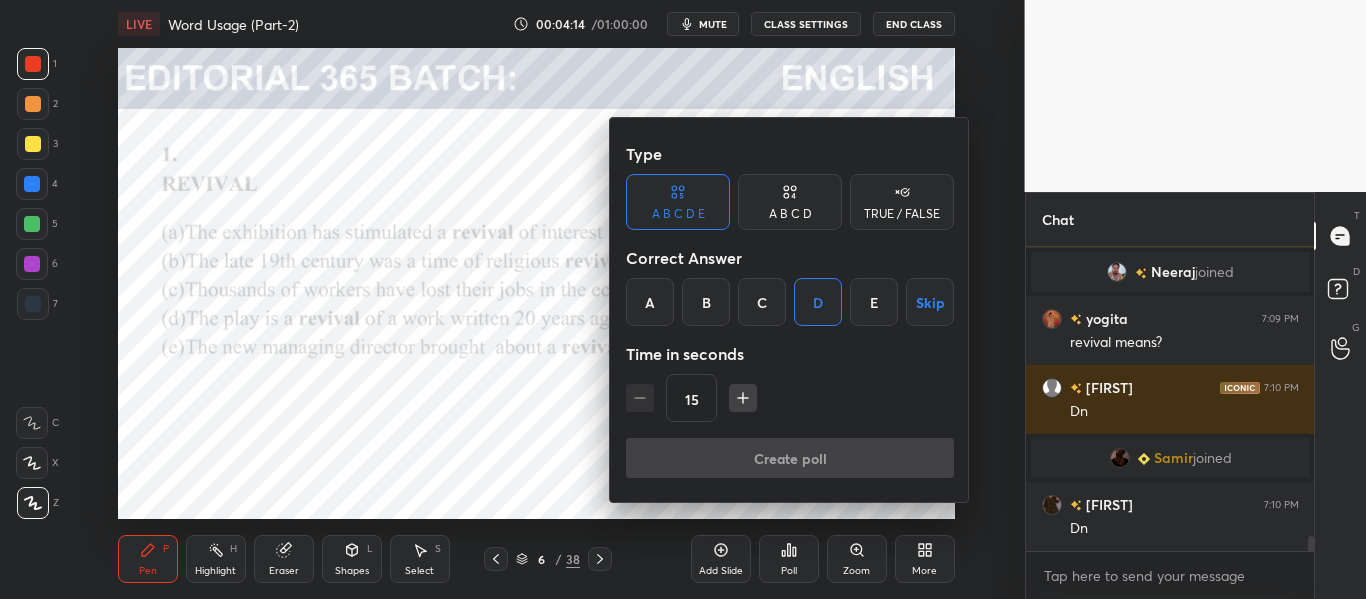 scroll, scrollTop: 236, scrollLeft: 282, axis: both 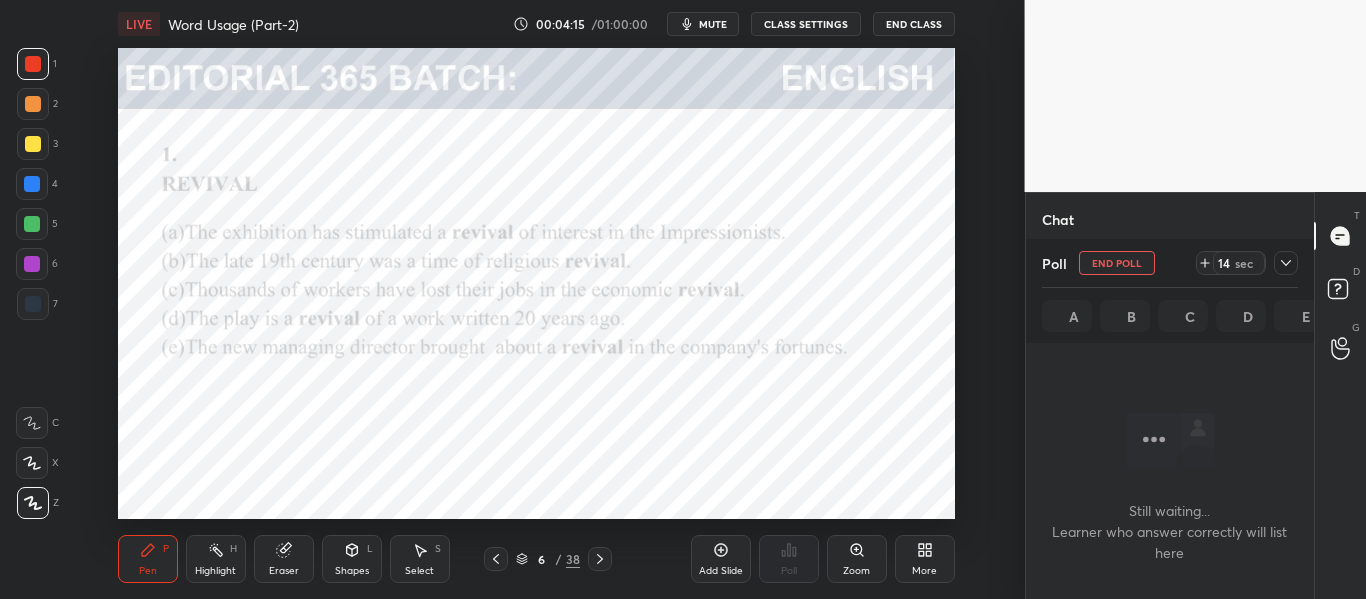 click 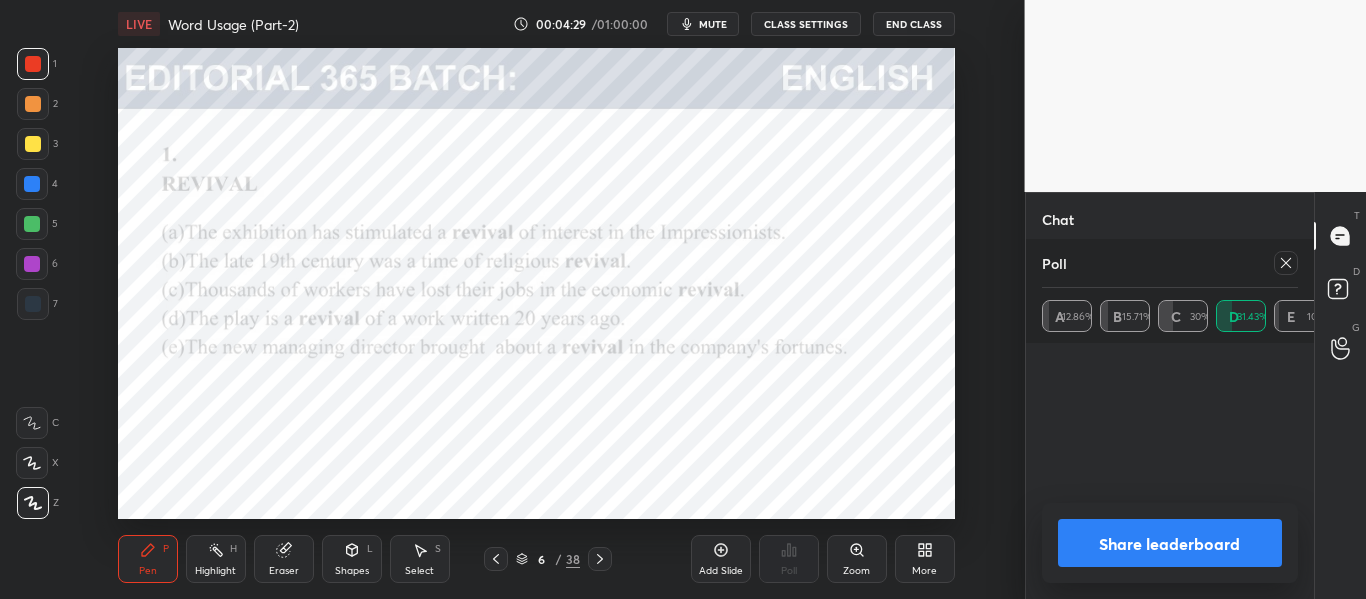 scroll, scrollTop: 7, scrollLeft: 7, axis: both 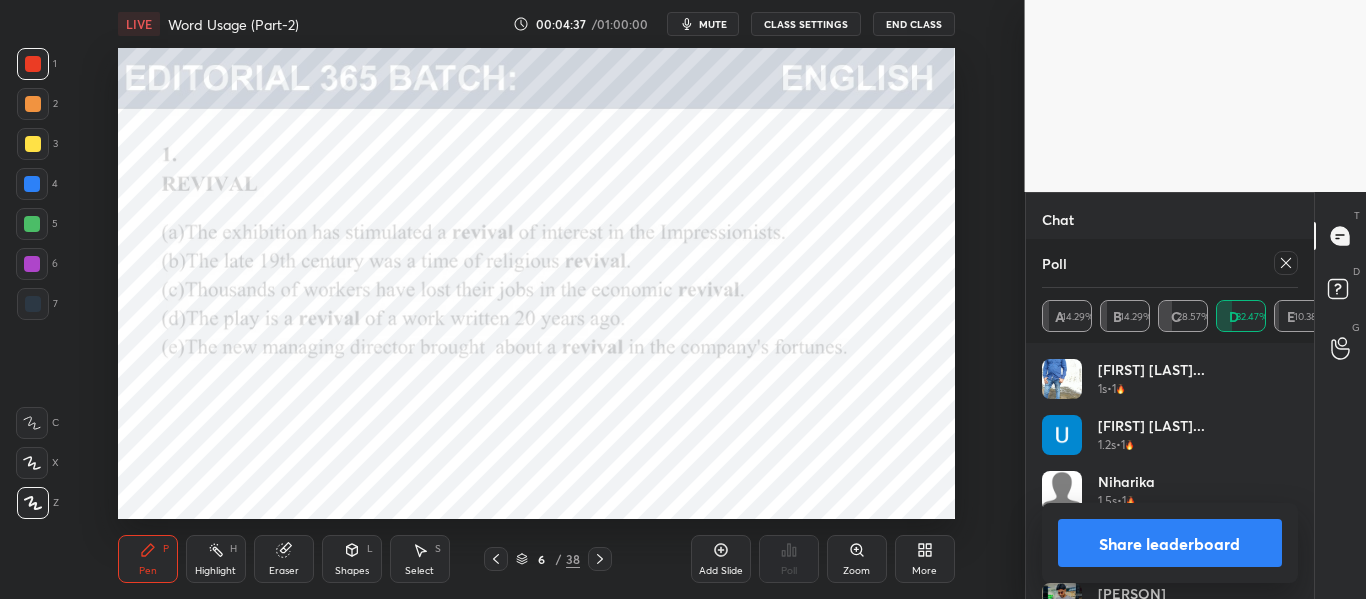 click 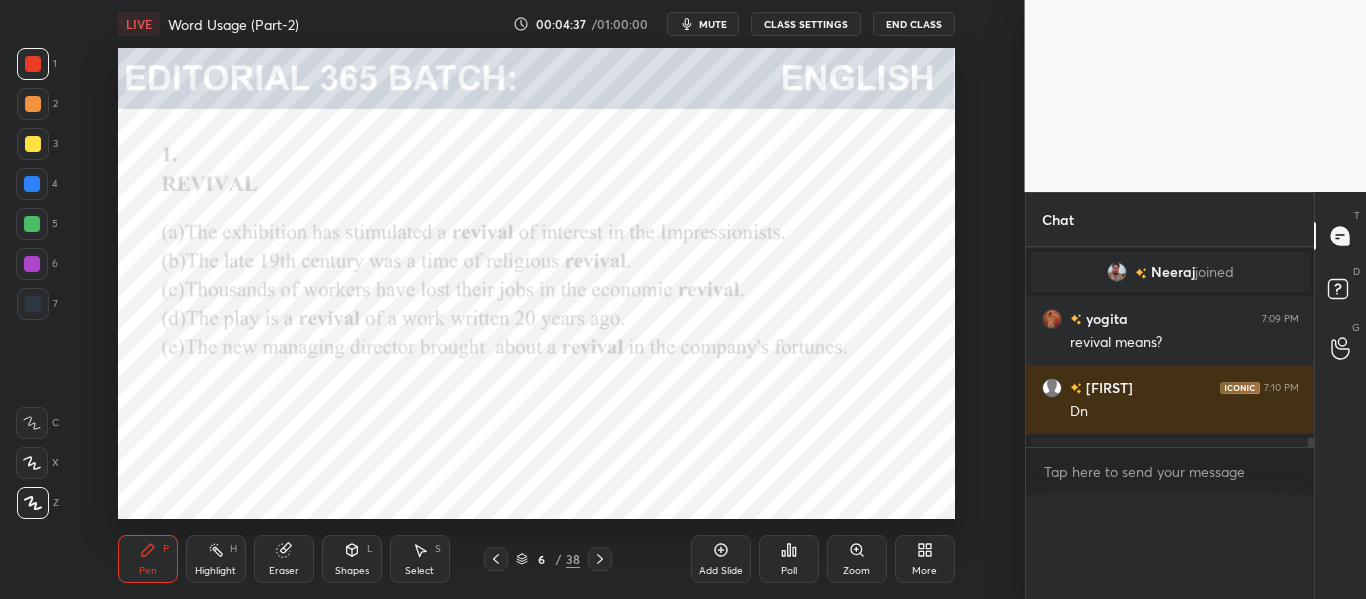 scroll, scrollTop: 0, scrollLeft: 0, axis: both 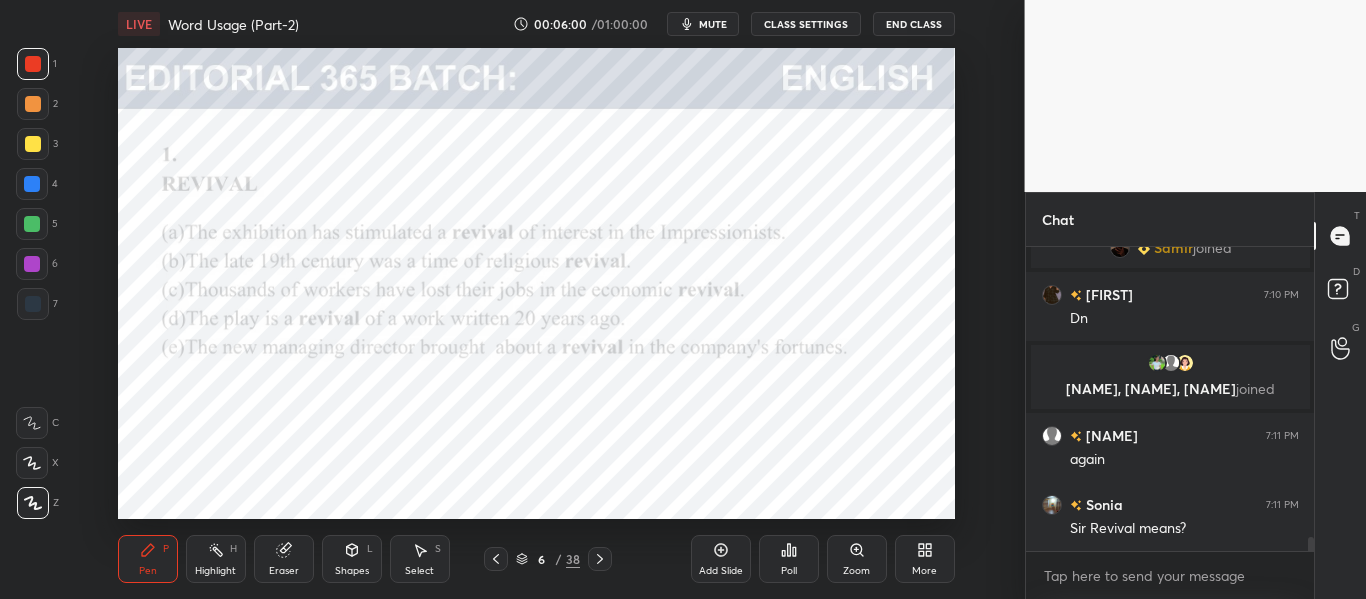 click 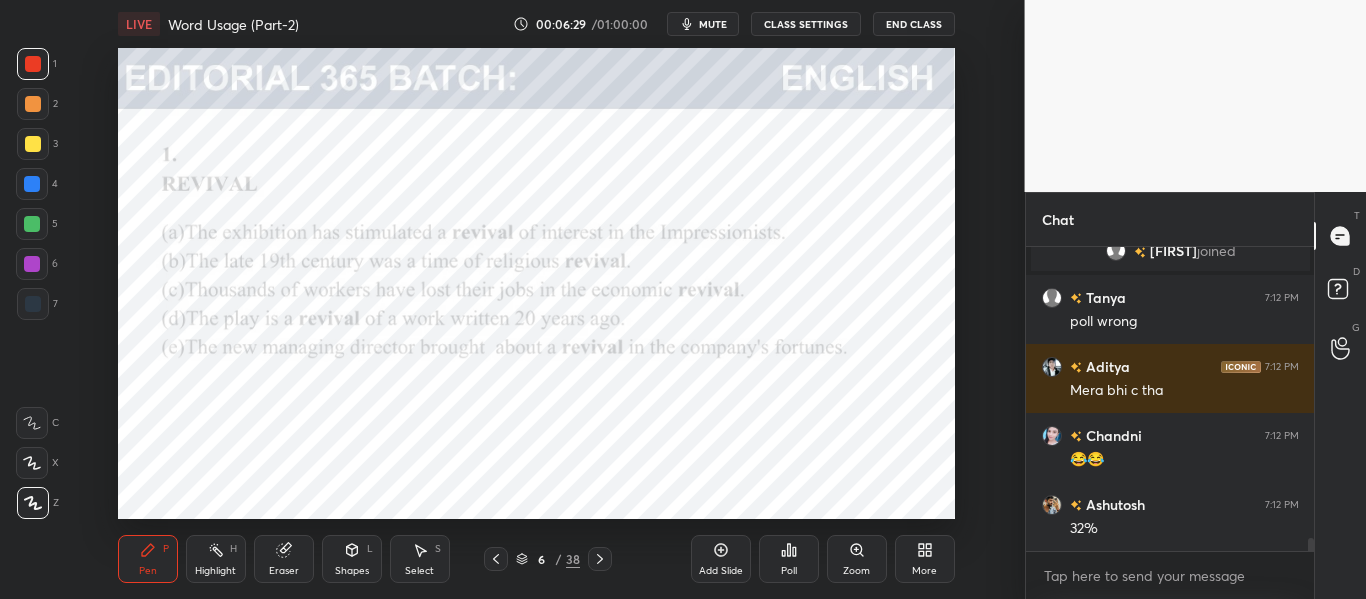 scroll, scrollTop: 6885, scrollLeft: 0, axis: vertical 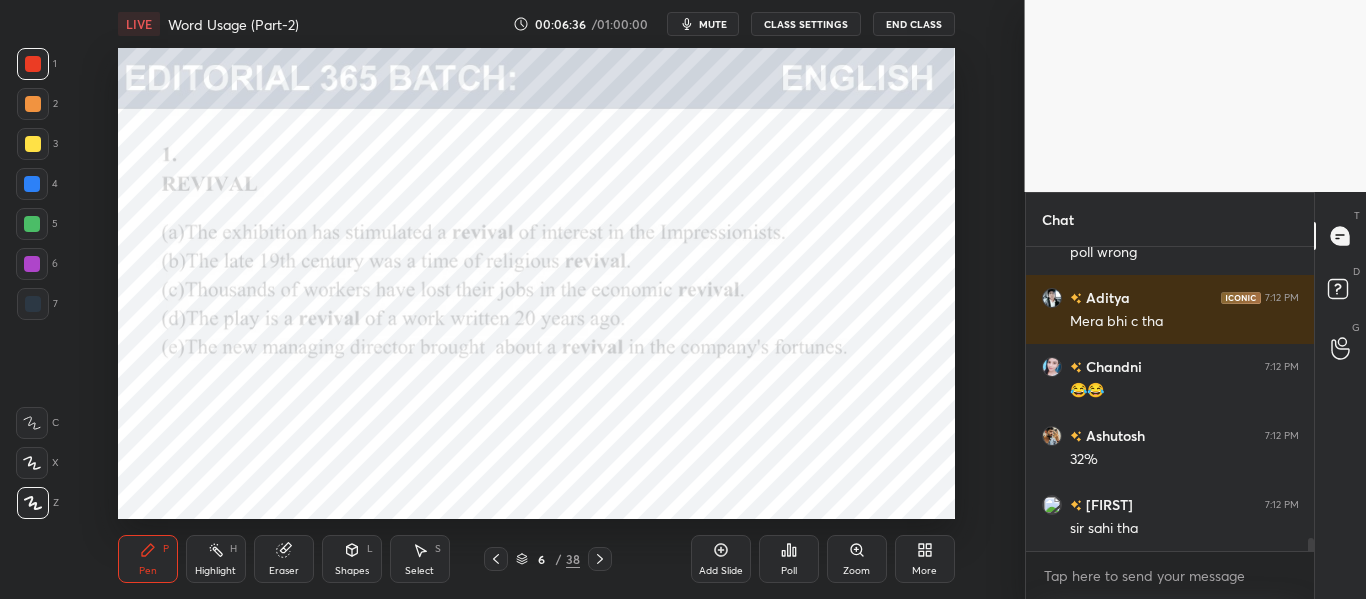 click 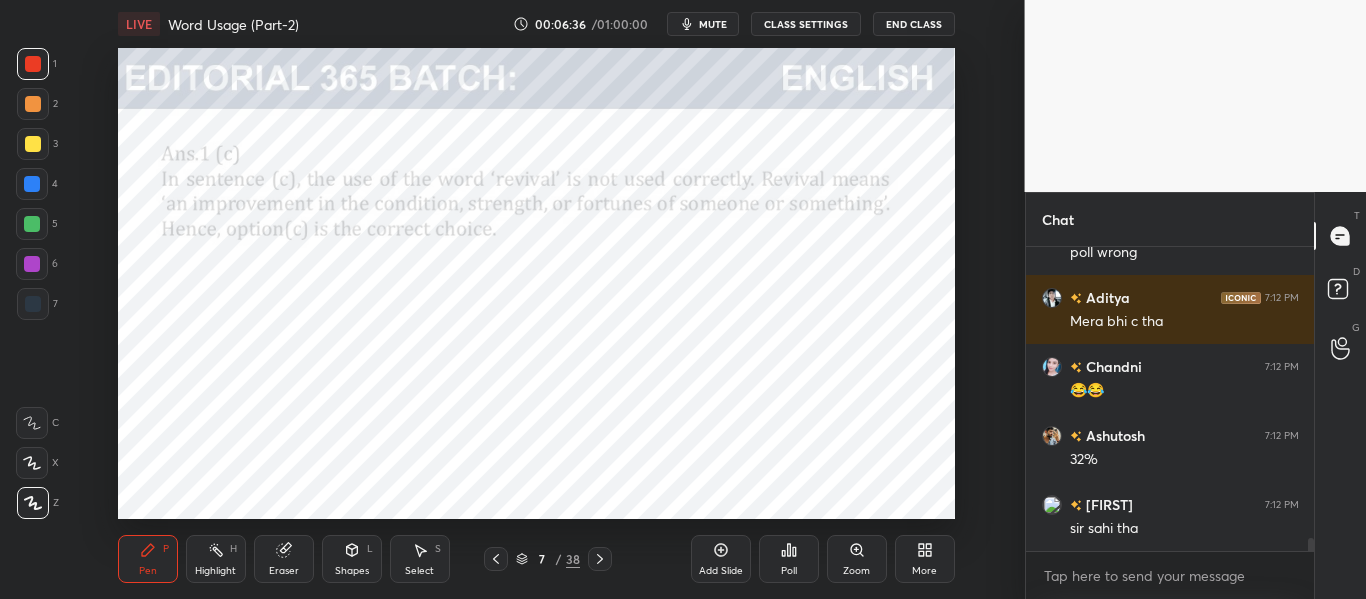 click 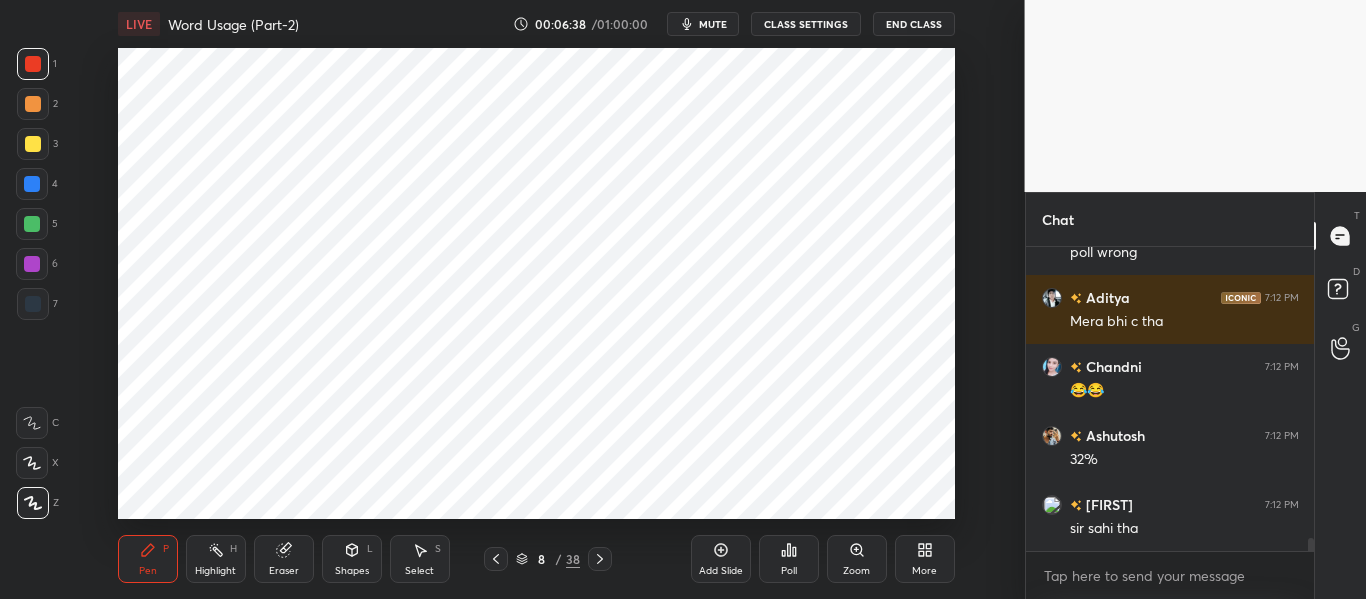 click 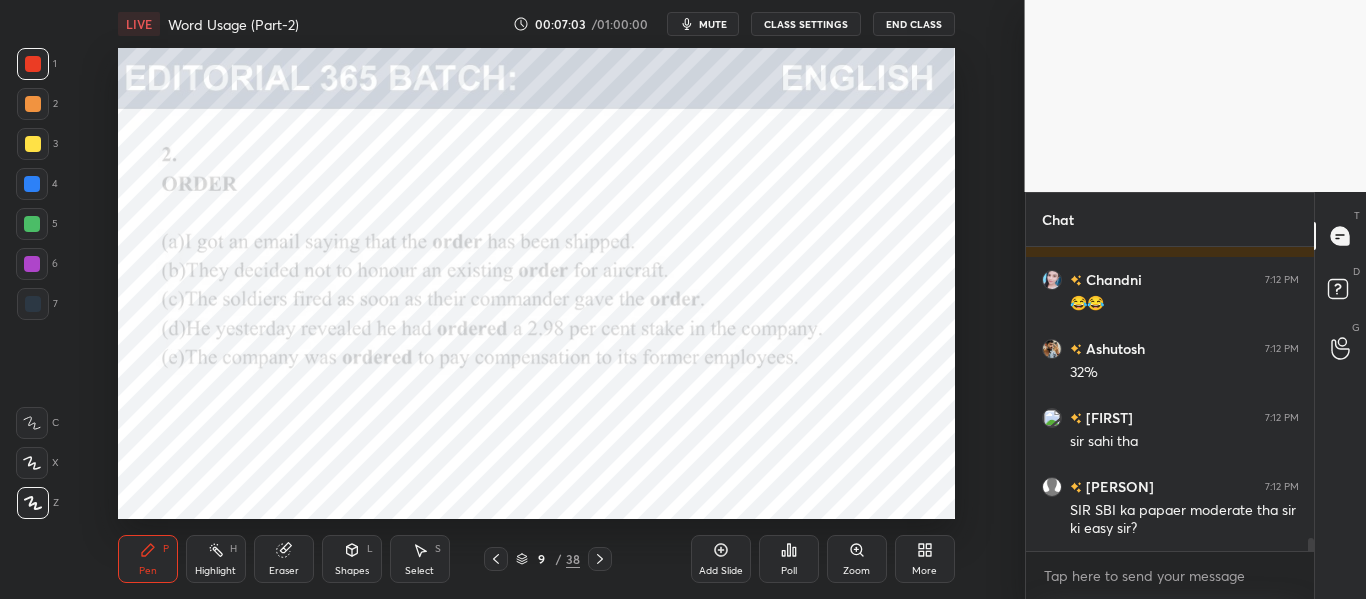 scroll, scrollTop: 7041, scrollLeft: 0, axis: vertical 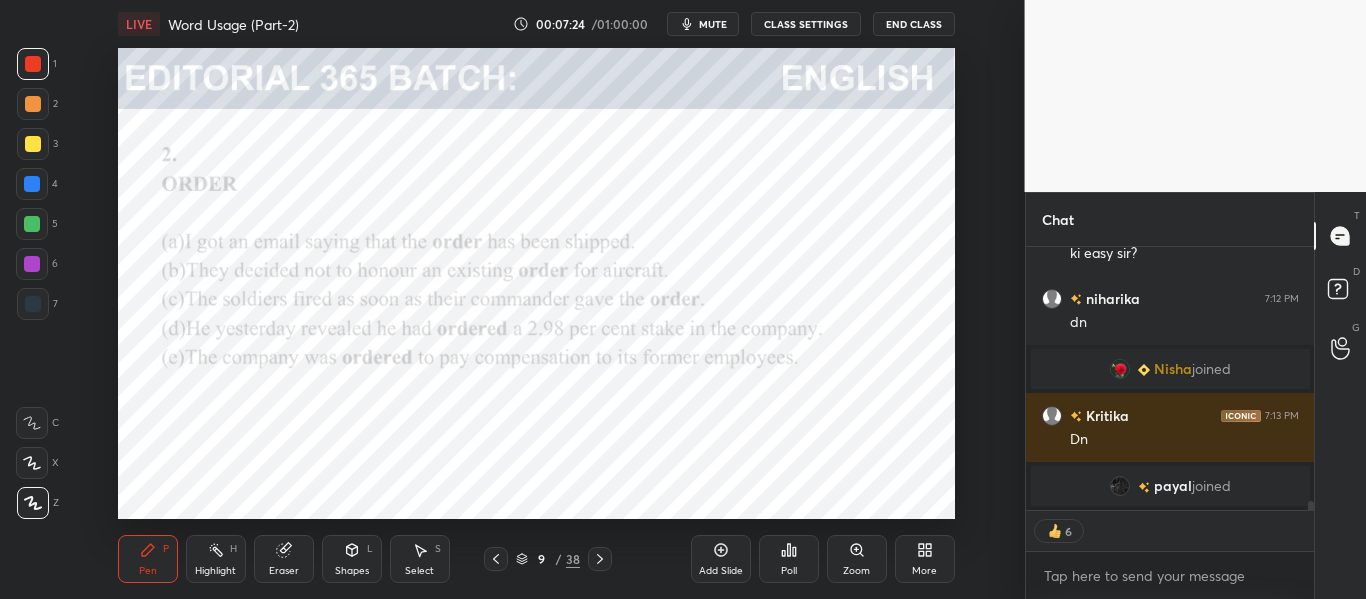 click on "Poll" at bounding box center [789, 559] 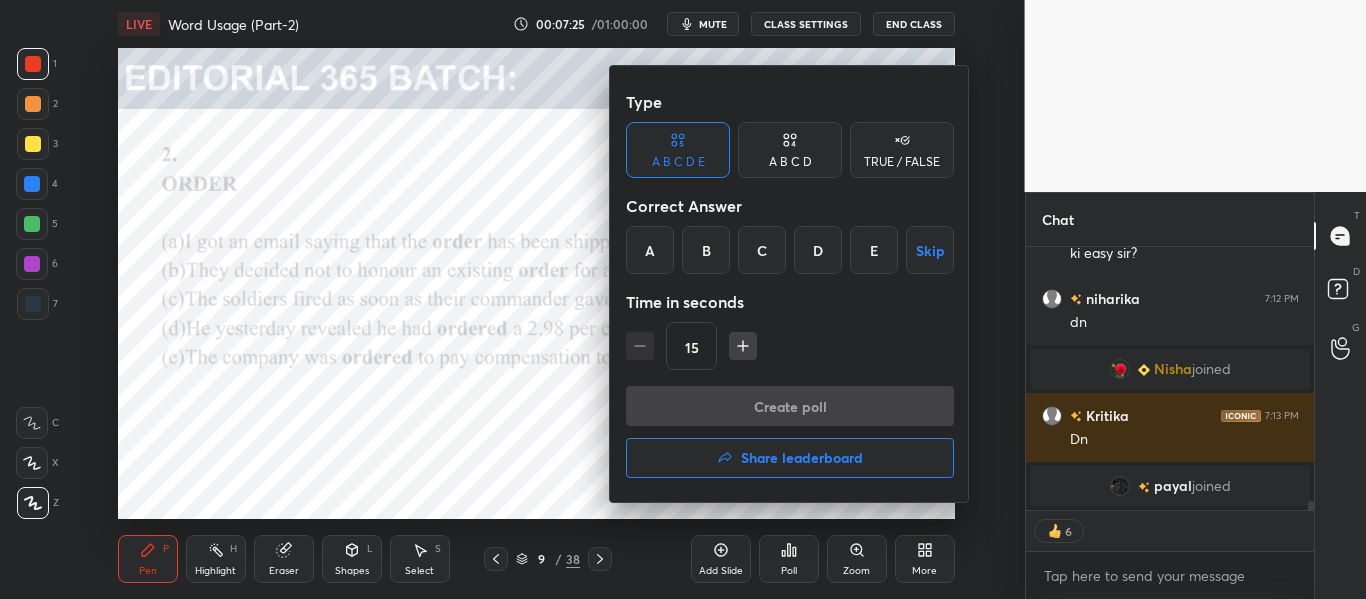 click on "D" at bounding box center (818, 250) 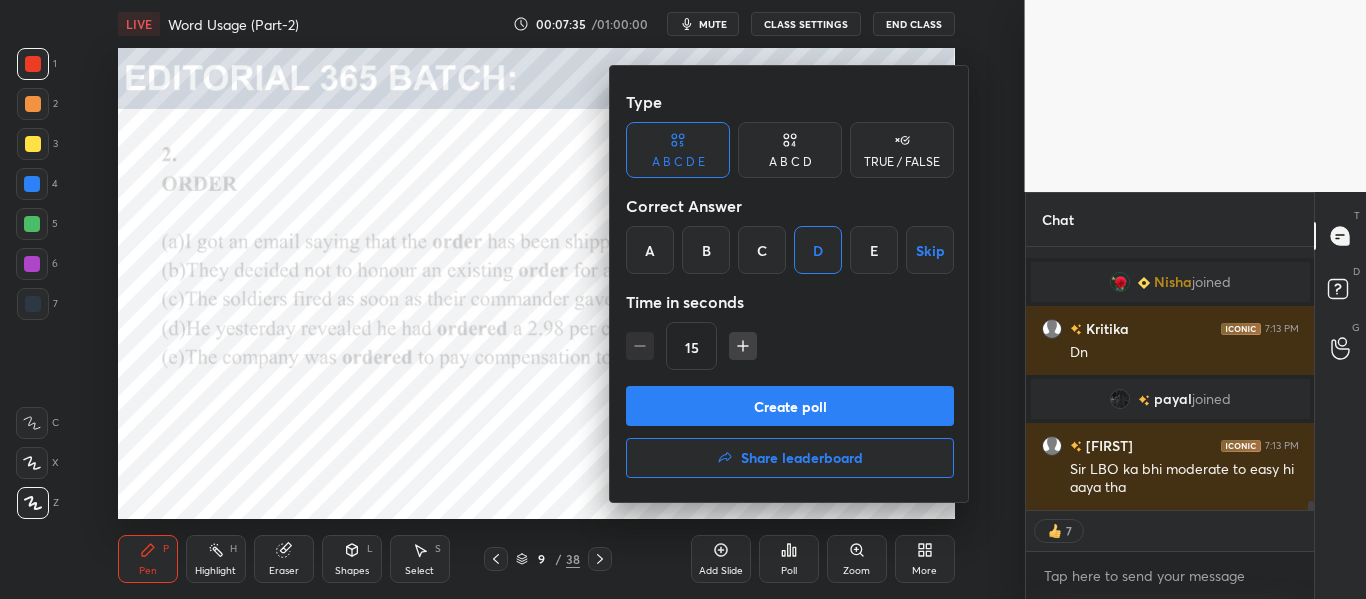 click on "Create poll" at bounding box center [790, 406] 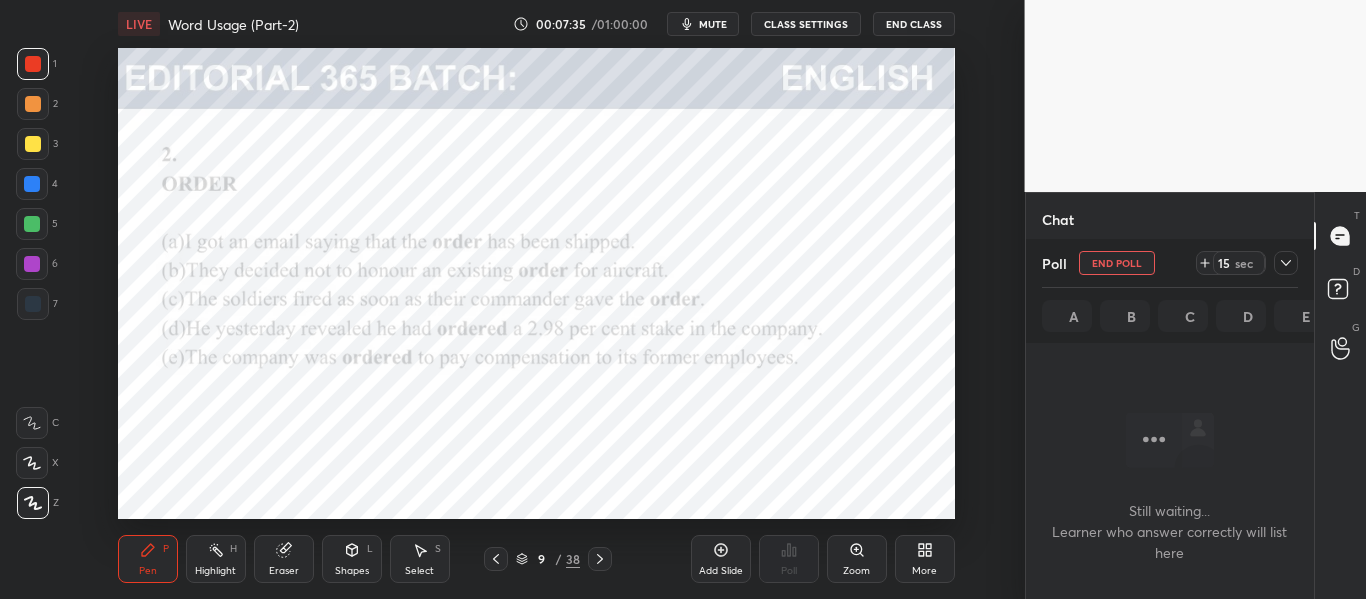 scroll, scrollTop: 215, scrollLeft: 282, axis: both 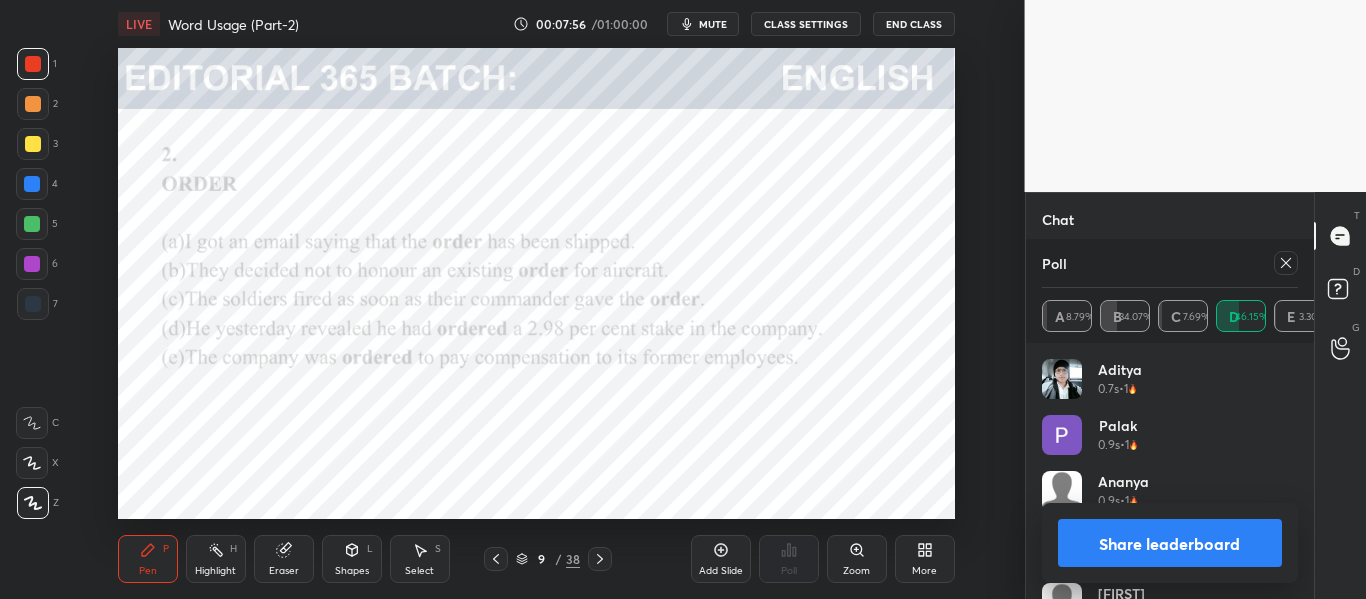 click on "Share leaderboard" at bounding box center (1170, 543) 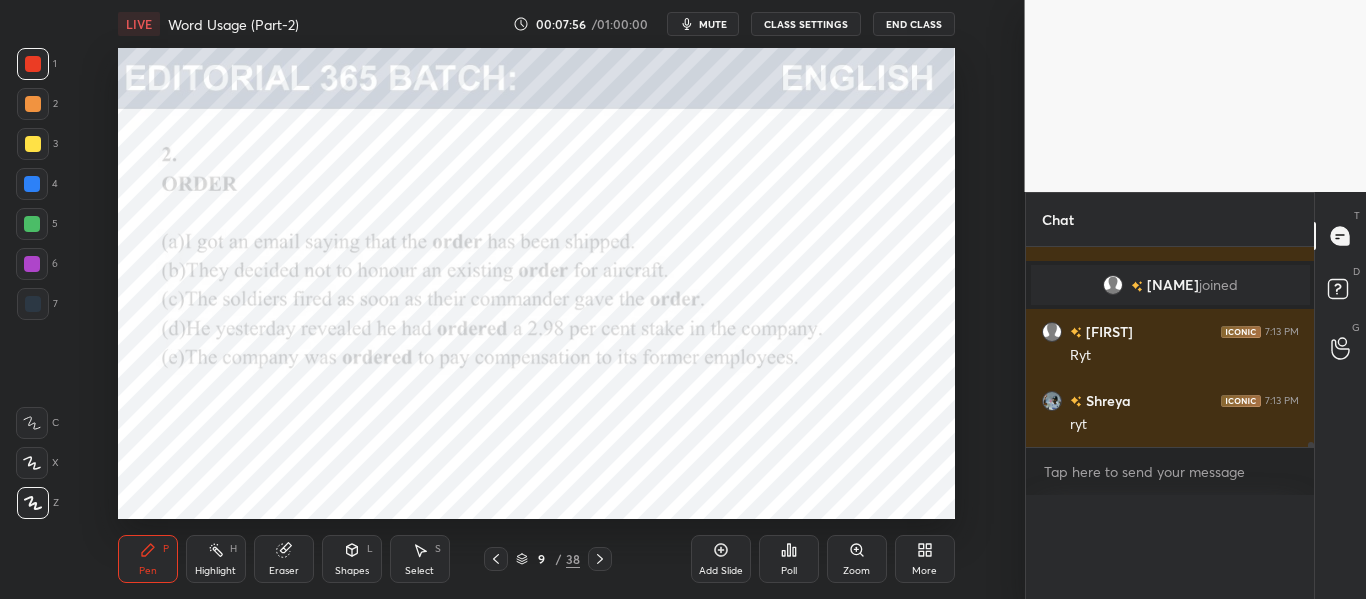 scroll, scrollTop: 151, scrollLeft: 250, axis: both 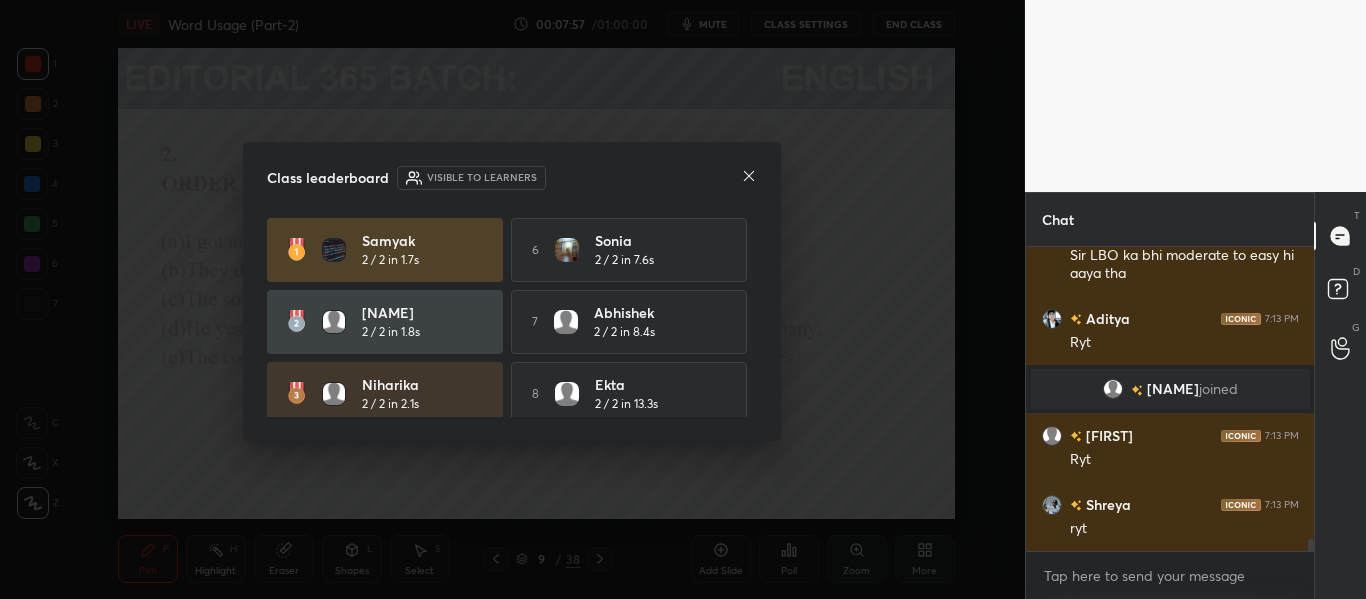 click 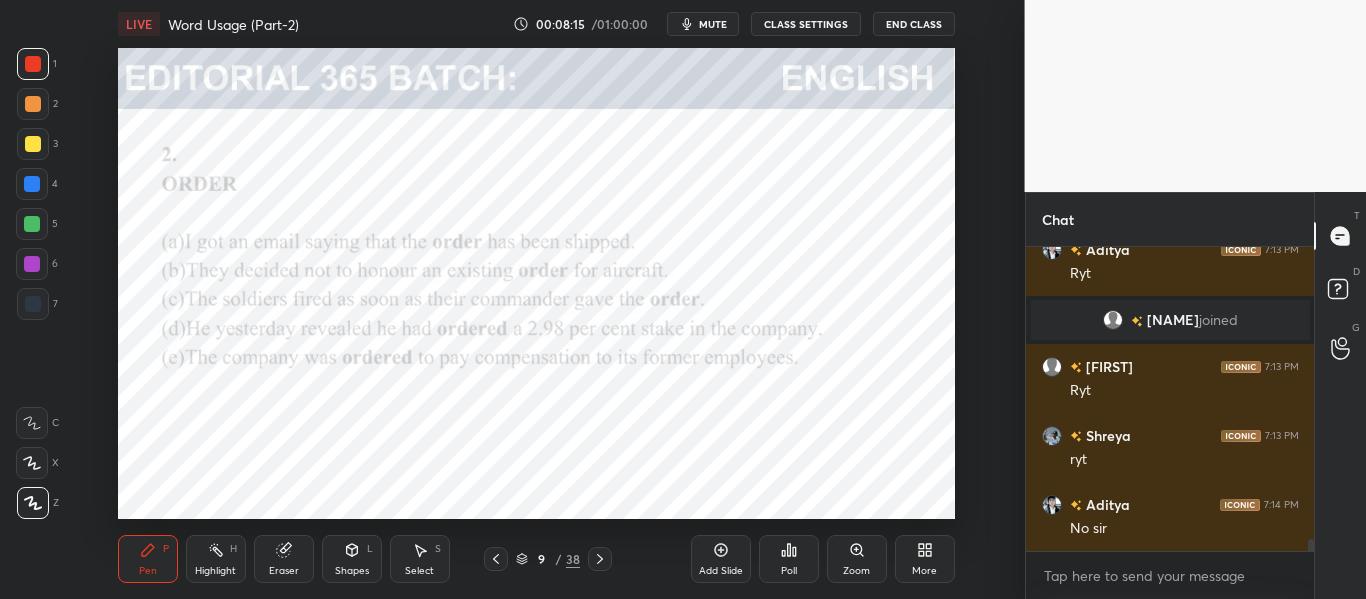 click at bounding box center [32, 184] 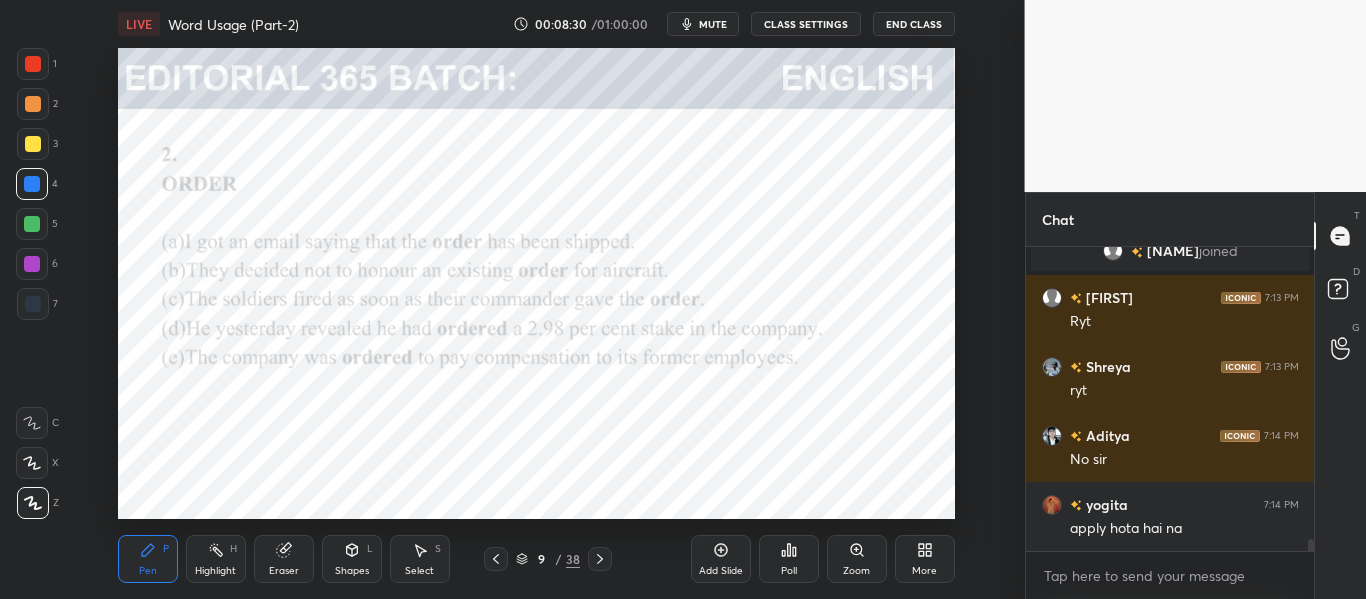click on "mute" at bounding box center [713, 24] 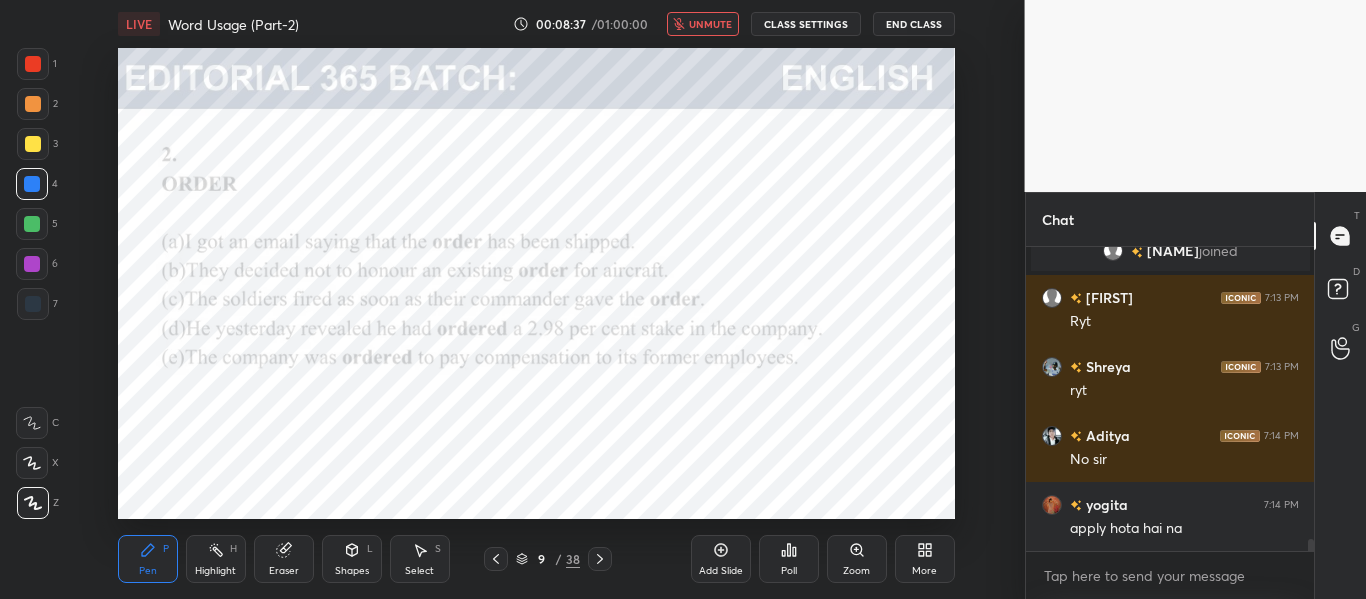 click on "unmute" at bounding box center (710, 24) 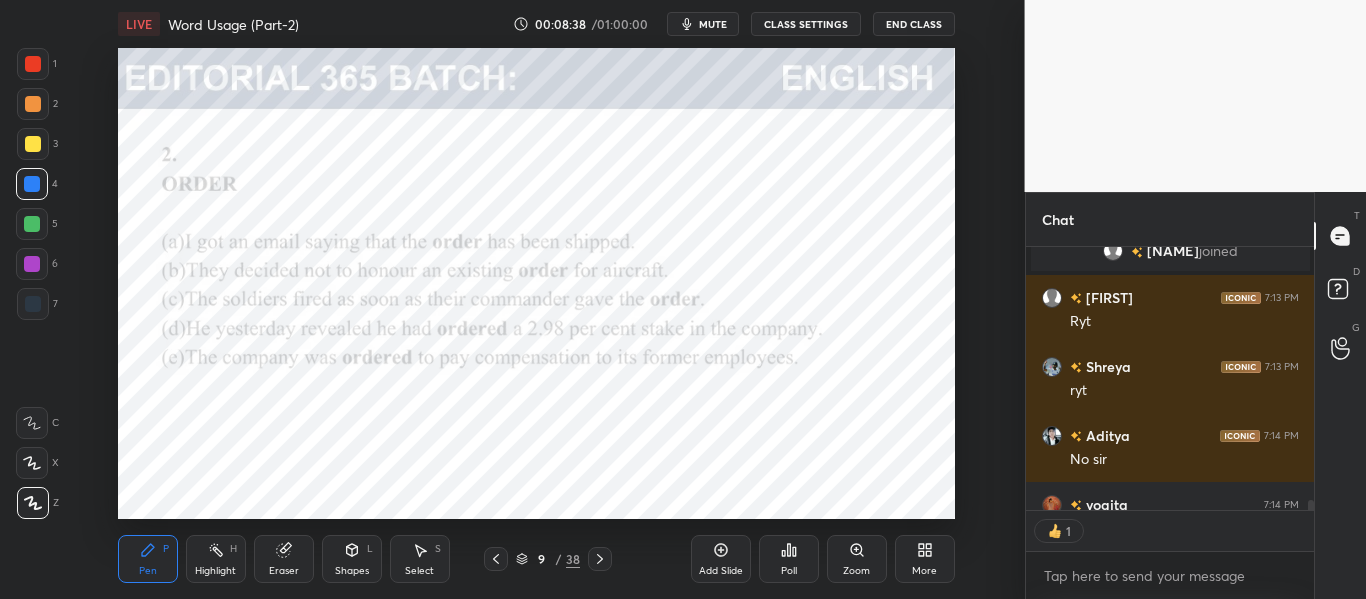 scroll, scrollTop: 257, scrollLeft: 282, axis: both 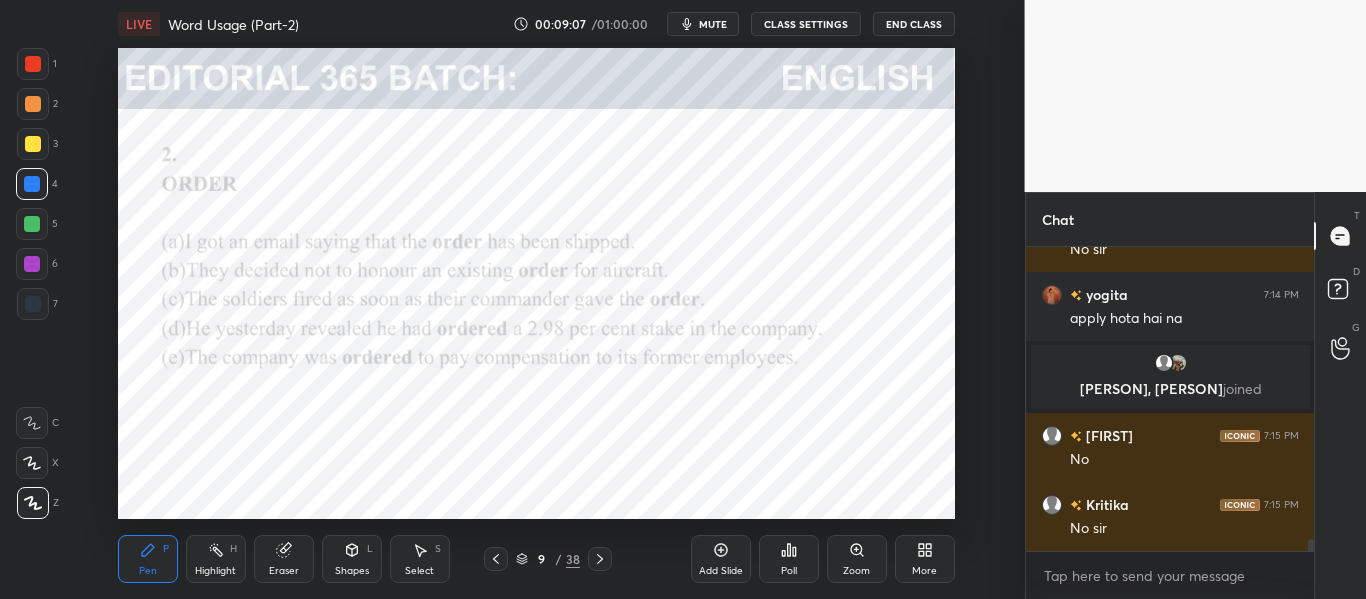 click 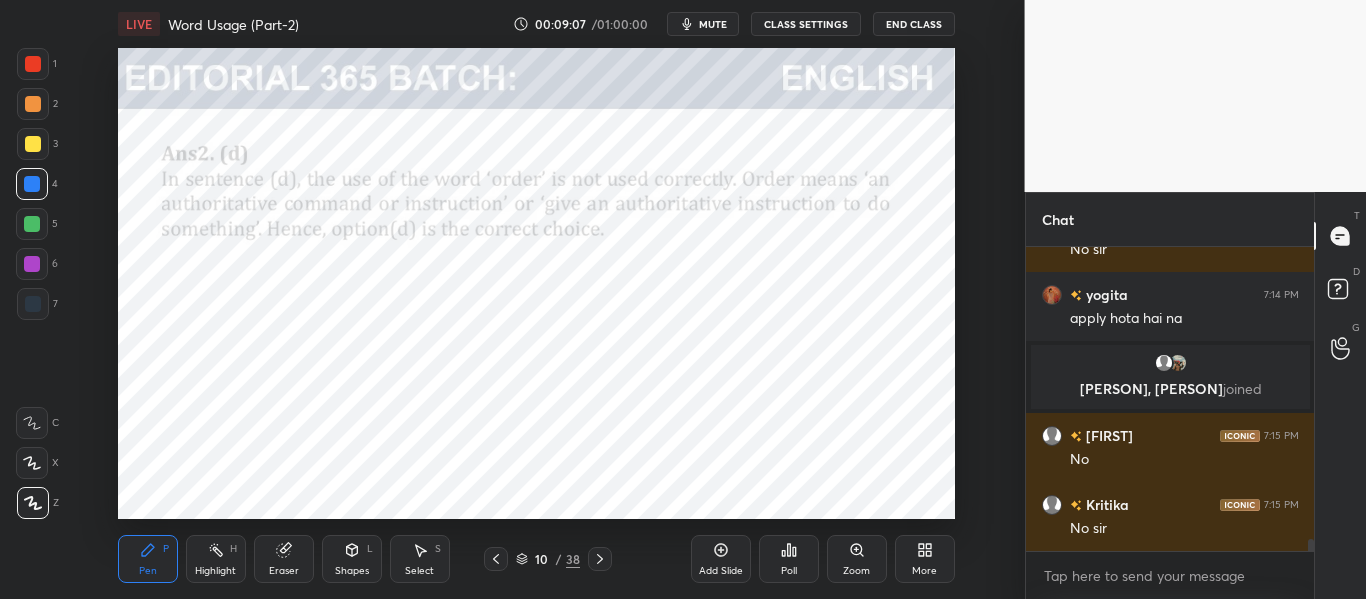 click 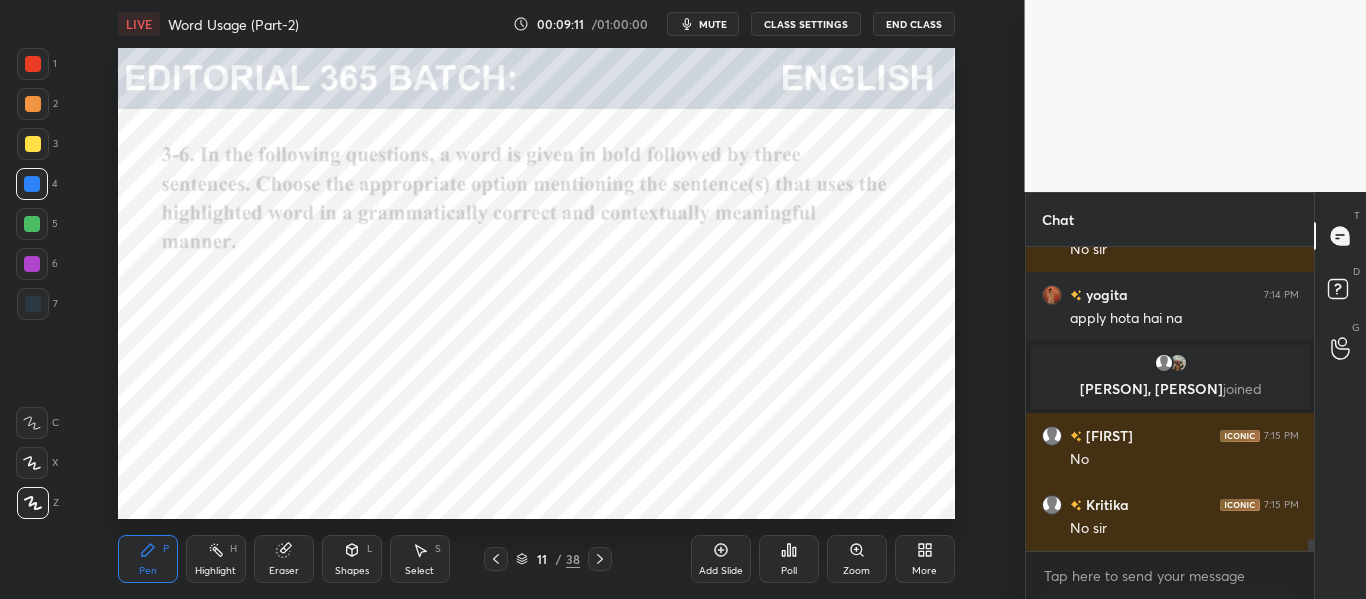 click 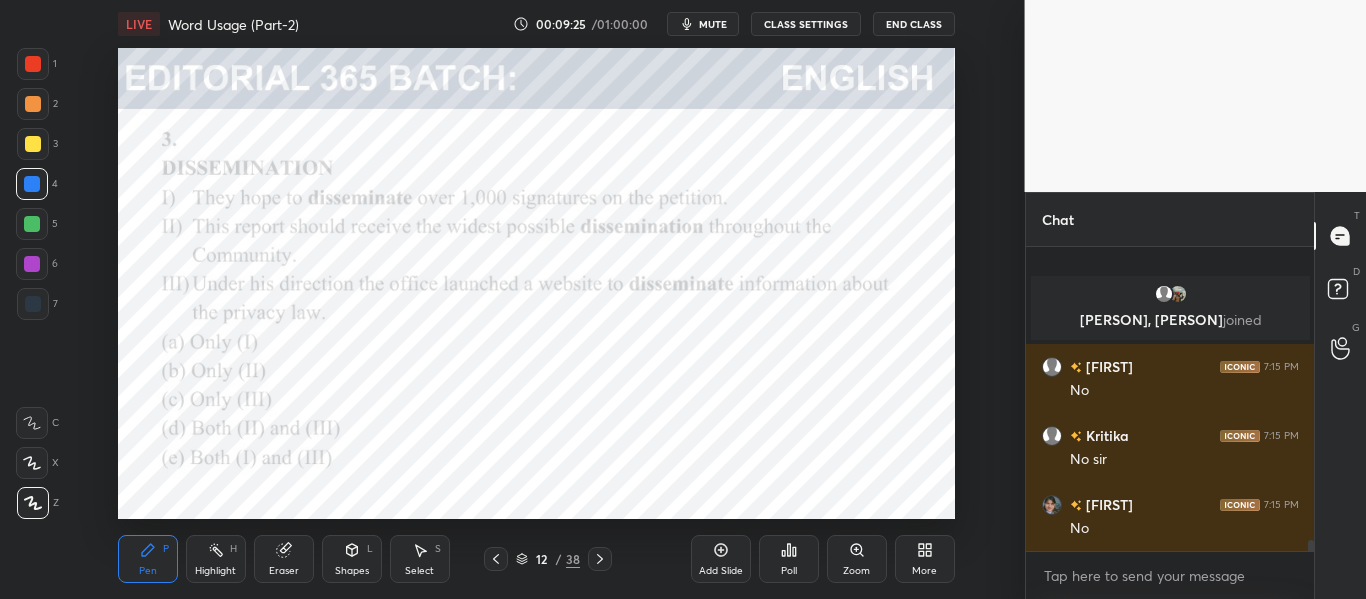 scroll, scrollTop: 7802, scrollLeft: 0, axis: vertical 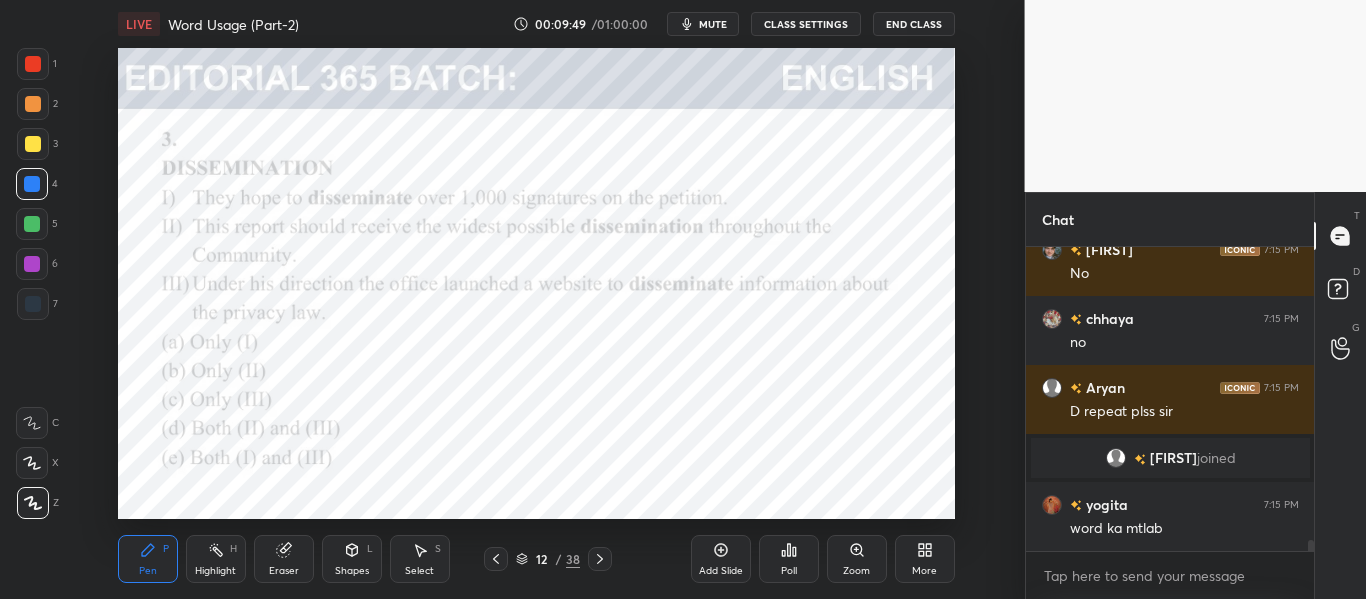 click on "Poll" at bounding box center [789, 559] 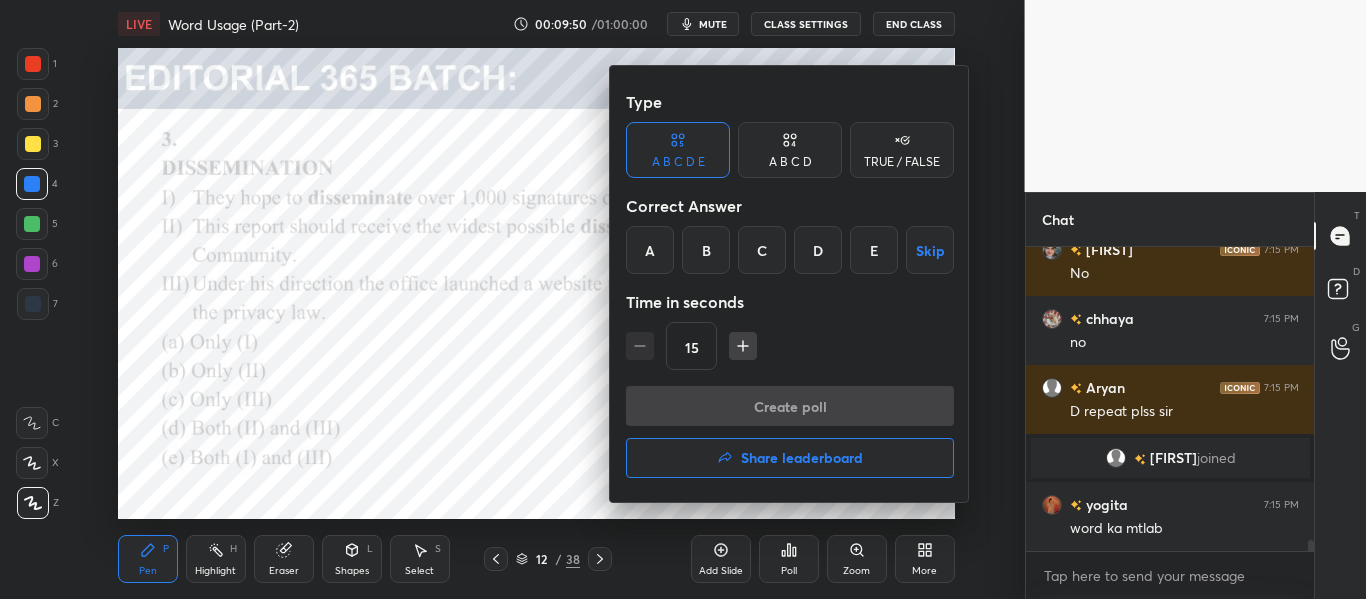 click on "D" at bounding box center (818, 250) 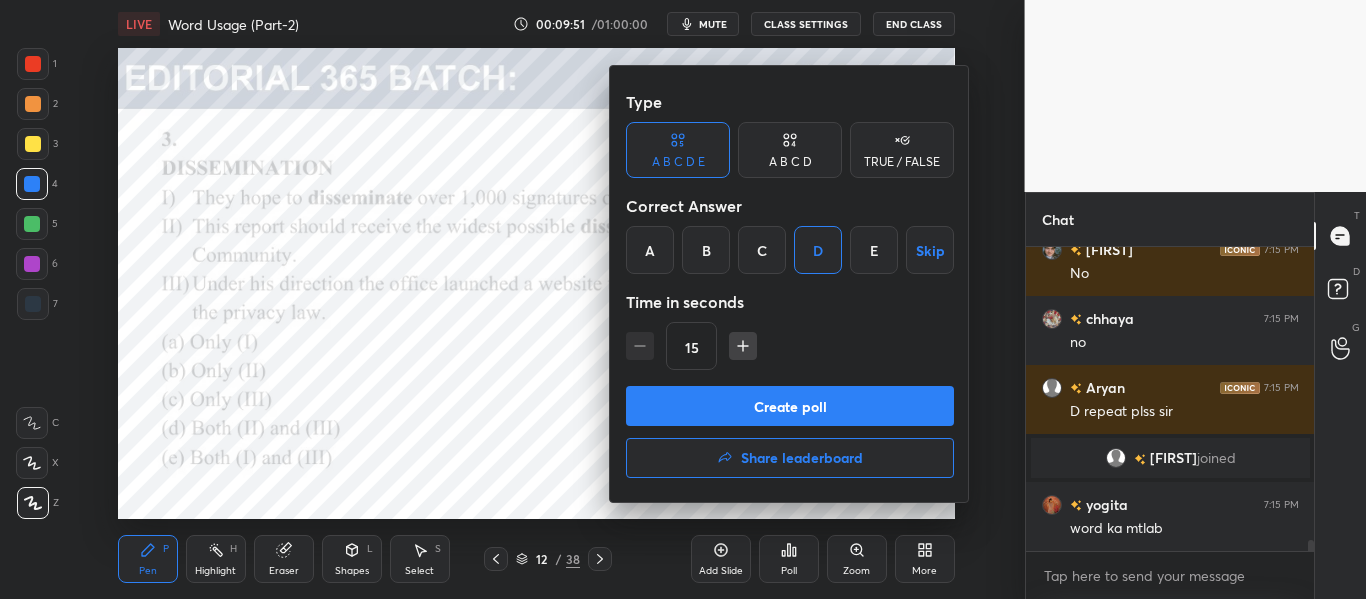 click on "Create poll" at bounding box center (790, 406) 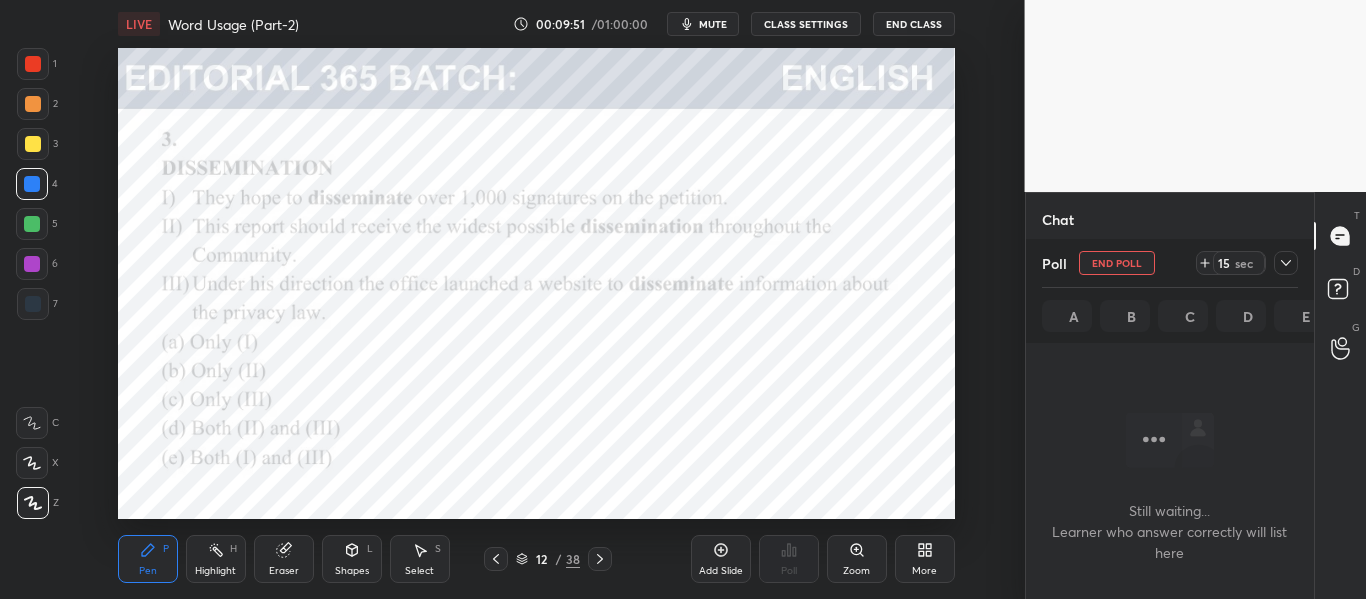 scroll, scrollTop: 256, scrollLeft: 282, axis: both 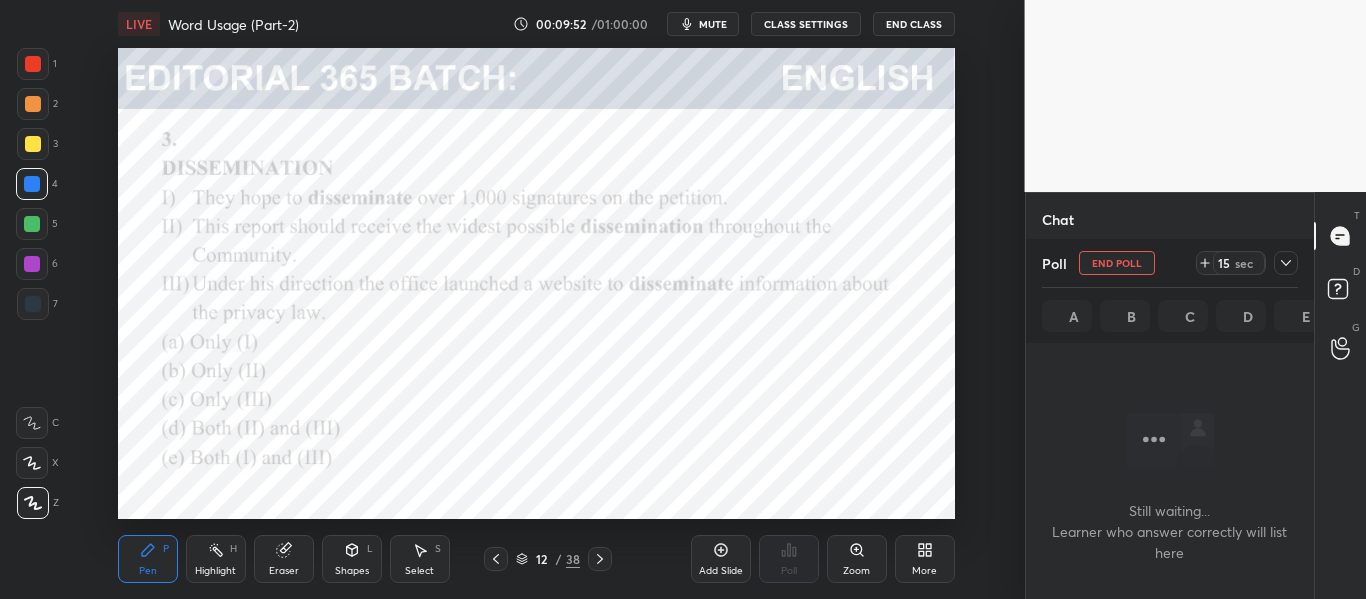 click 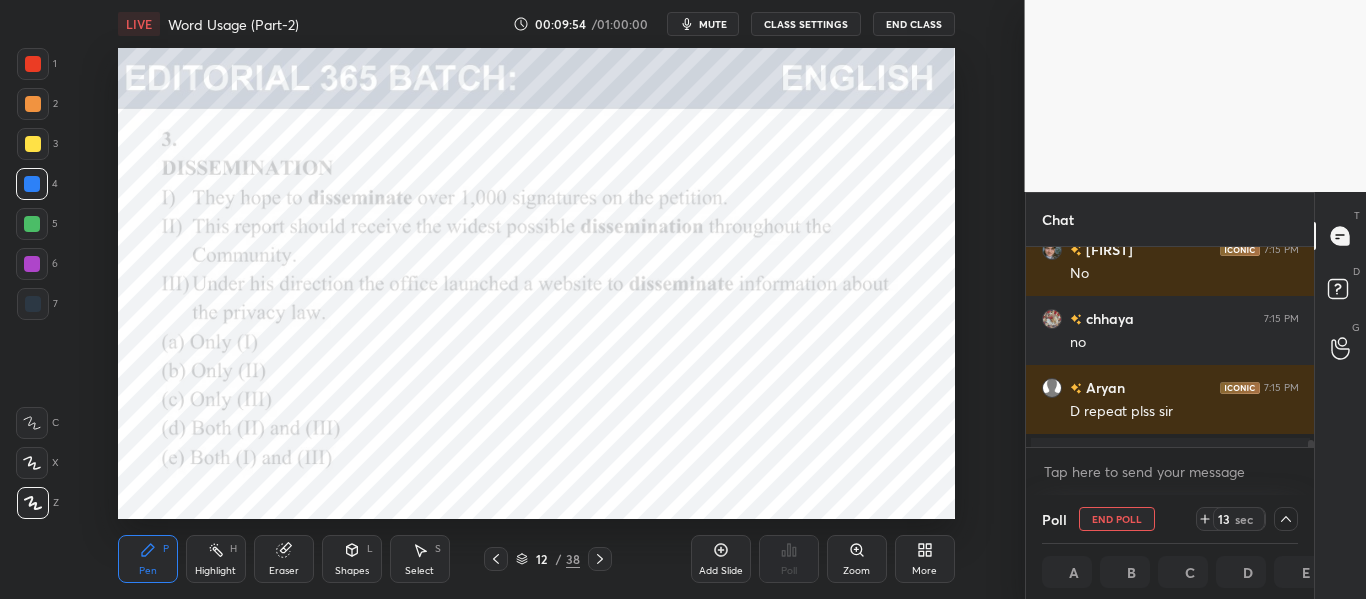 scroll, scrollTop: 1, scrollLeft: 7, axis: both 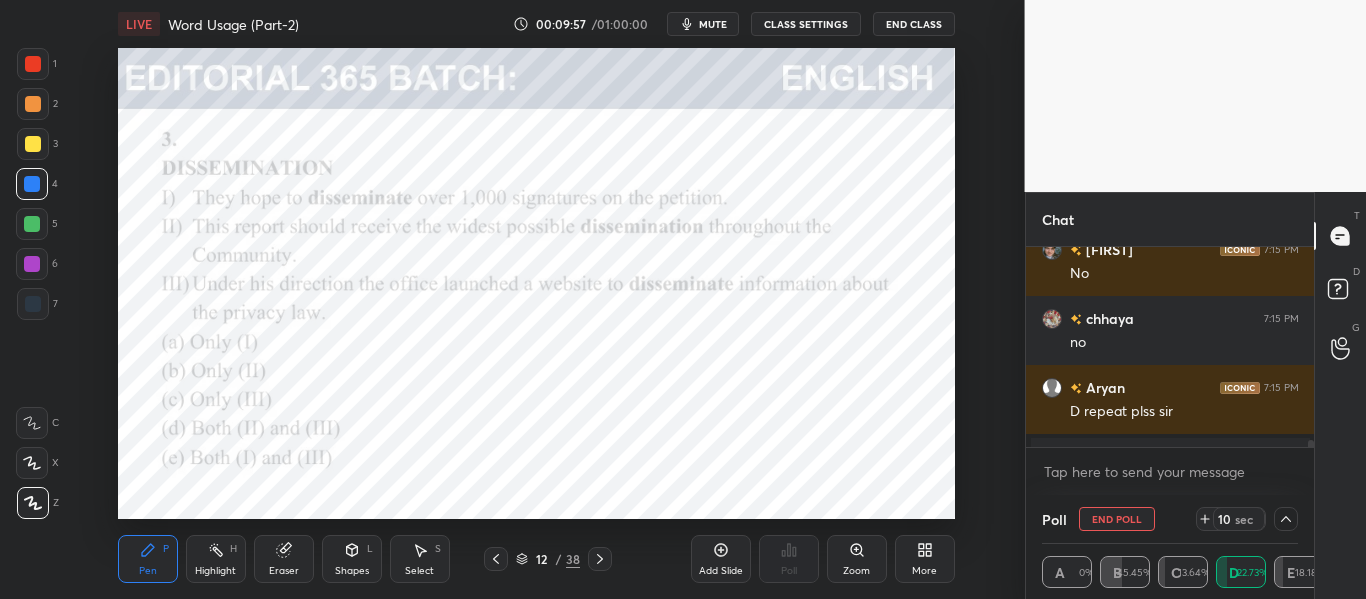 click at bounding box center (33, 64) 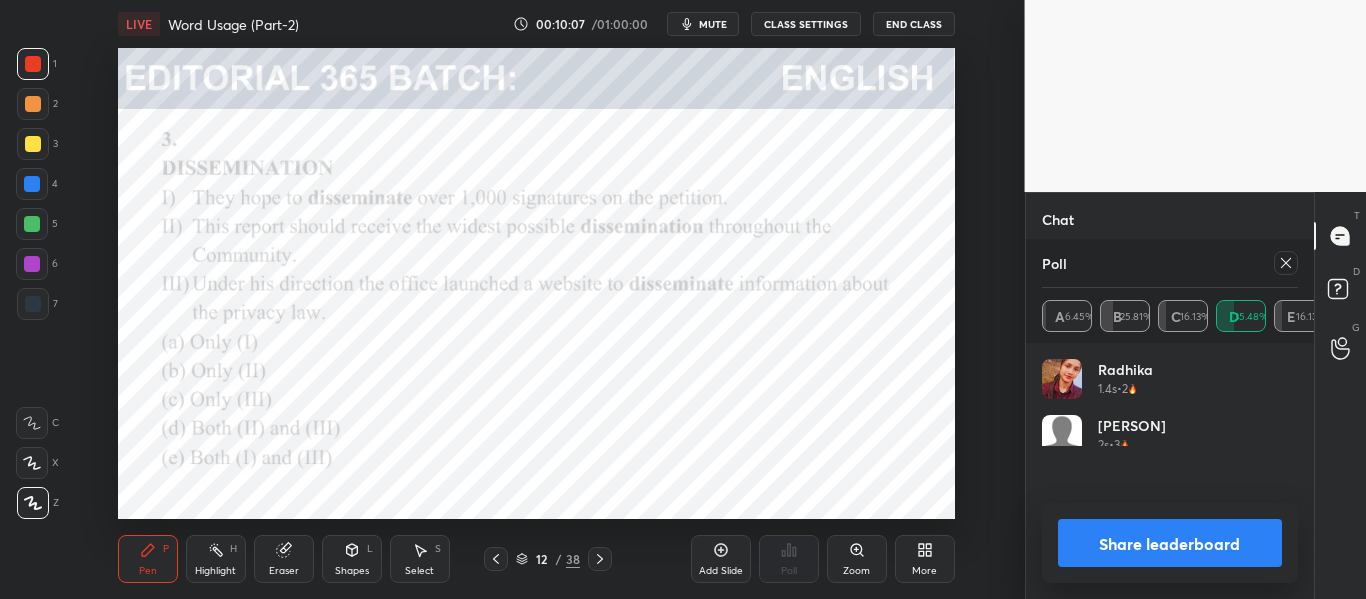 scroll, scrollTop: 7, scrollLeft: 7, axis: both 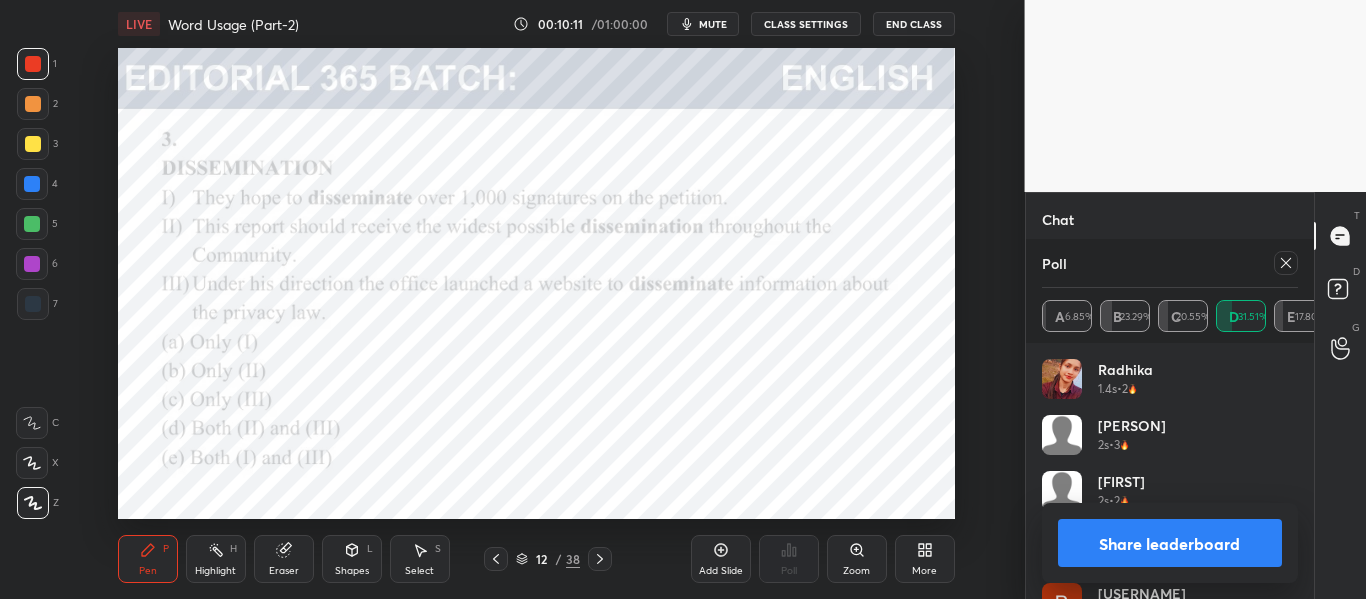 click 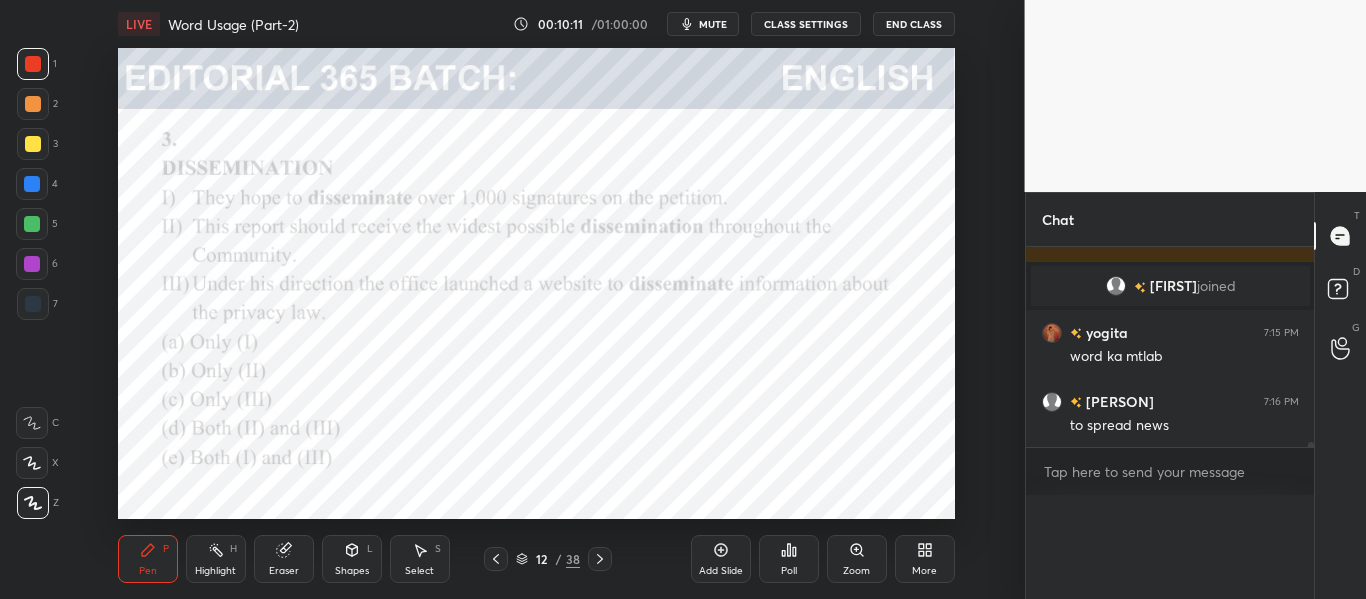 scroll, scrollTop: 0, scrollLeft: 0, axis: both 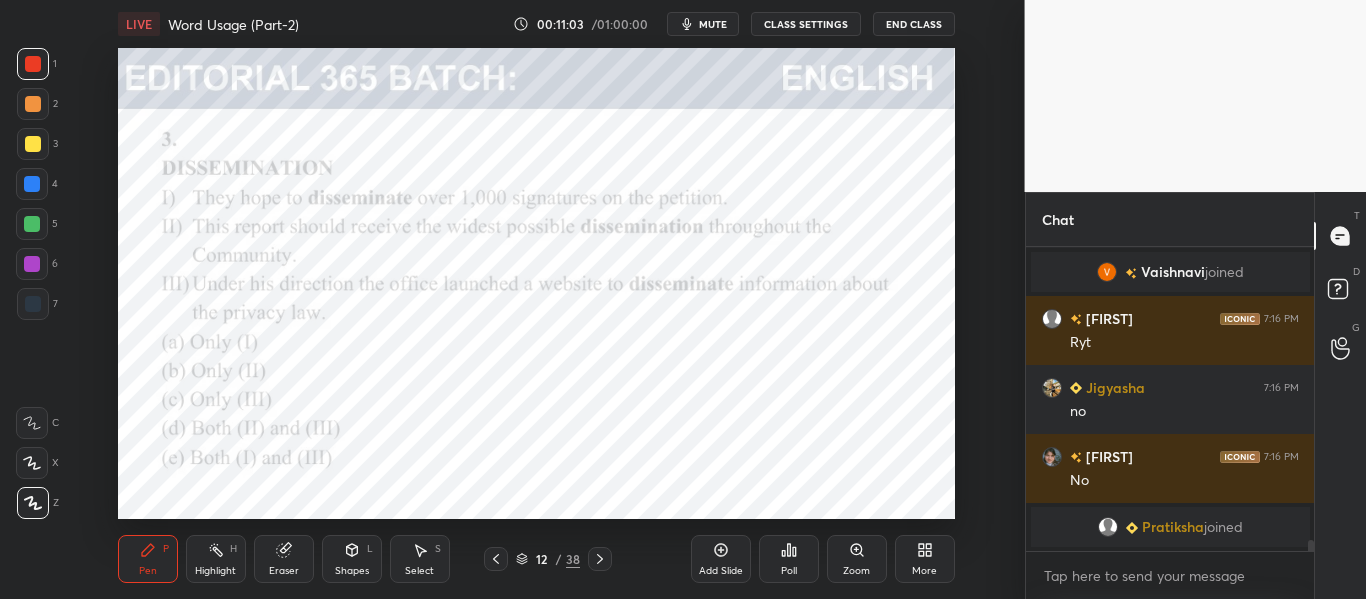 click 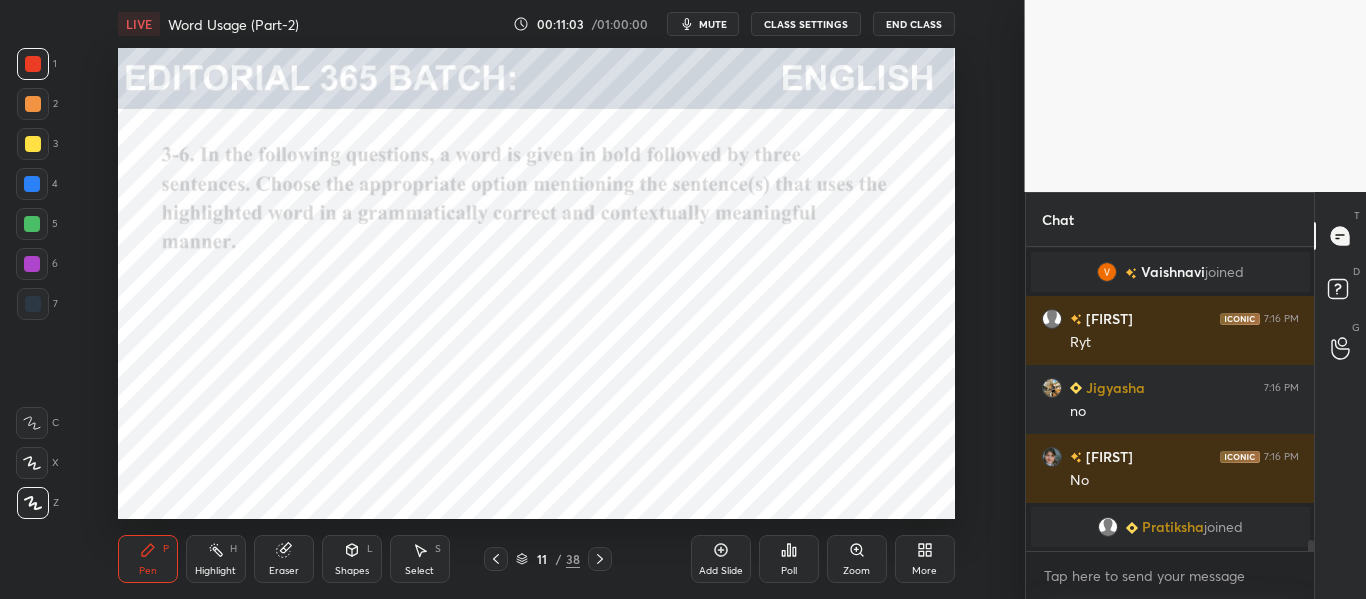 click 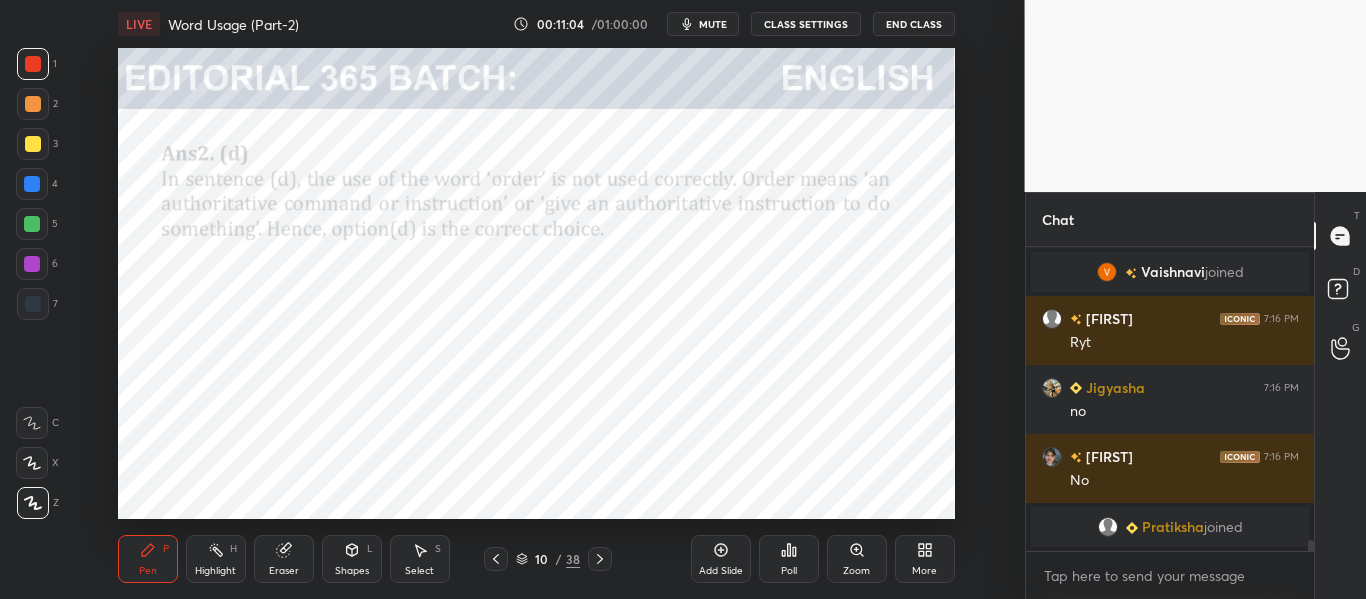 click 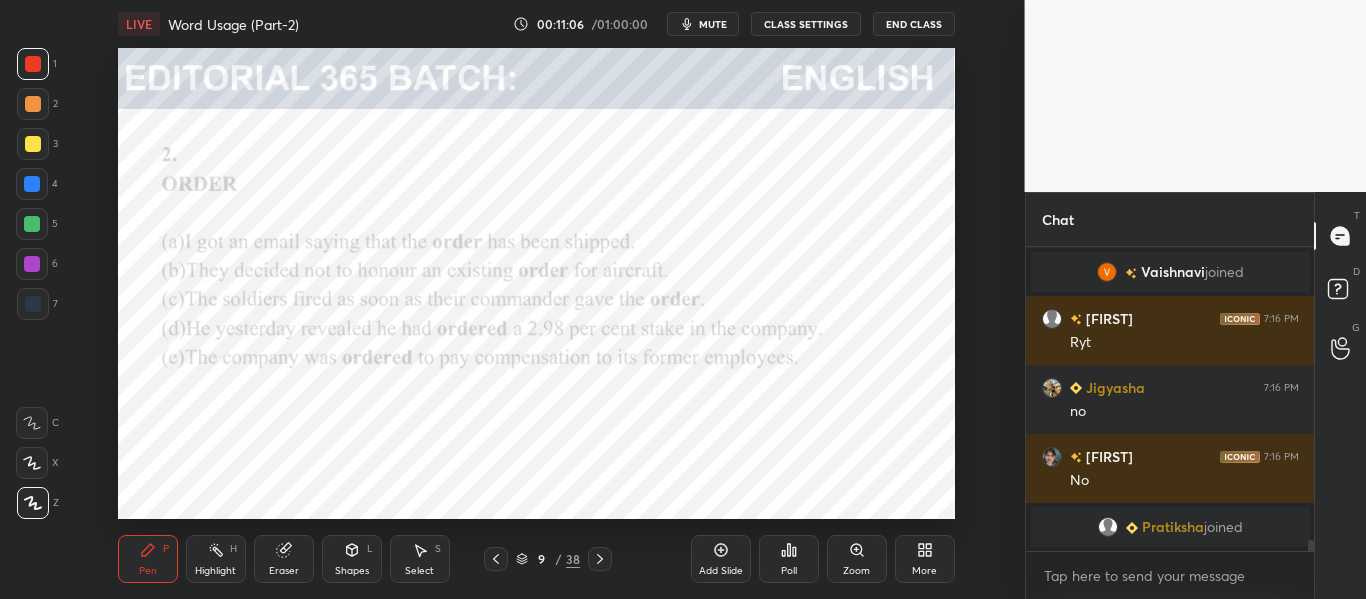click at bounding box center (32, 184) 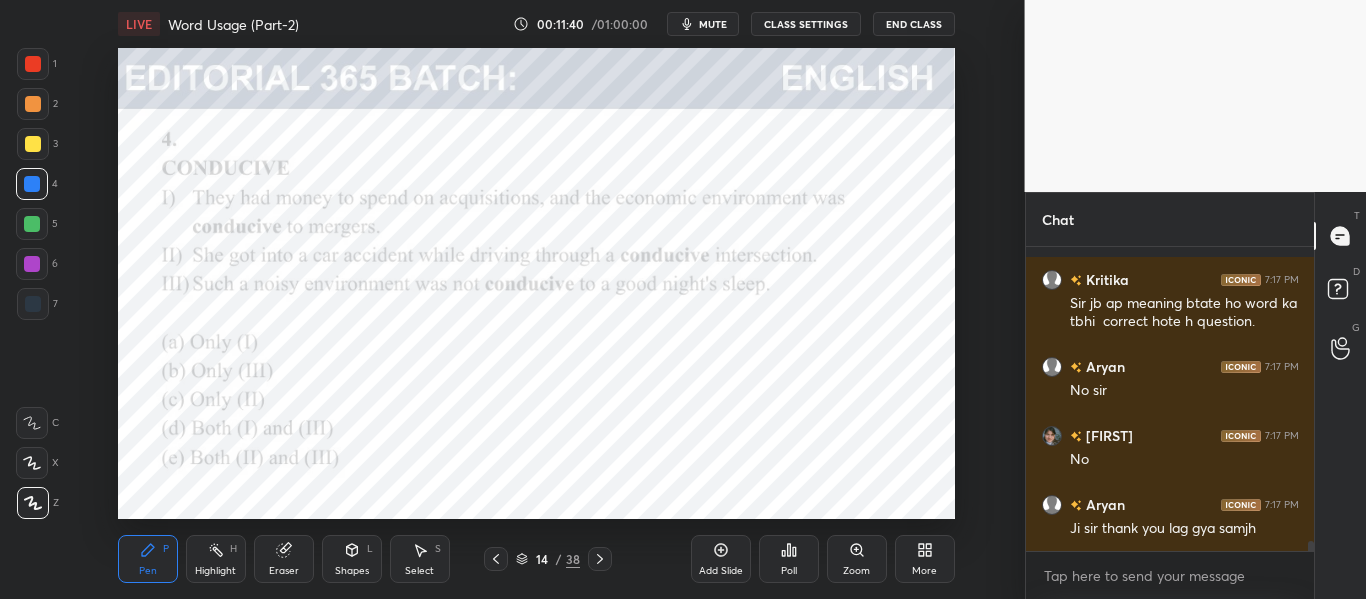 scroll, scrollTop: 8658, scrollLeft: 0, axis: vertical 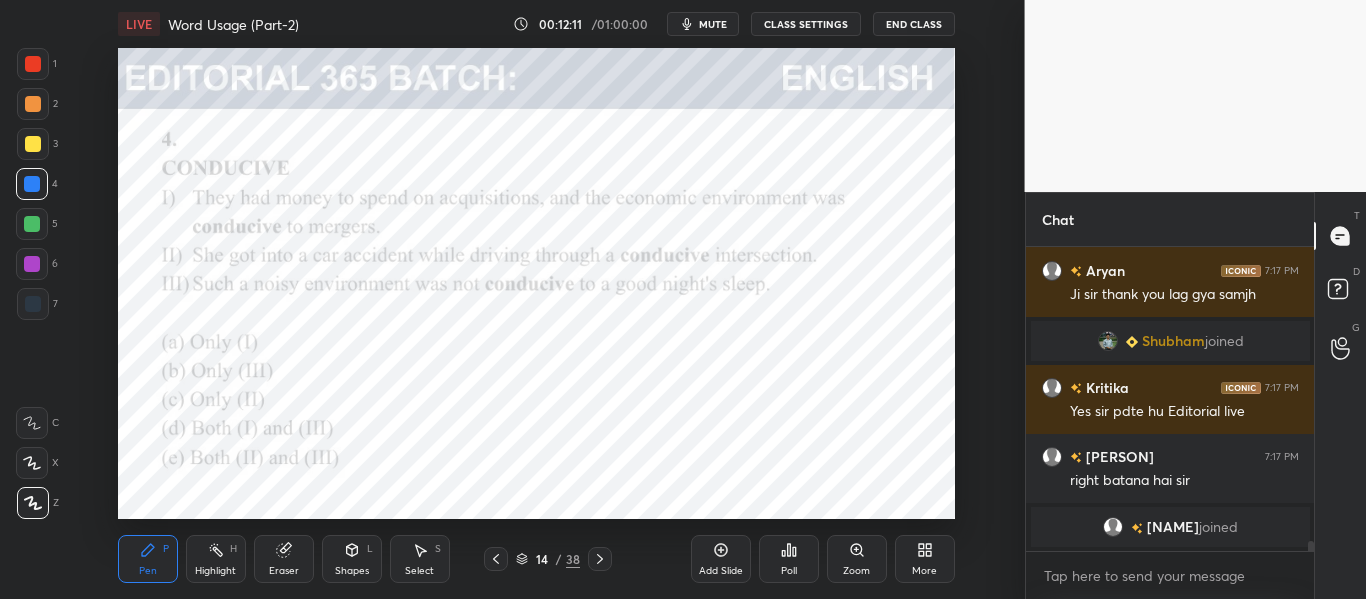 click at bounding box center [32, 264] 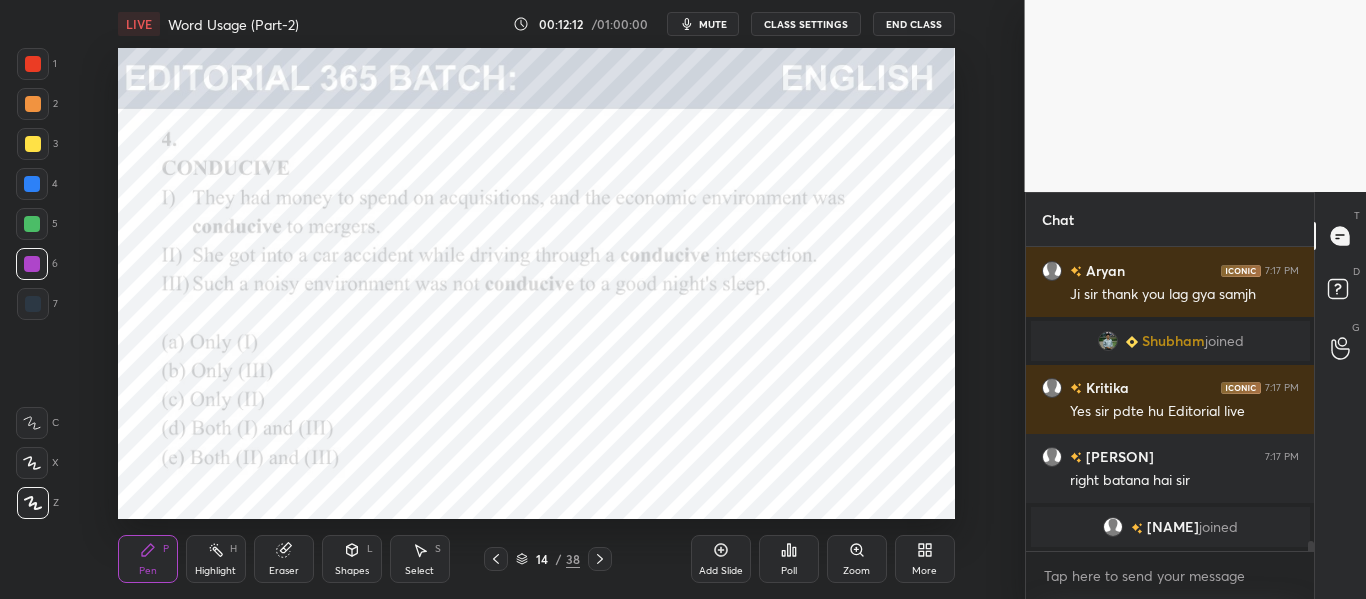 click at bounding box center (33, 64) 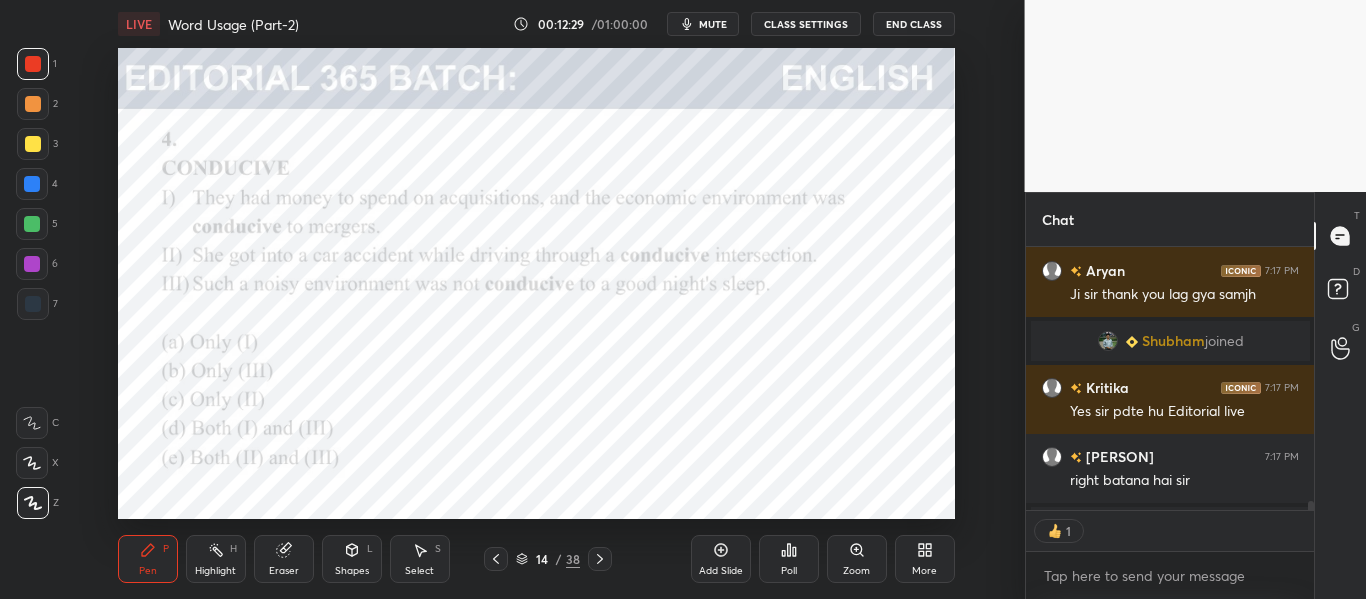 scroll, scrollTop: 257, scrollLeft: 282, axis: both 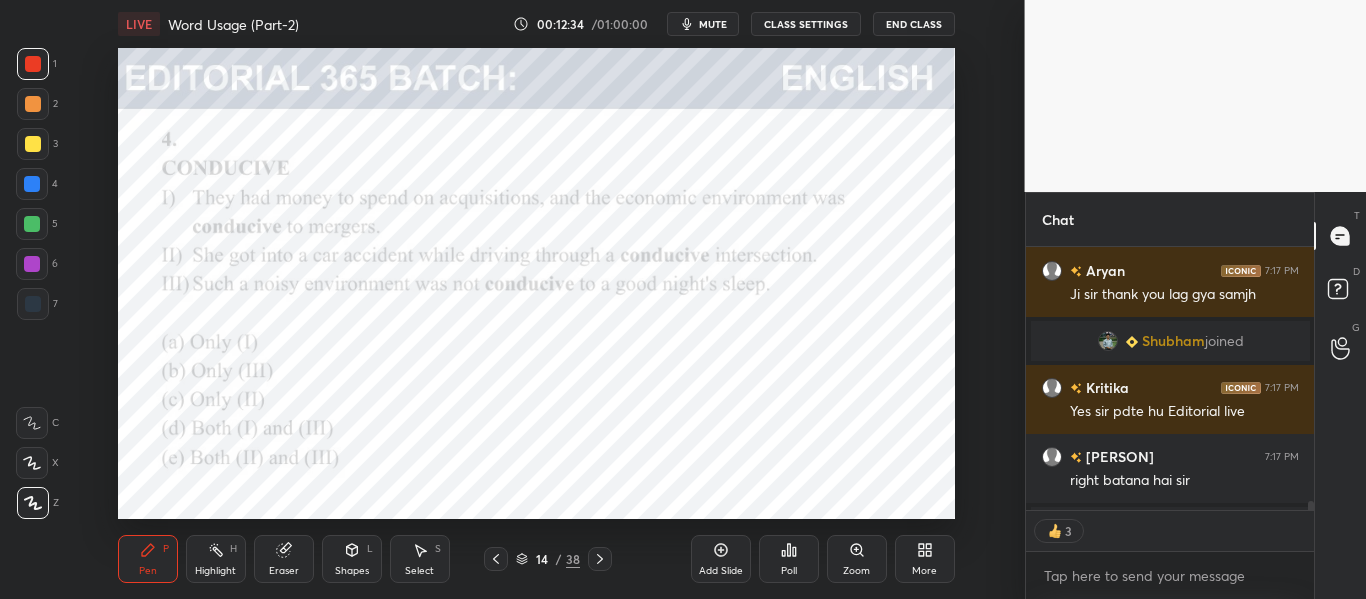 click 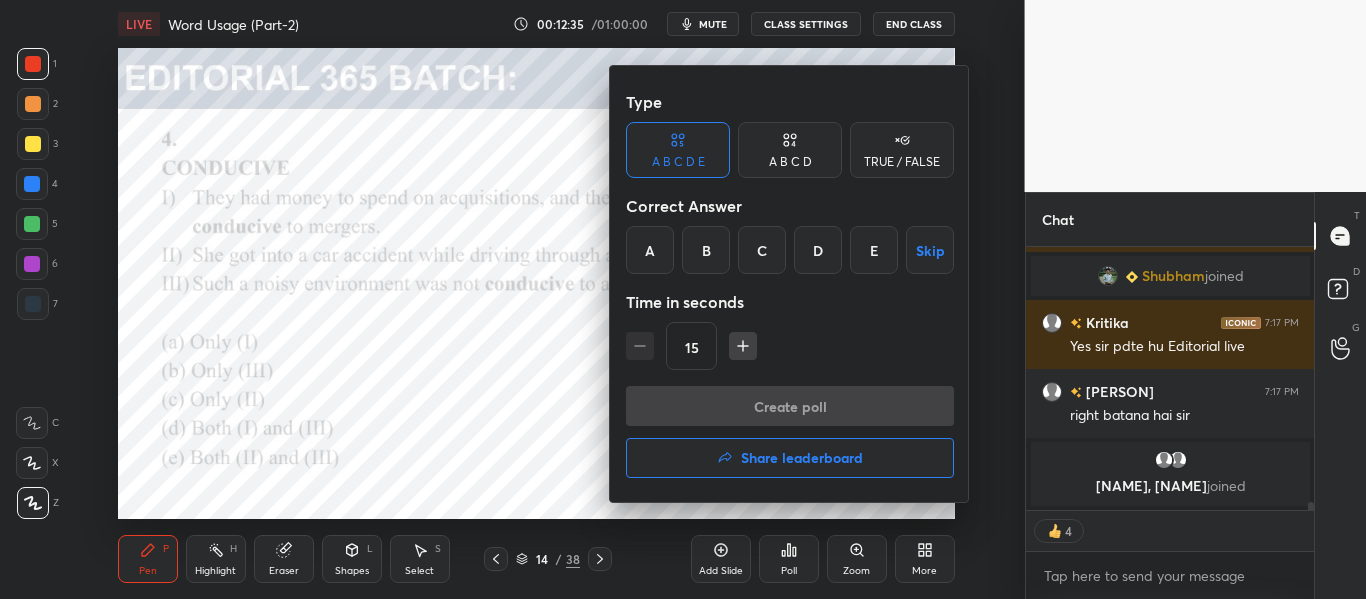 click on "D" at bounding box center [818, 250] 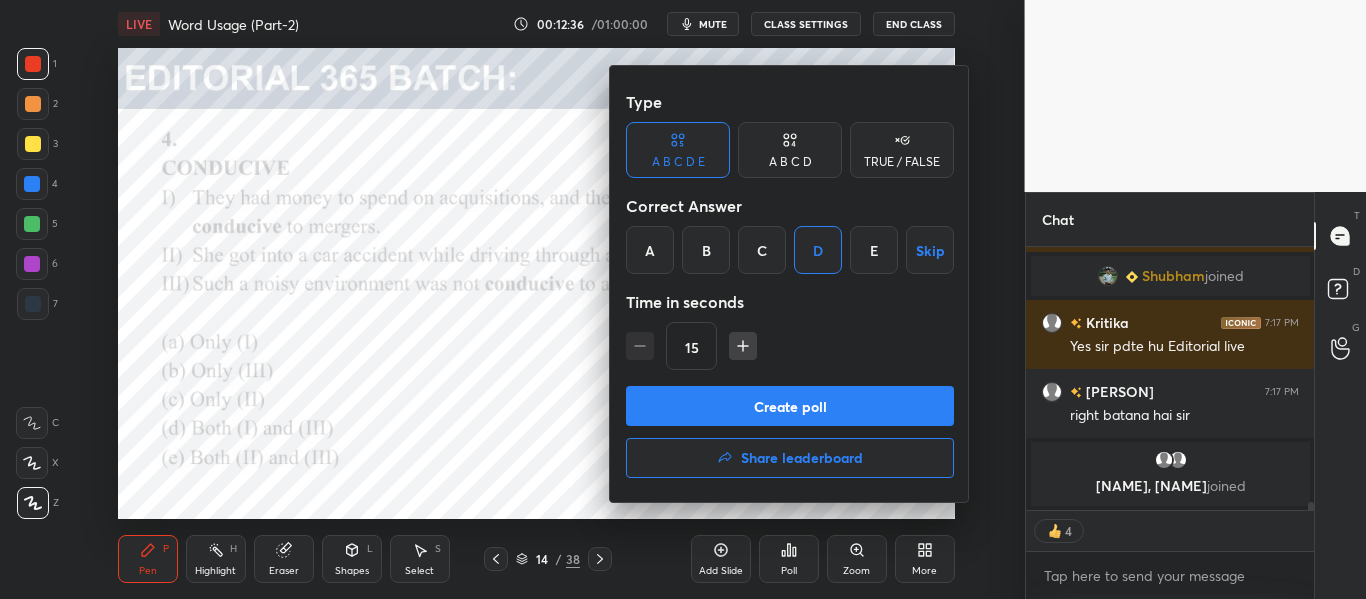 click on "Create poll" at bounding box center (790, 406) 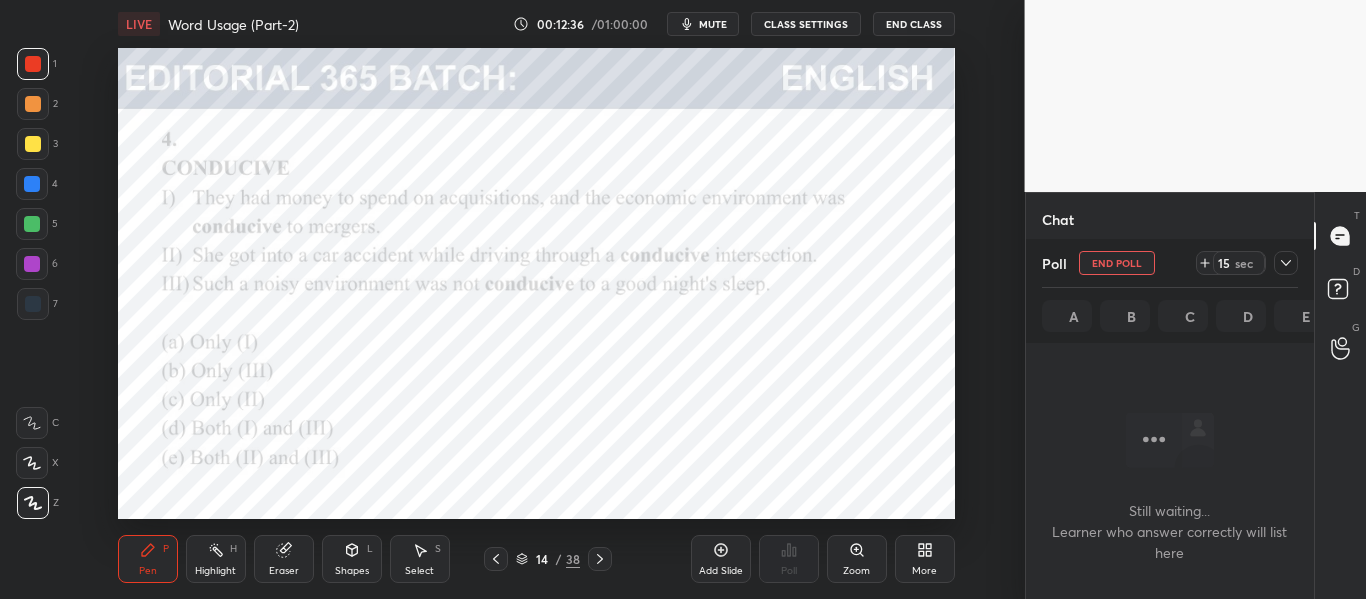 scroll, scrollTop: 215, scrollLeft: 282, axis: both 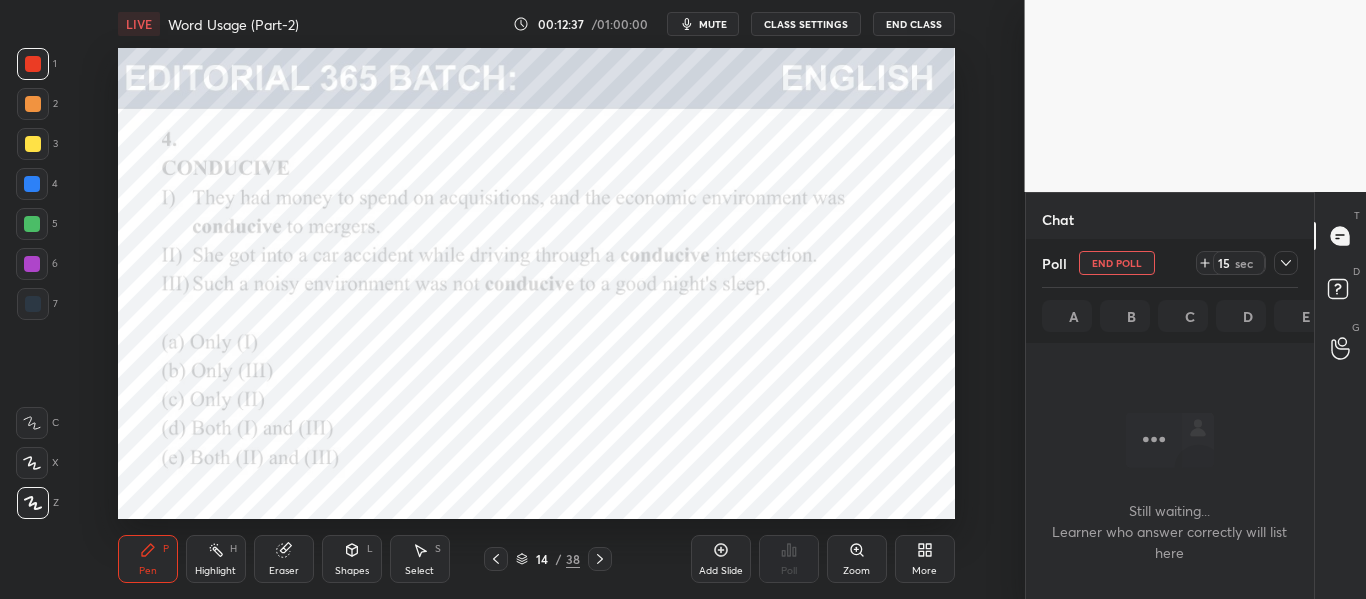 click at bounding box center [1286, 263] 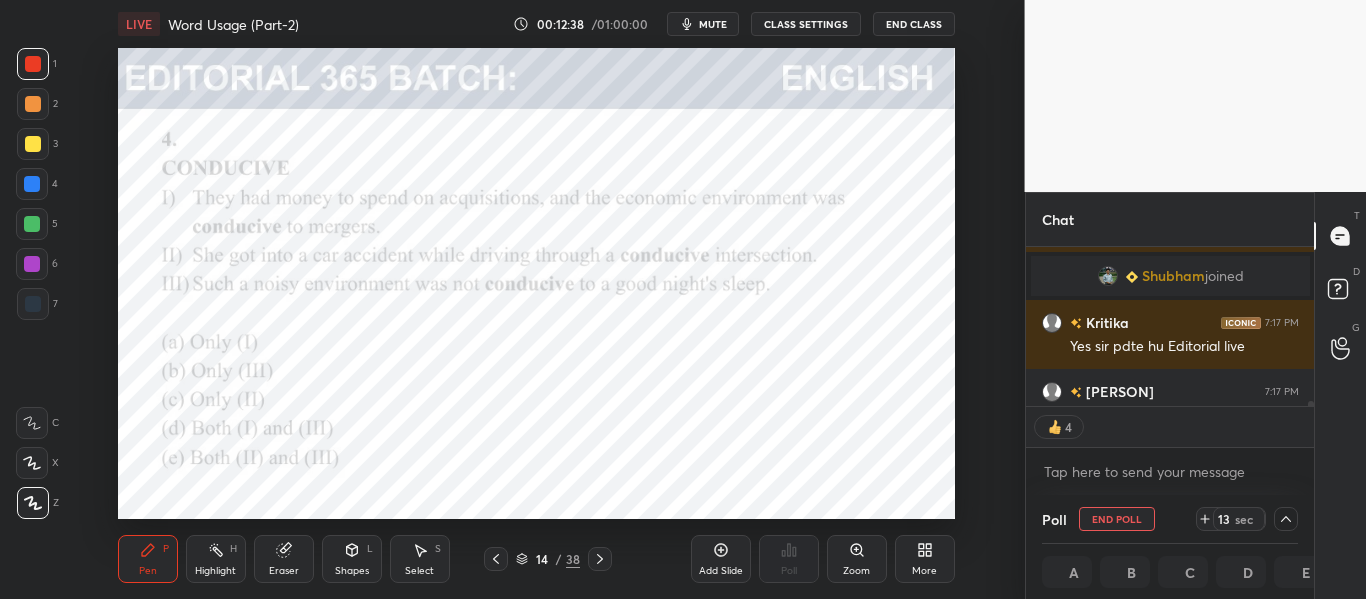 scroll, scrollTop: 1, scrollLeft: 7, axis: both 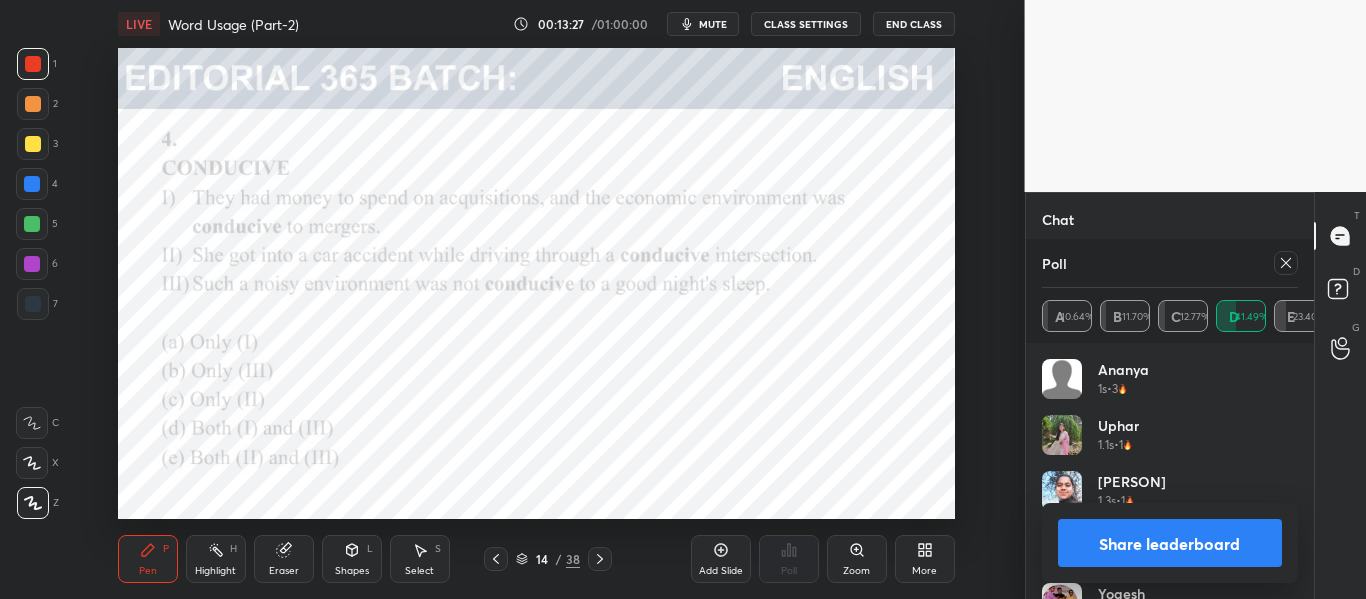 click 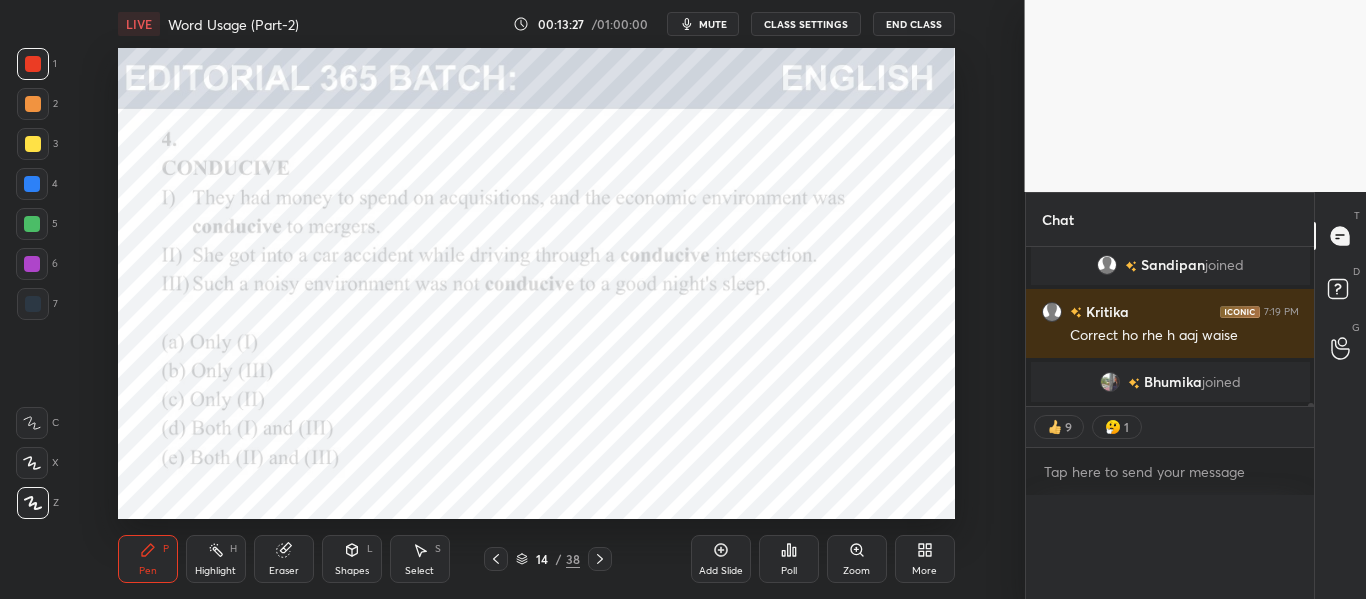 scroll, scrollTop: 0, scrollLeft: 0, axis: both 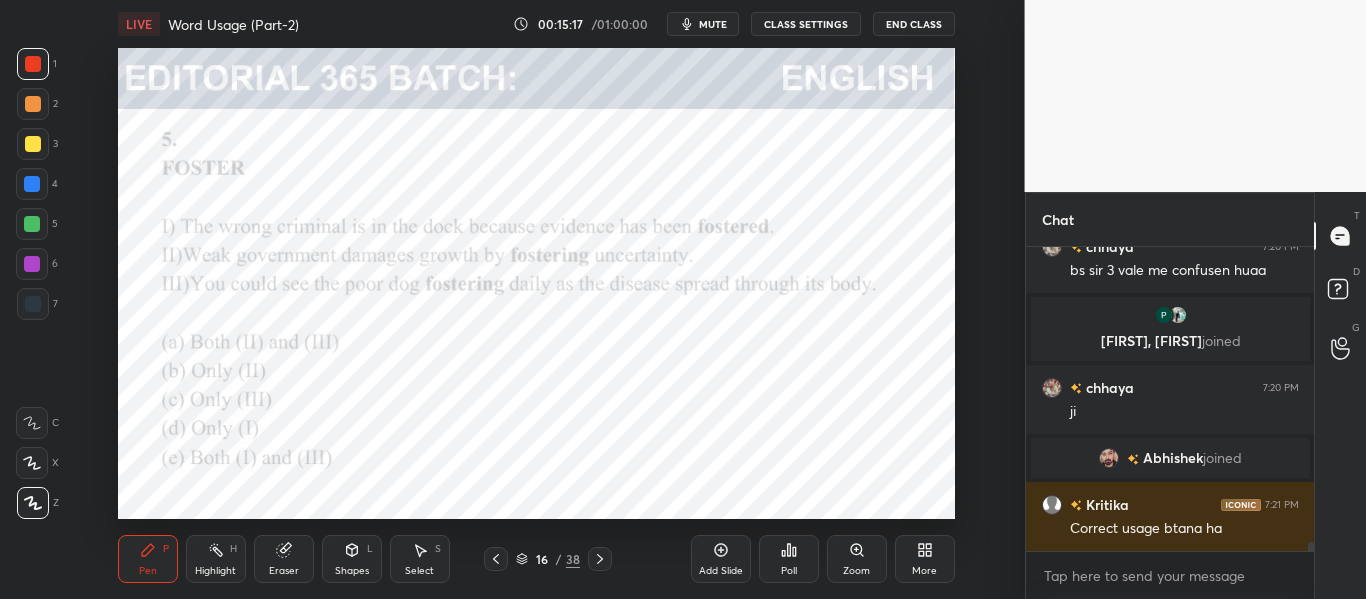 click on "Poll" at bounding box center [789, 571] 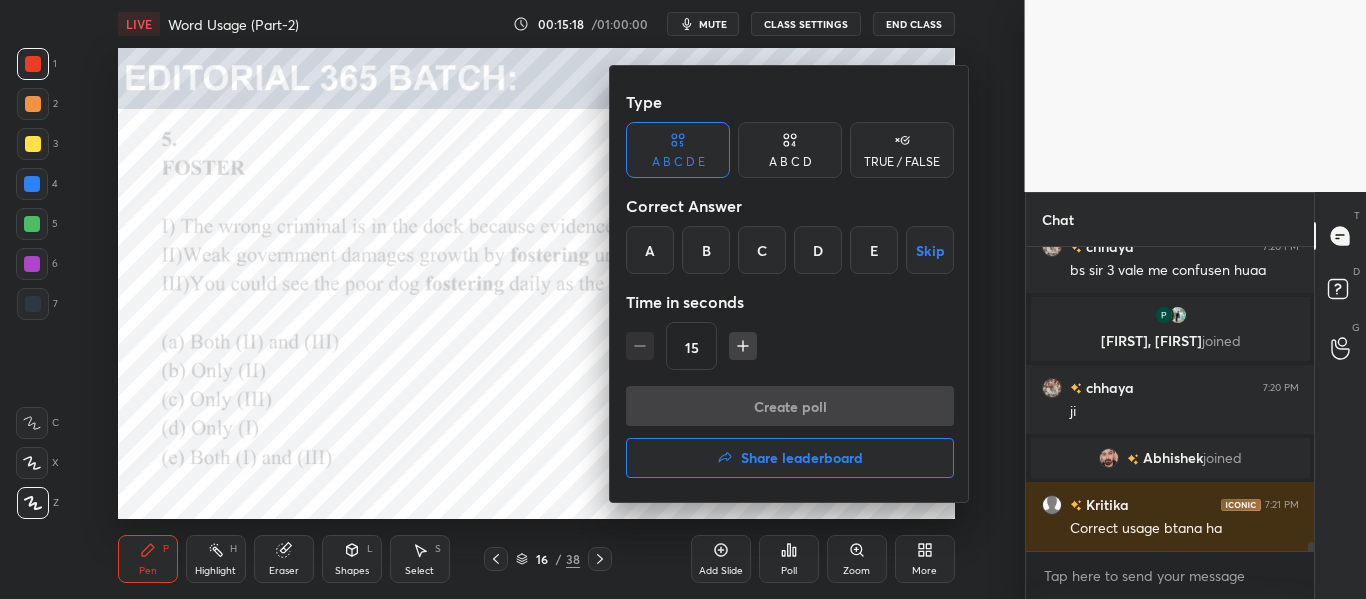 scroll, scrollTop: 9677, scrollLeft: 0, axis: vertical 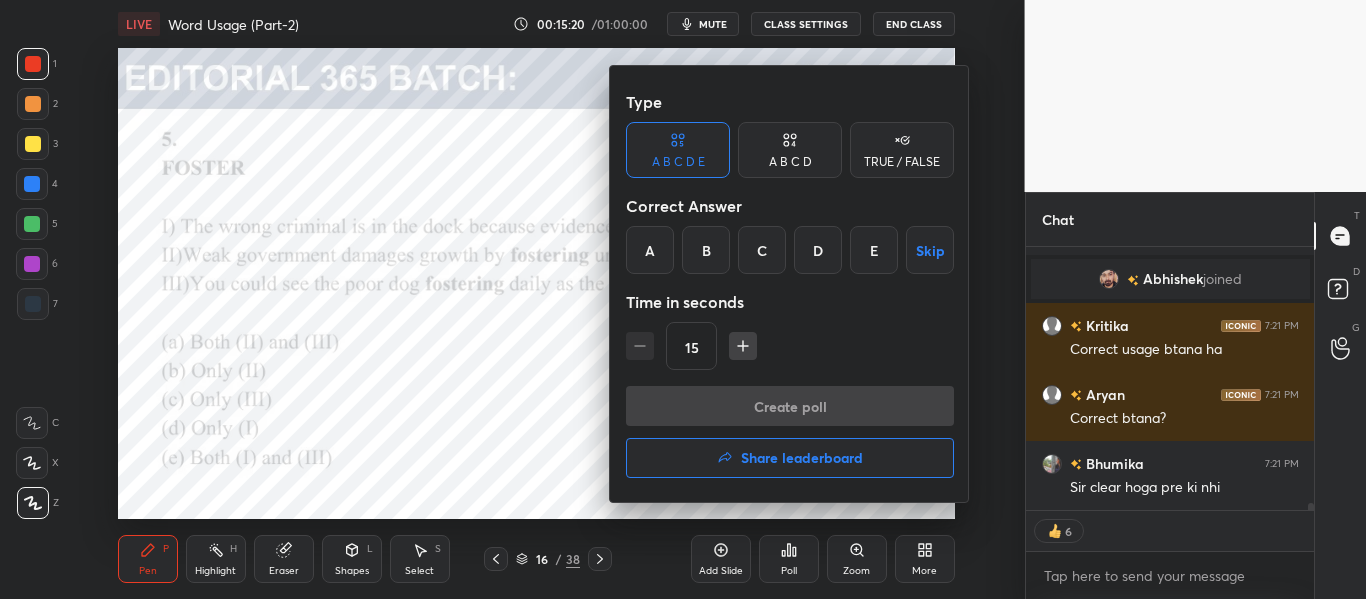click on "B" at bounding box center [706, 250] 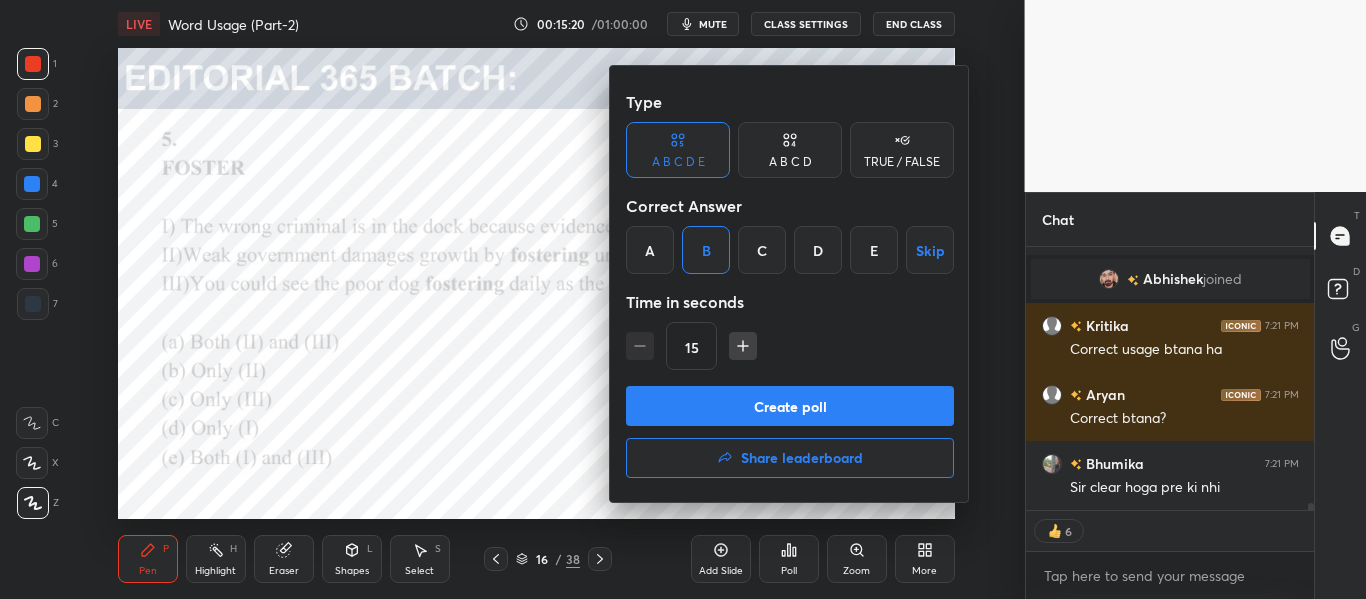 click on "Create poll" at bounding box center [790, 406] 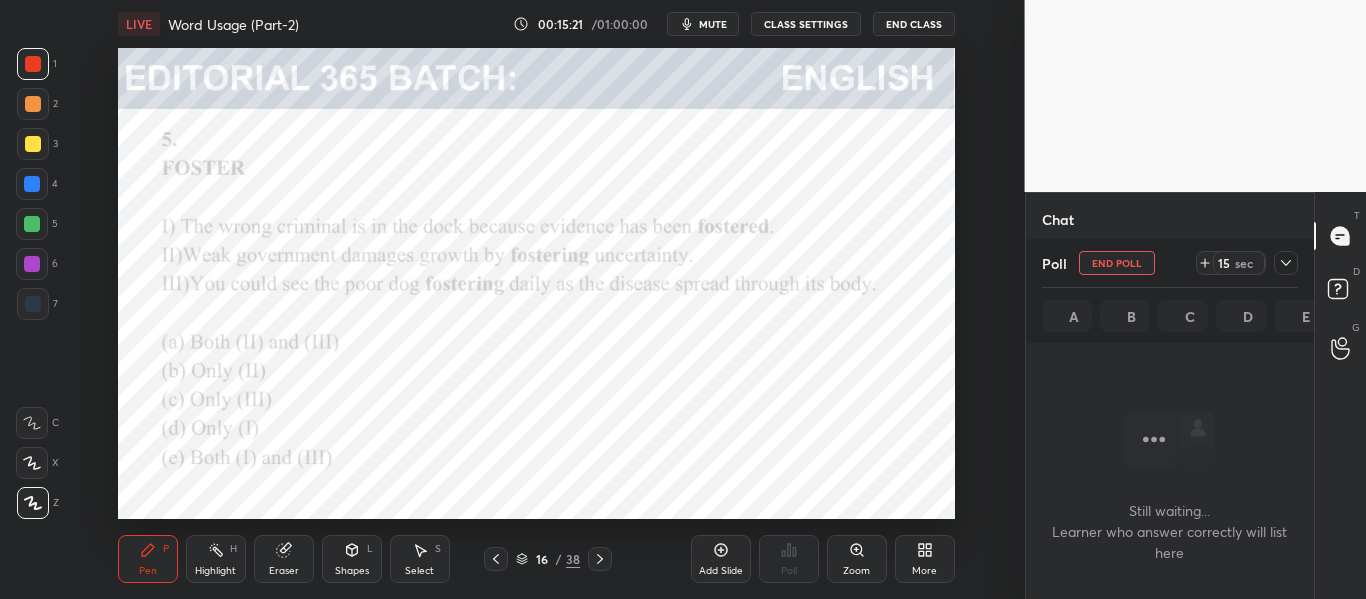 scroll, scrollTop: 215, scrollLeft: 282, axis: both 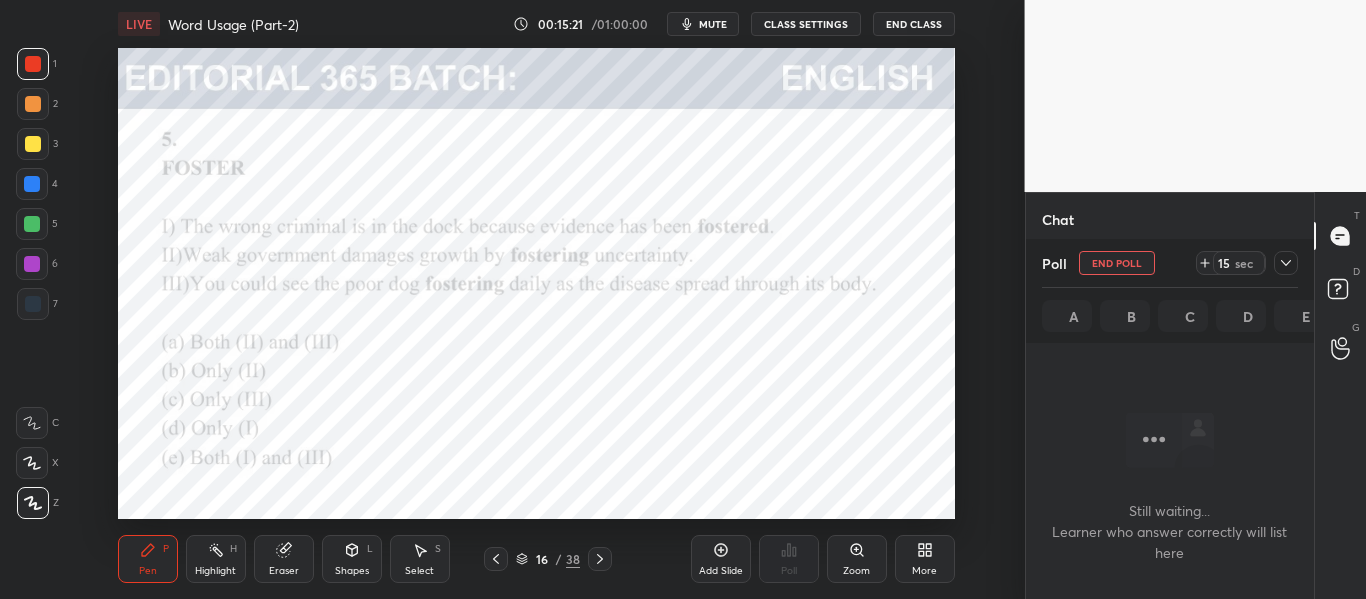 click 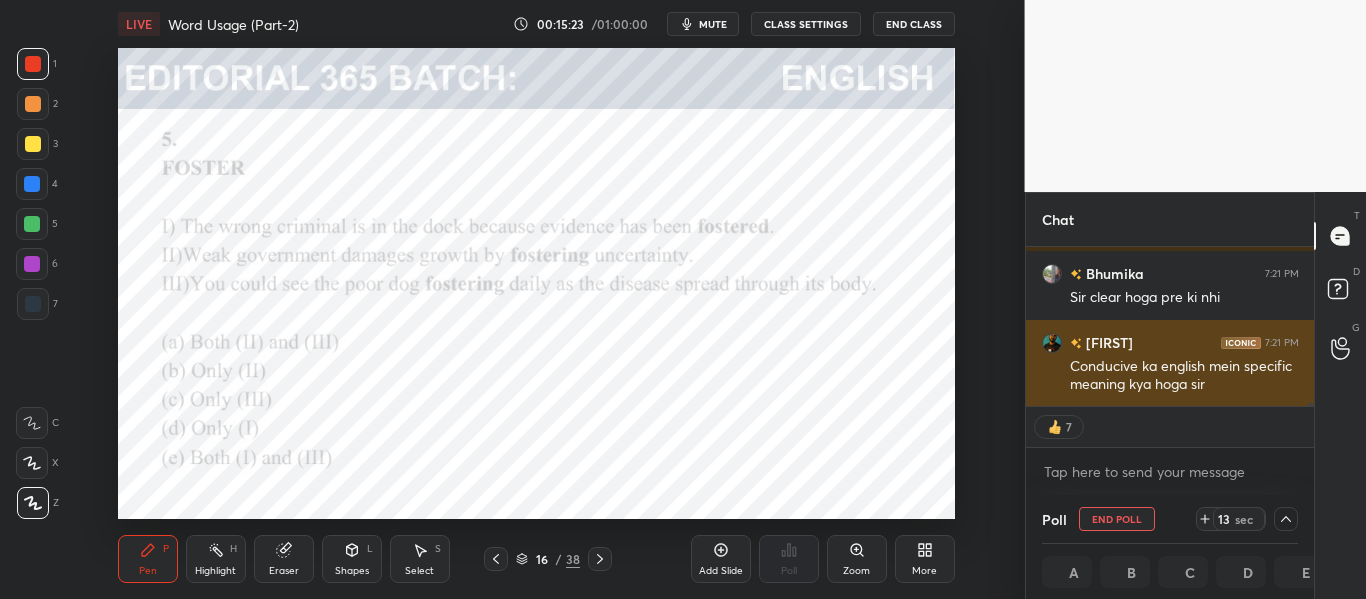 scroll, scrollTop: 1, scrollLeft: 7, axis: both 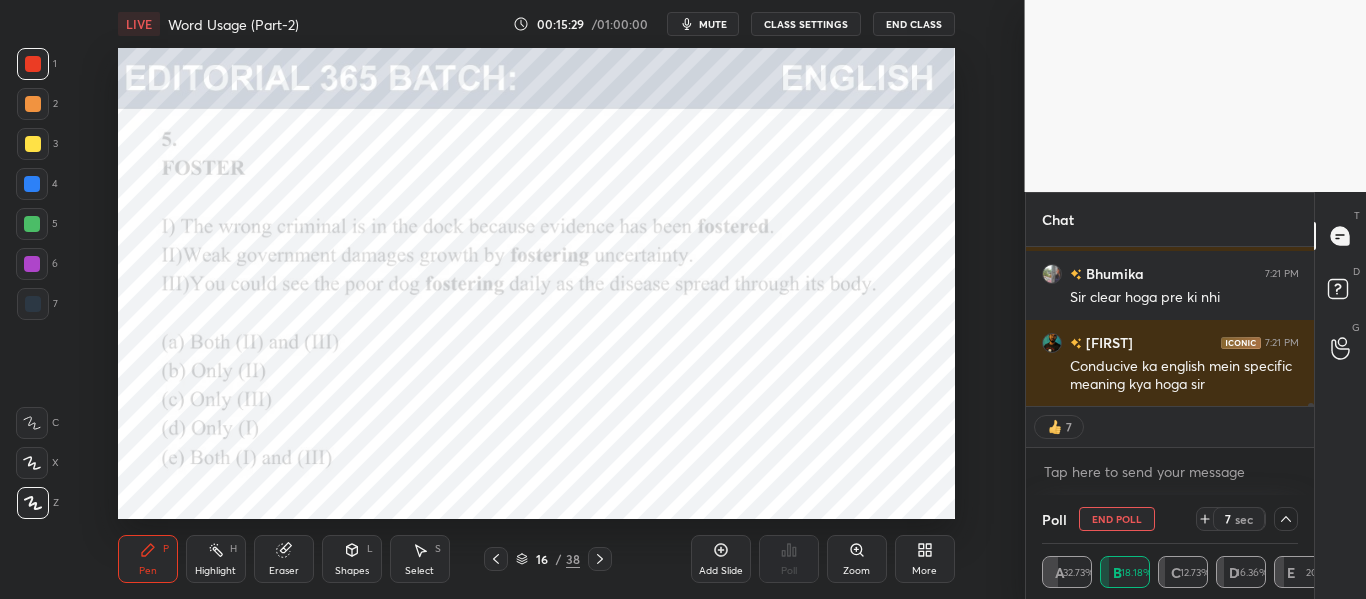 click at bounding box center [496, 559] 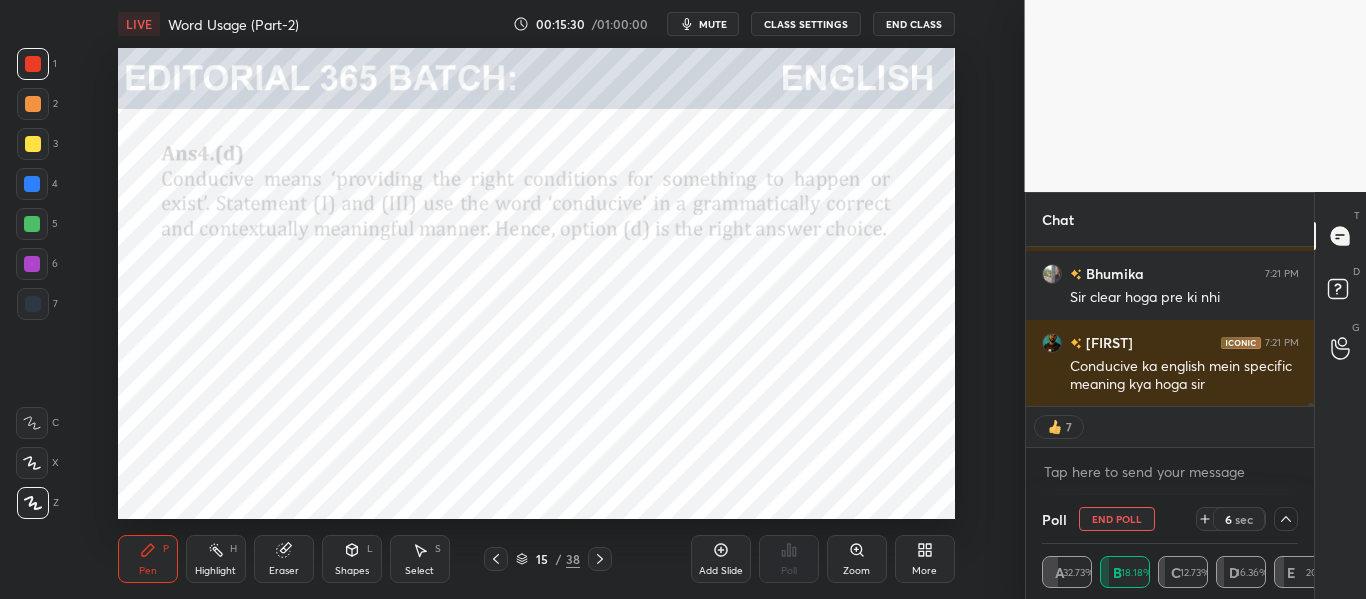 click at bounding box center [496, 559] 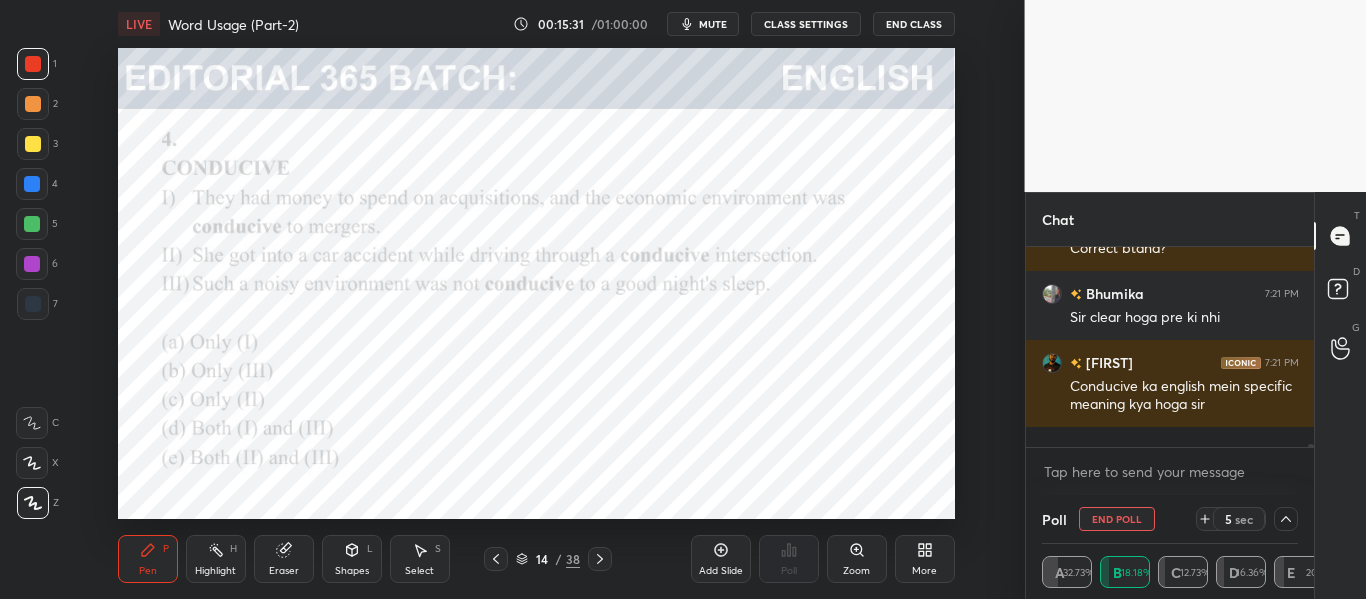 scroll, scrollTop: 194, scrollLeft: 282, axis: both 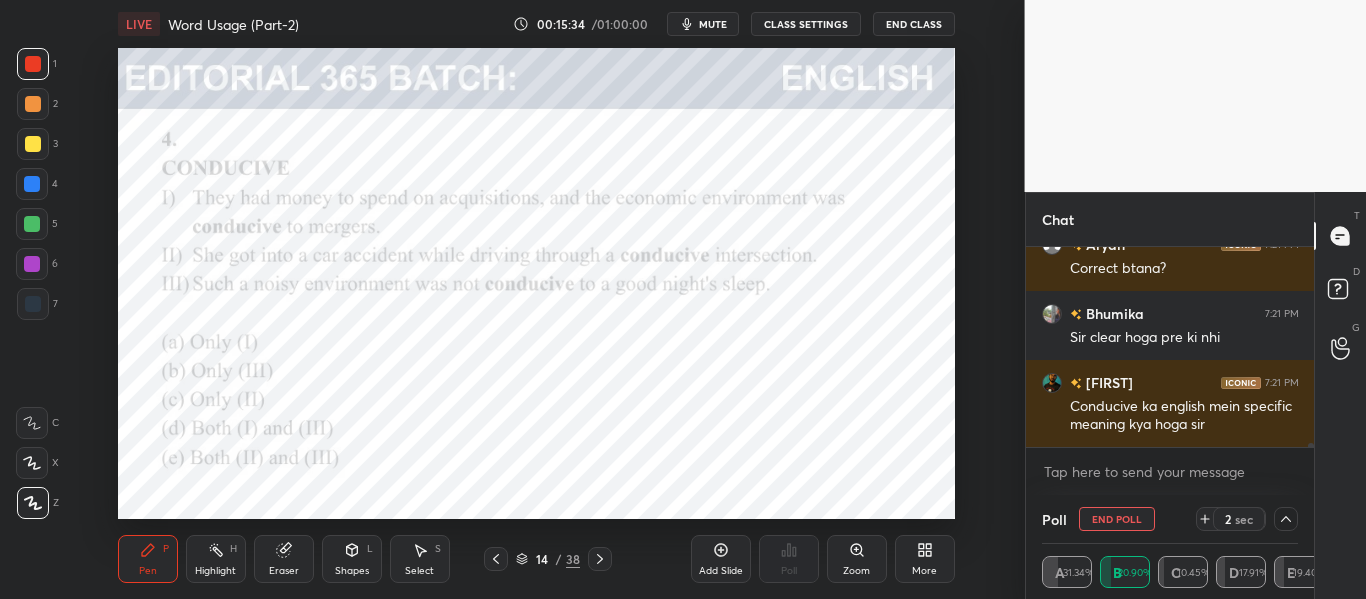 click 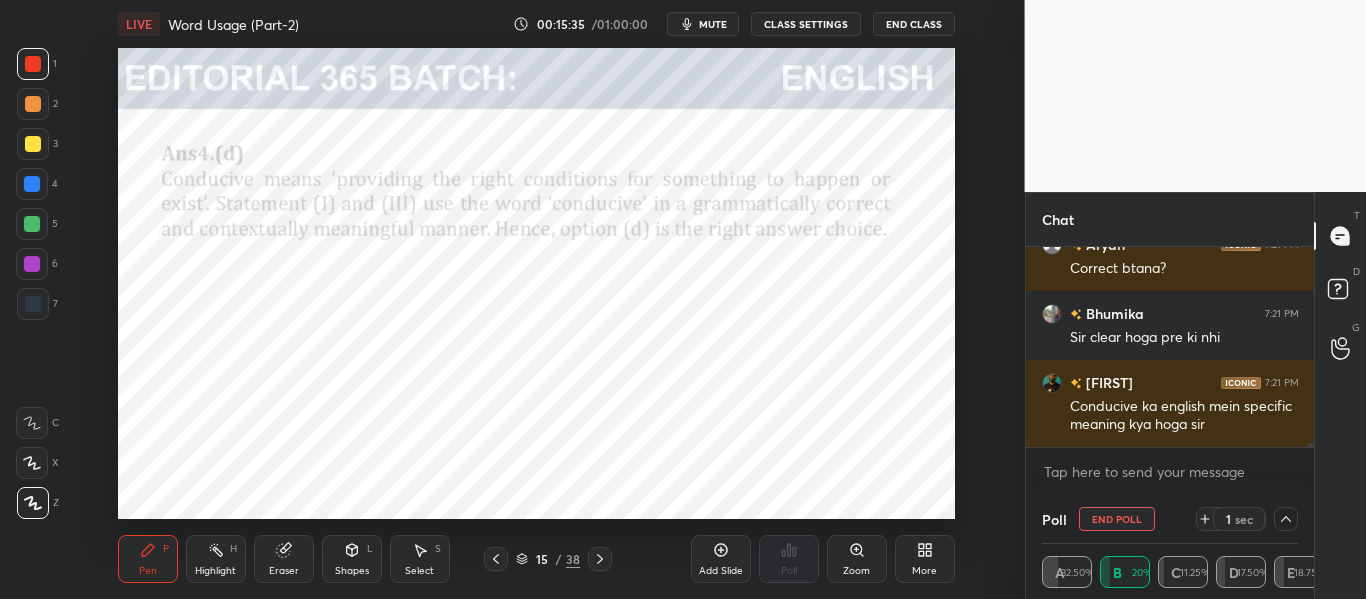 click 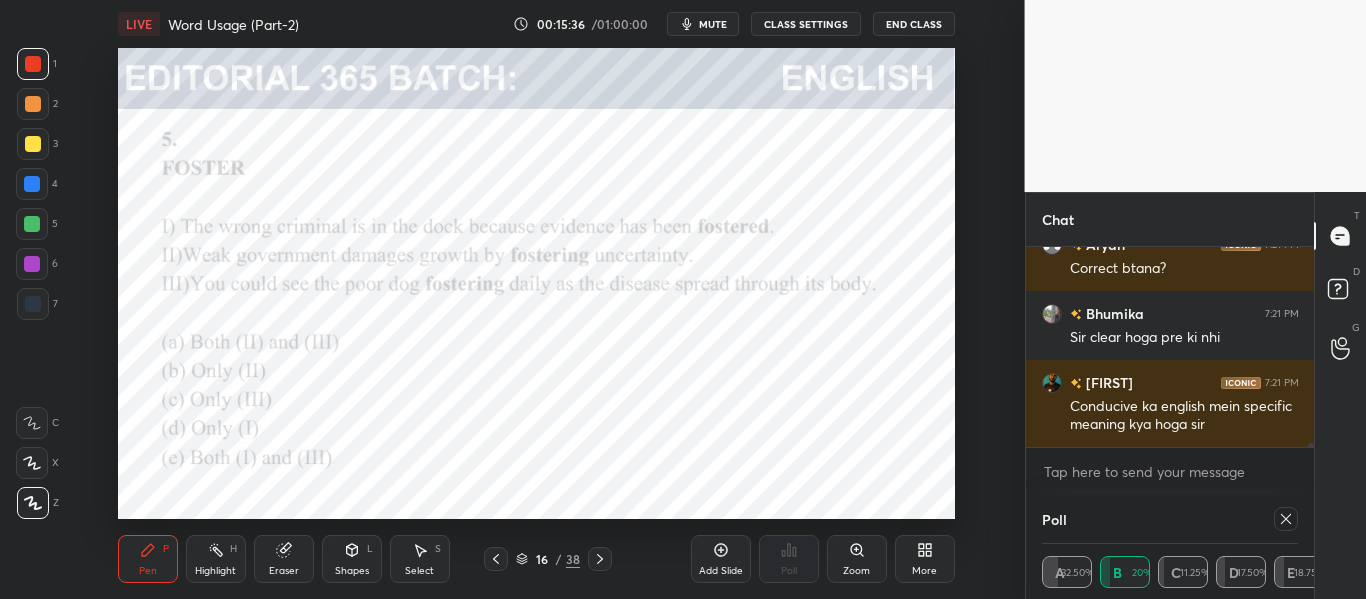 scroll, scrollTop: 0, scrollLeft: 1, axis: horizontal 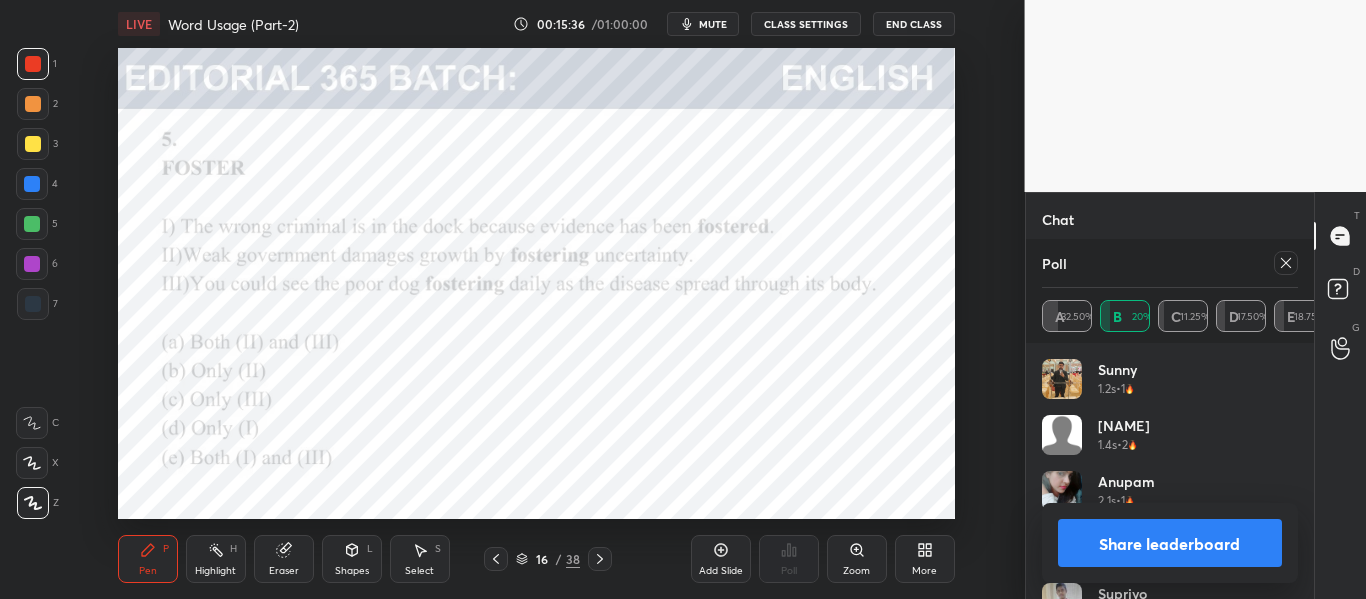 click on "Share leaderboard" at bounding box center (1170, 543) 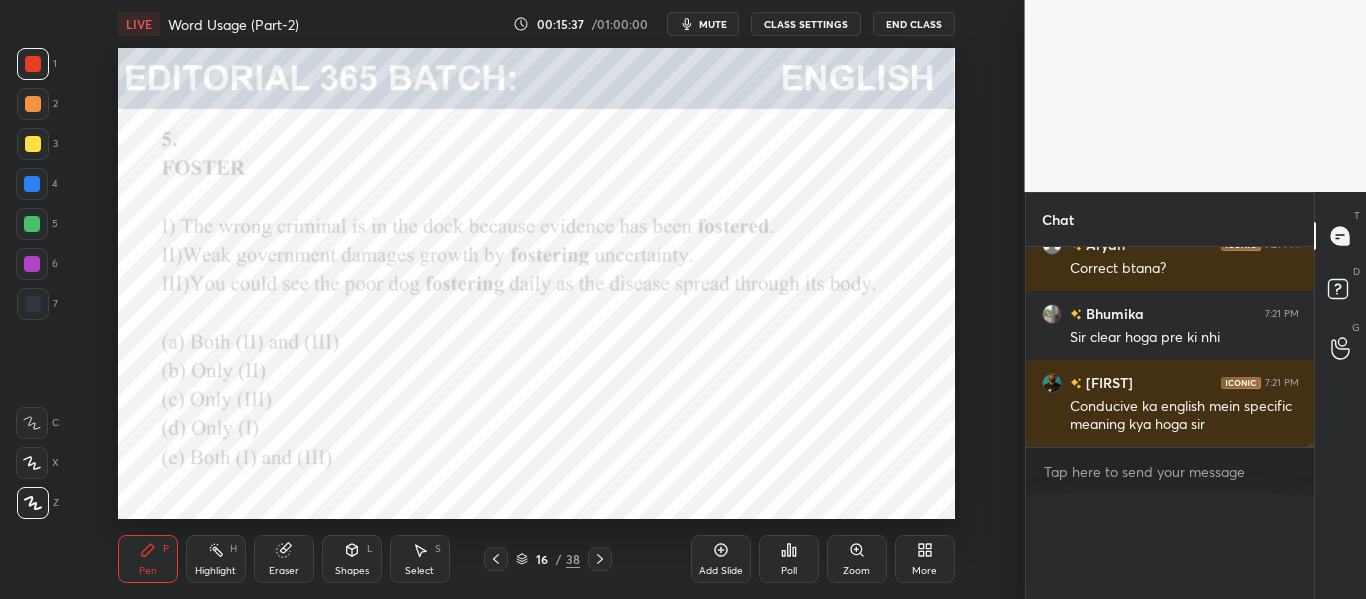 scroll, scrollTop: 0, scrollLeft: 0, axis: both 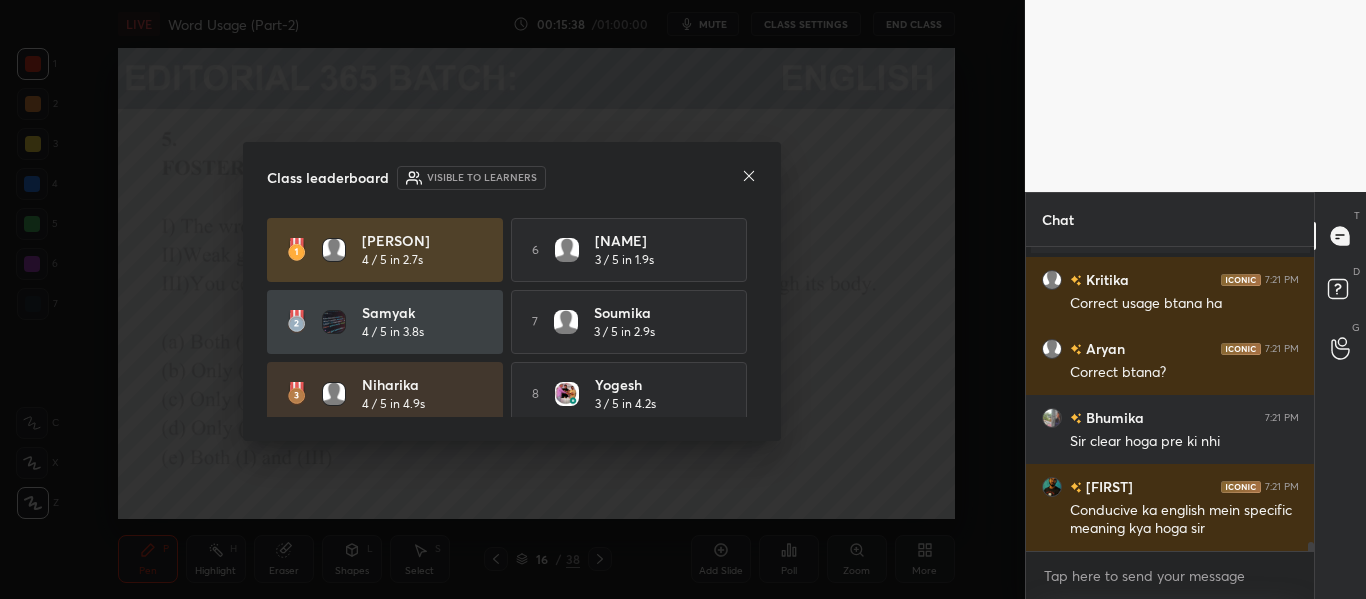 click 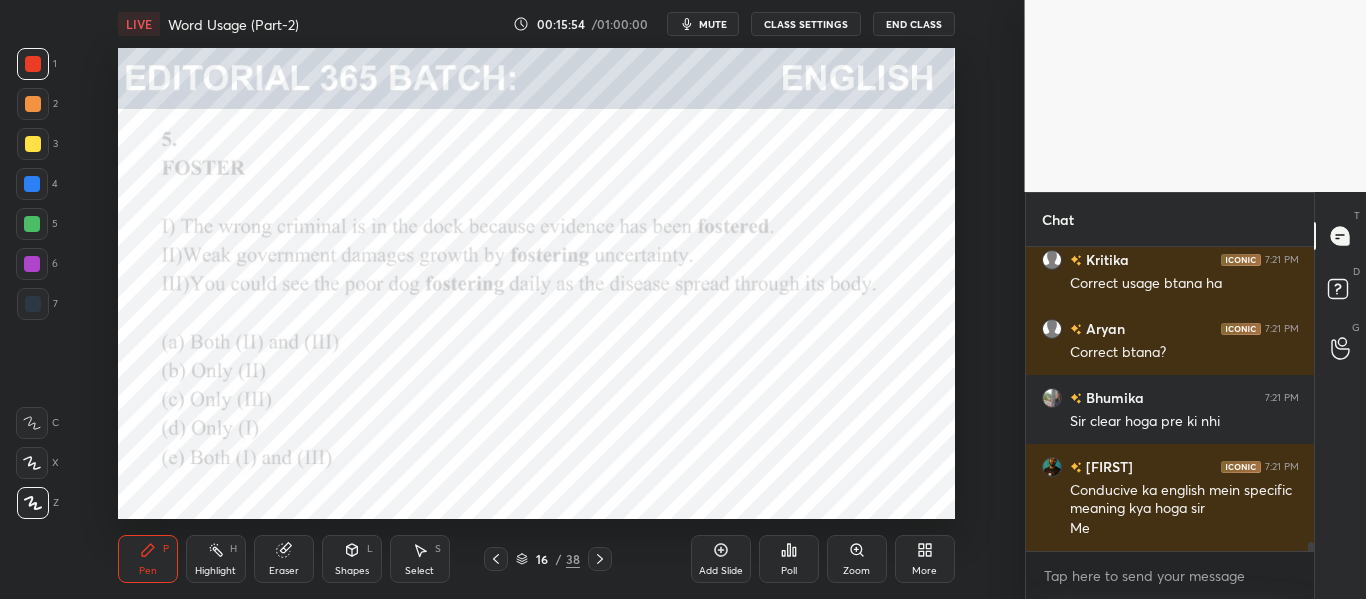 click at bounding box center [32, 184] 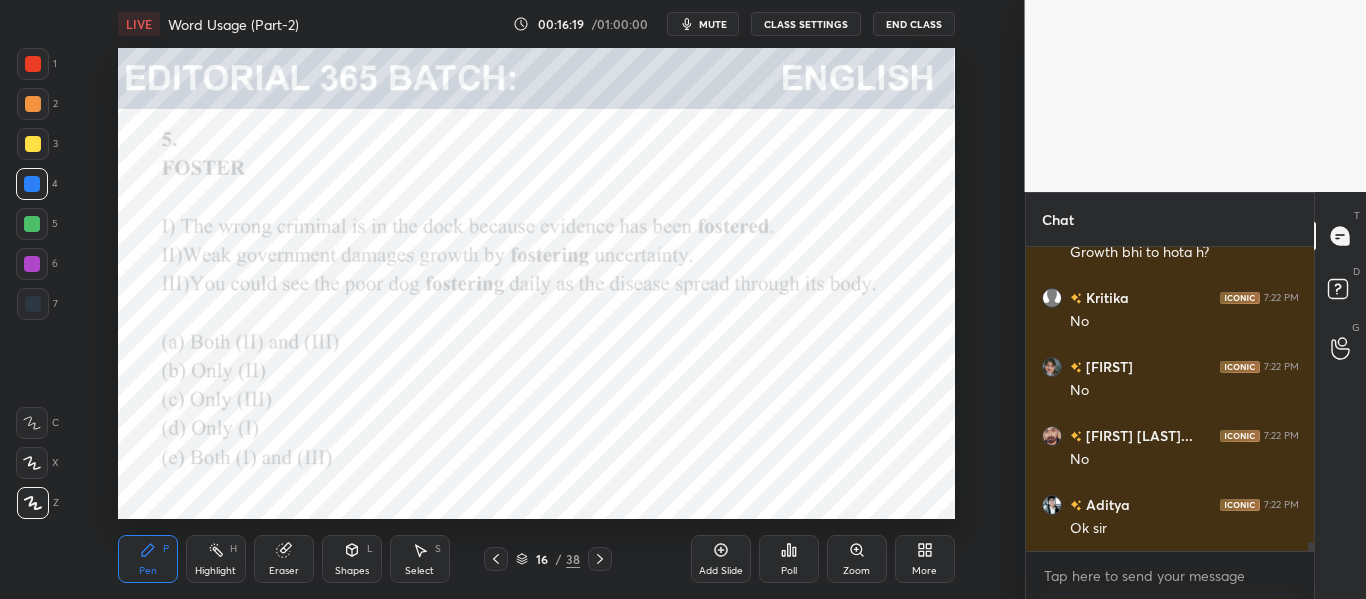 click at bounding box center (33, 64) 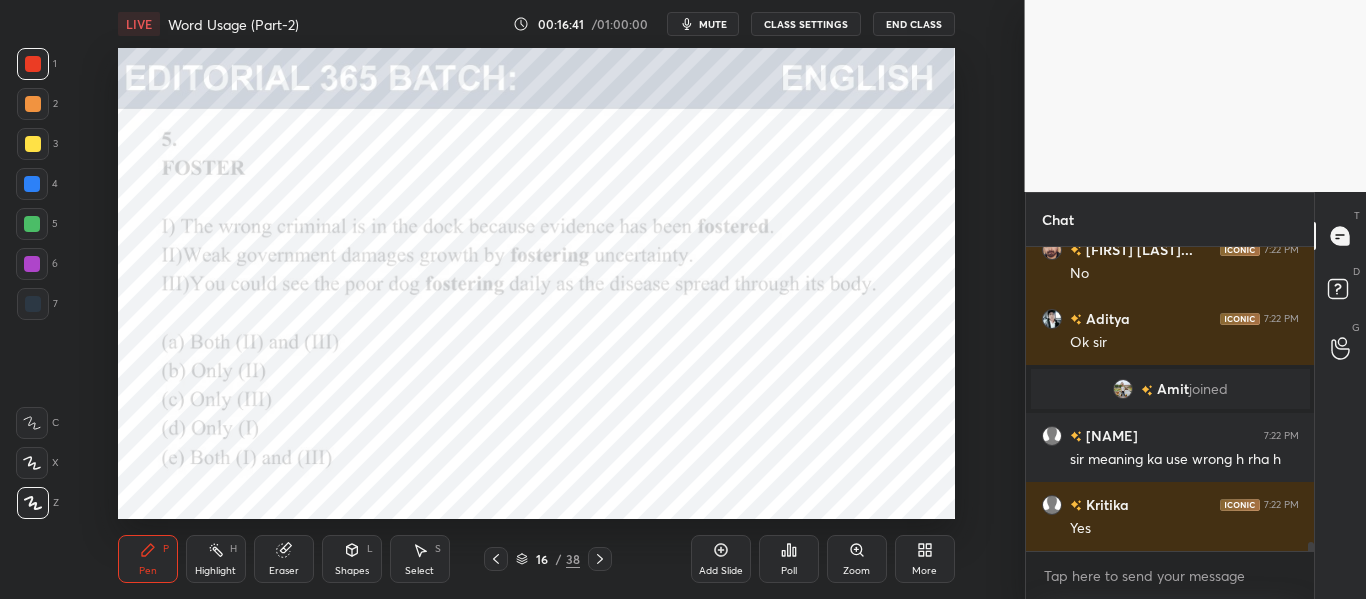 scroll, scrollTop: 10306, scrollLeft: 0, axis: vertical 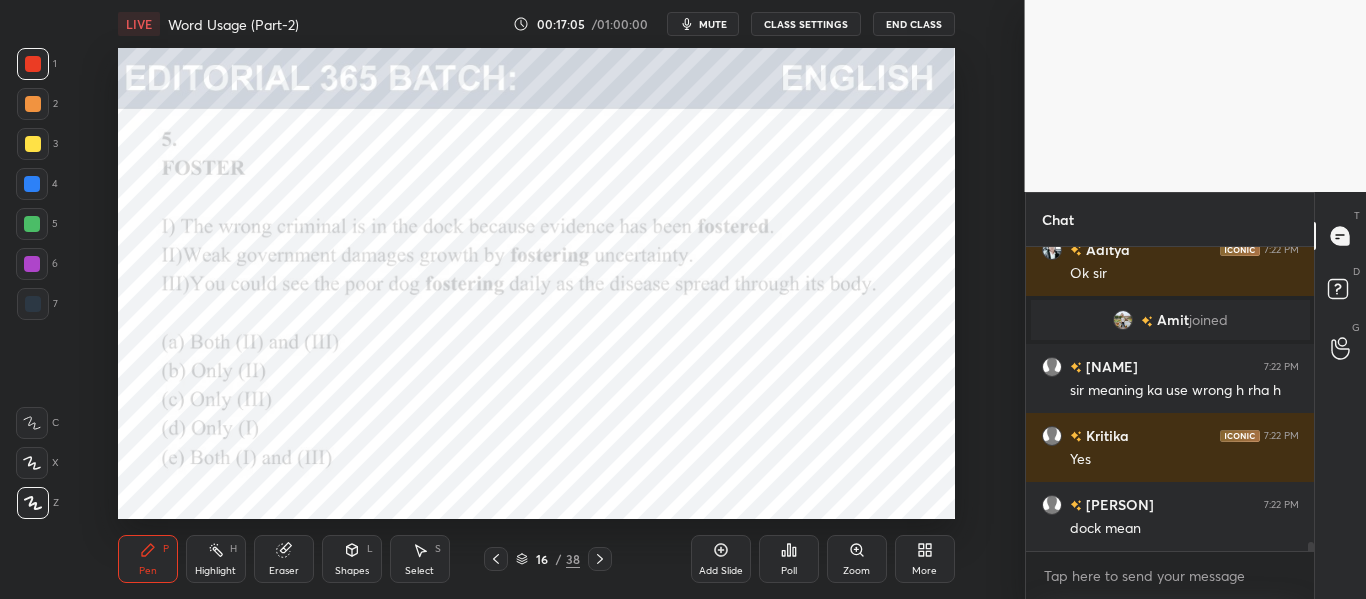 click at bounding box center [32, 184] 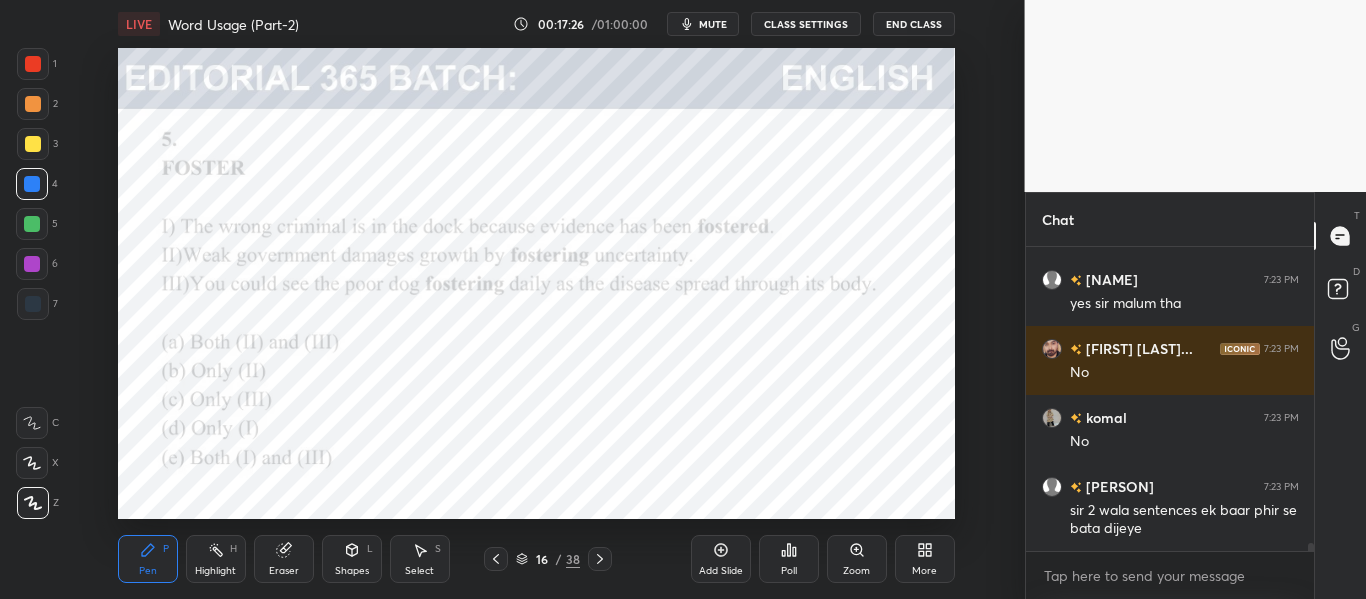 scroll, scrollTop: 10669, scrollLeft: 0, axis: vertical 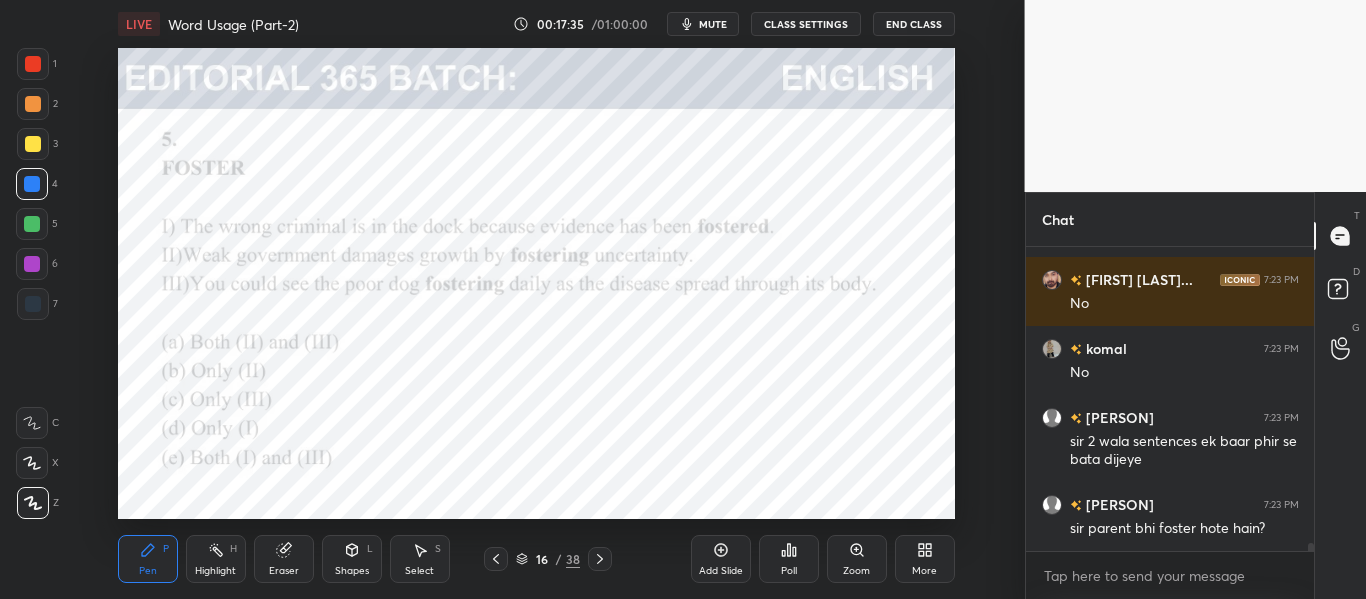click on "Add Slide" at bounding box center [721, 571] 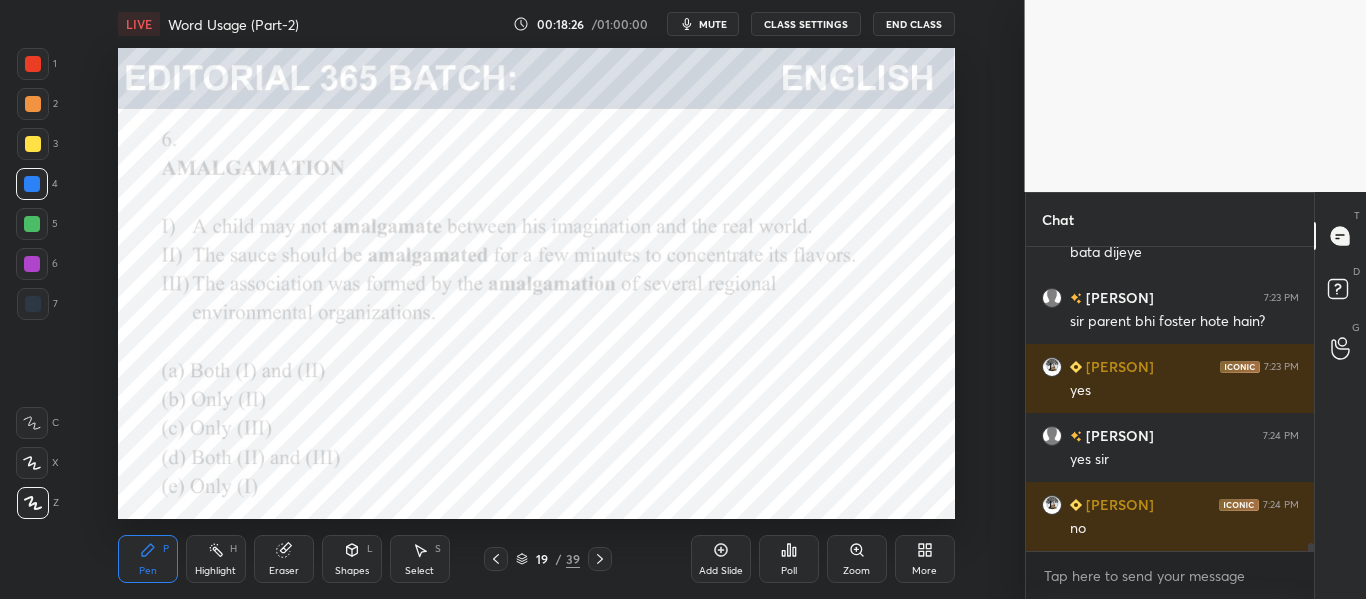 scroll, scrollTop: 10924, scrollLeft: 0, axis: vertical 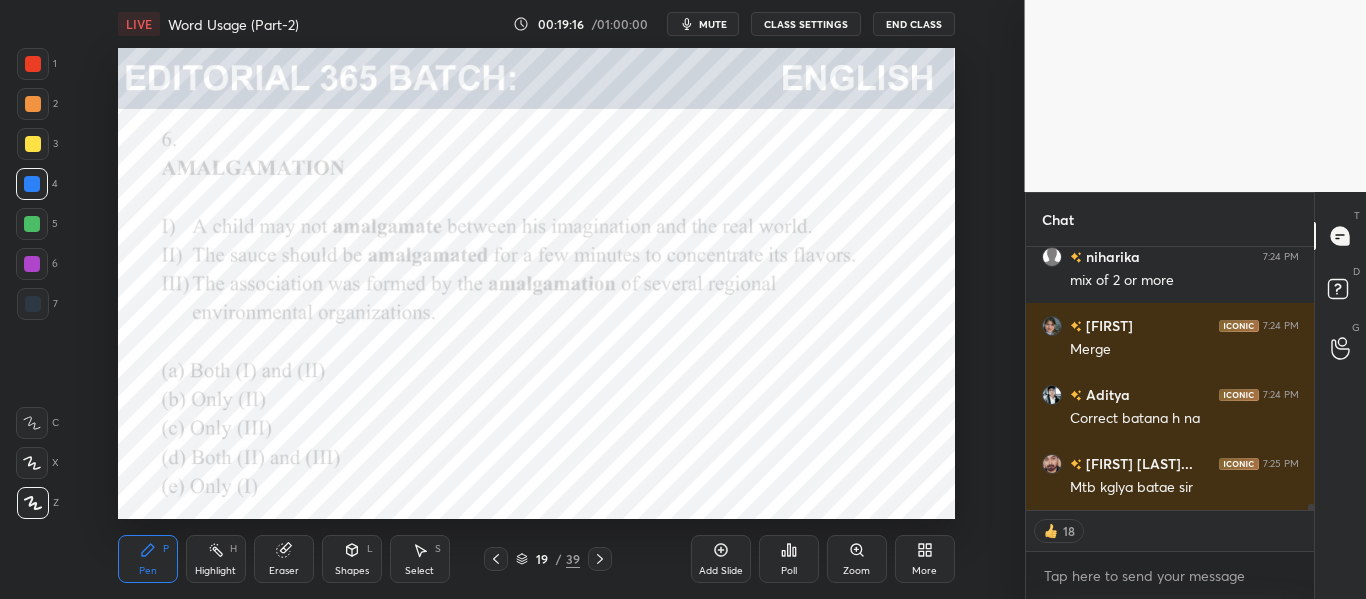 click on "Poll" at bounding box center (789, 559) 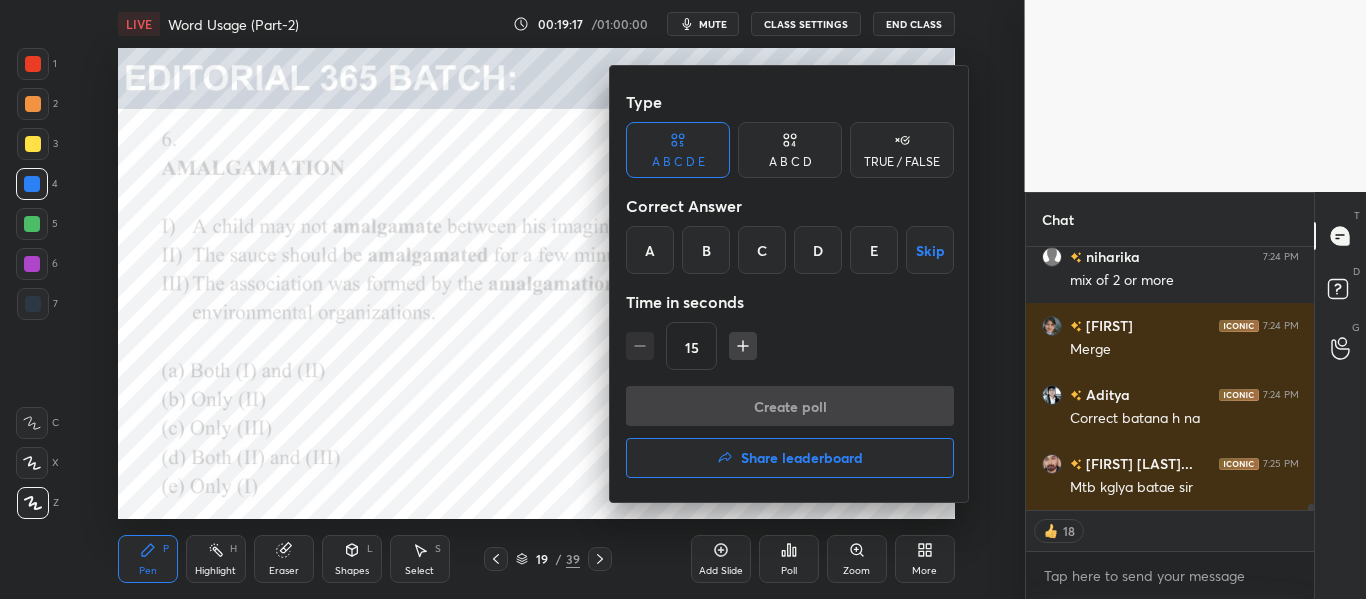 click on "C" at bounding box center (762, 250) 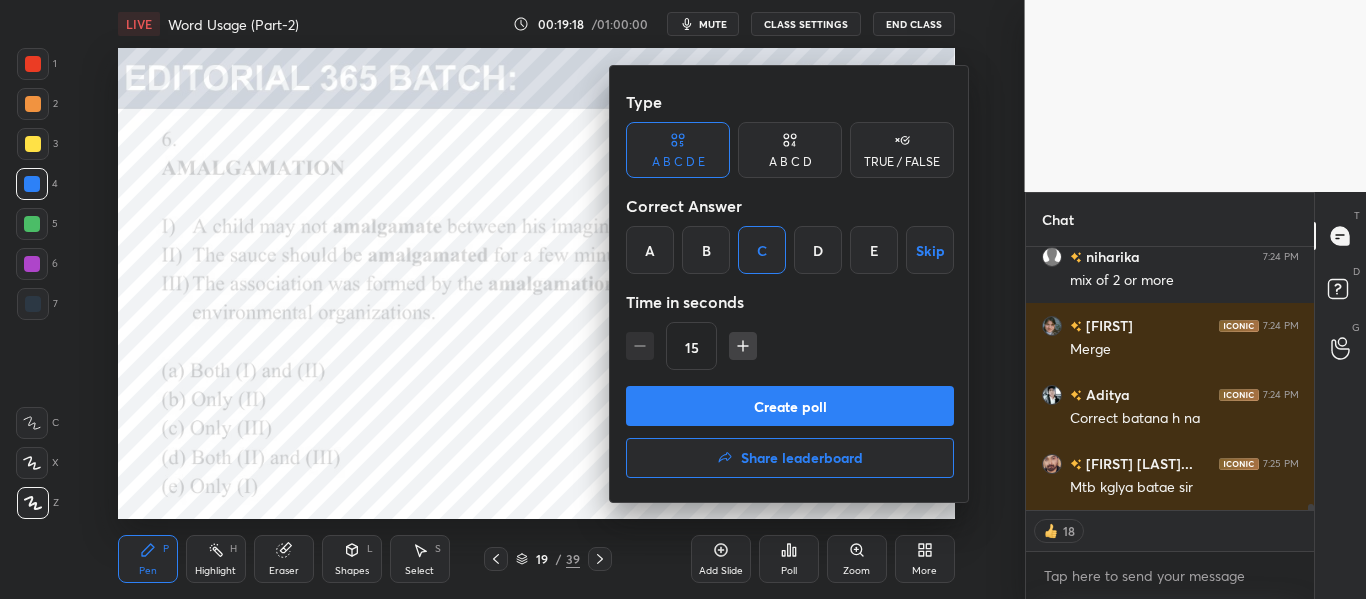 click on "Create poll" at bounding box center (790, 406) 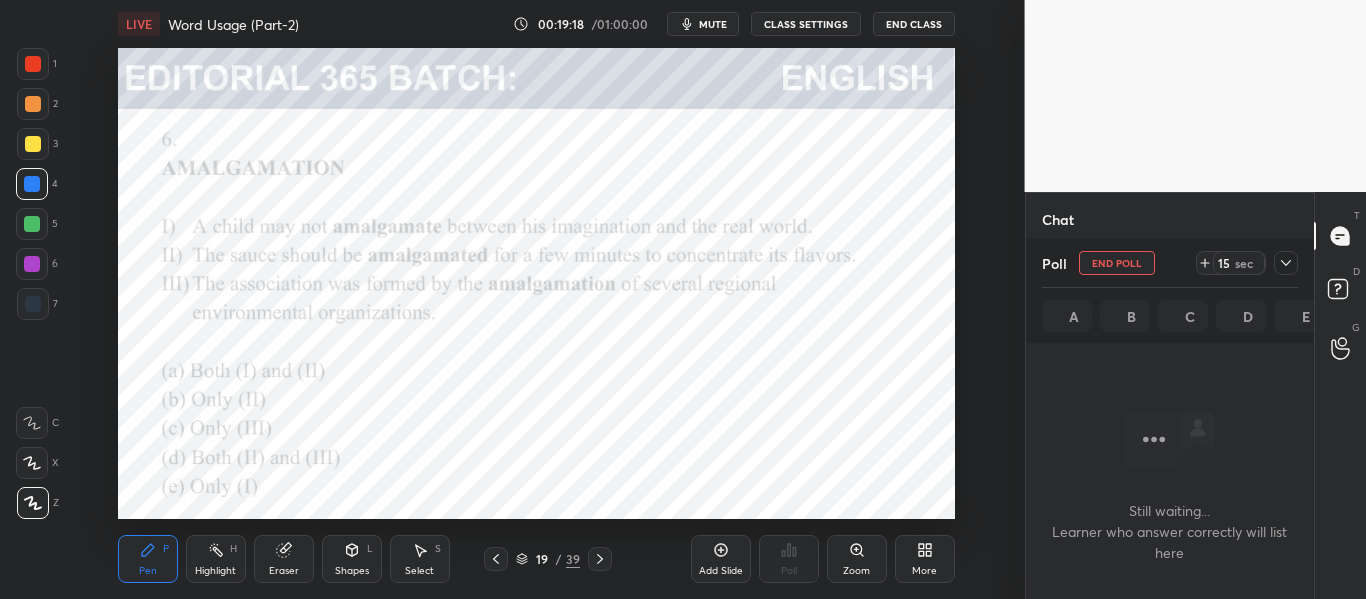 scroll, scrollTop: 215, scrollLeft: 282, axis: both 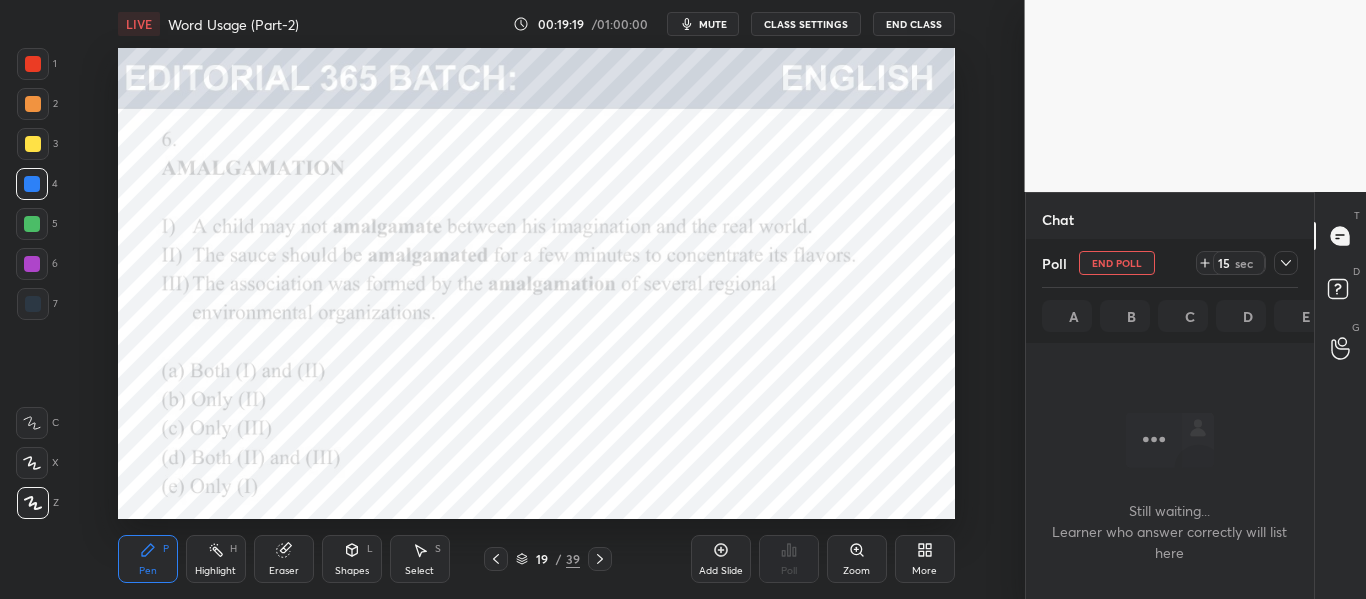 click at bounding box center [1286, 263] 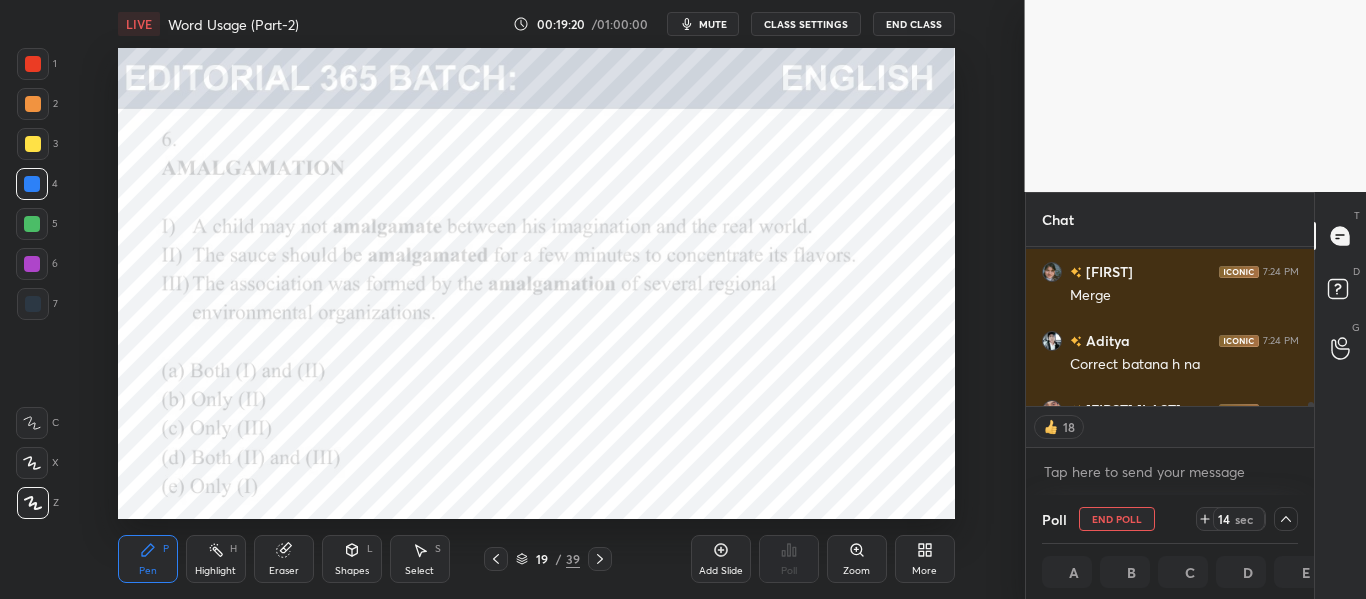 scroll, scrollTop: 11372, scrollLeft: 0, axis: vertical 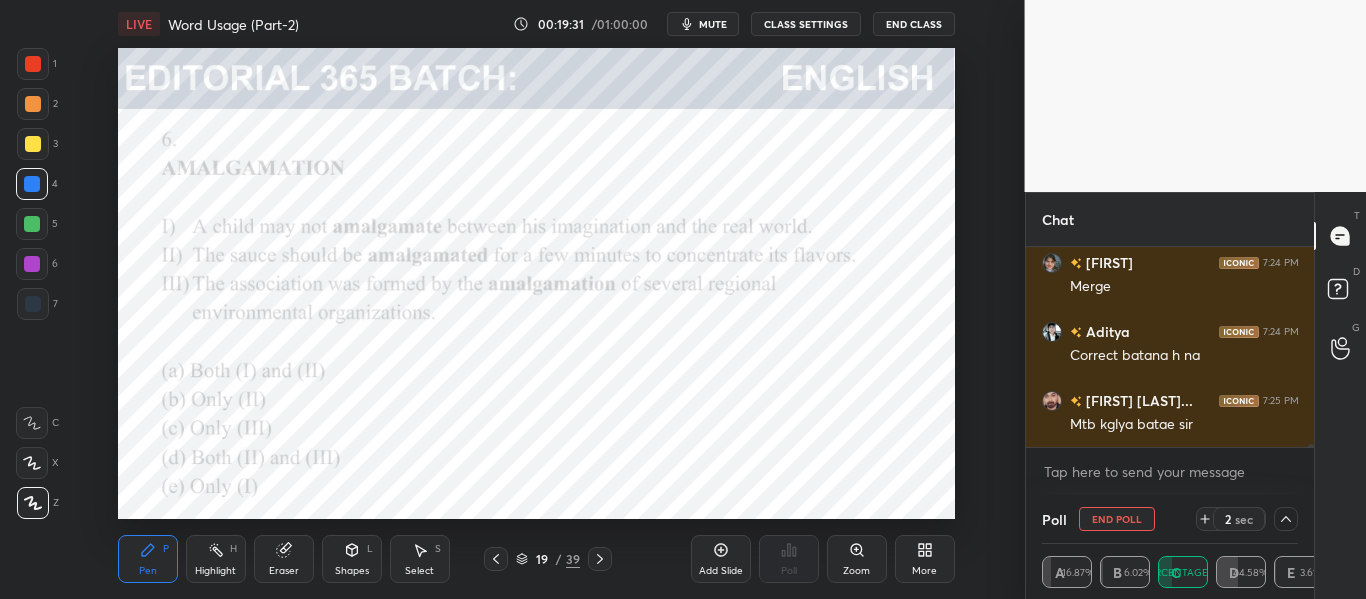click at bounding box center (33, 64) 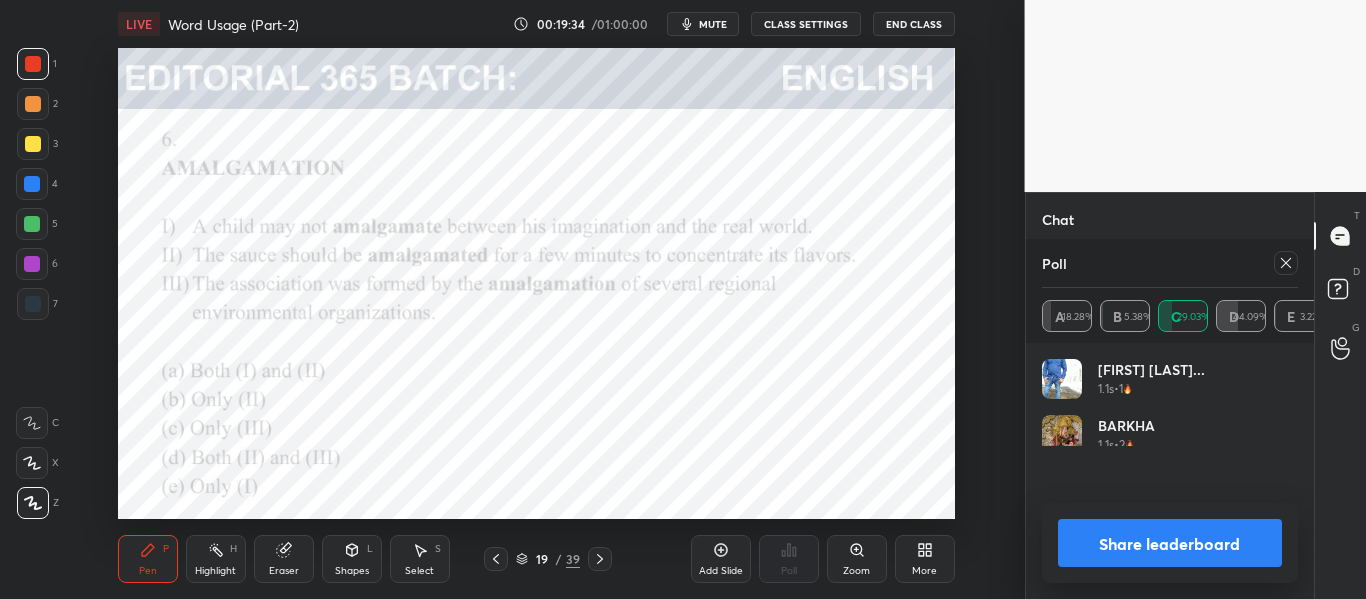 scroll, scrollTop: 7, scrollLeft: 7, axis: both 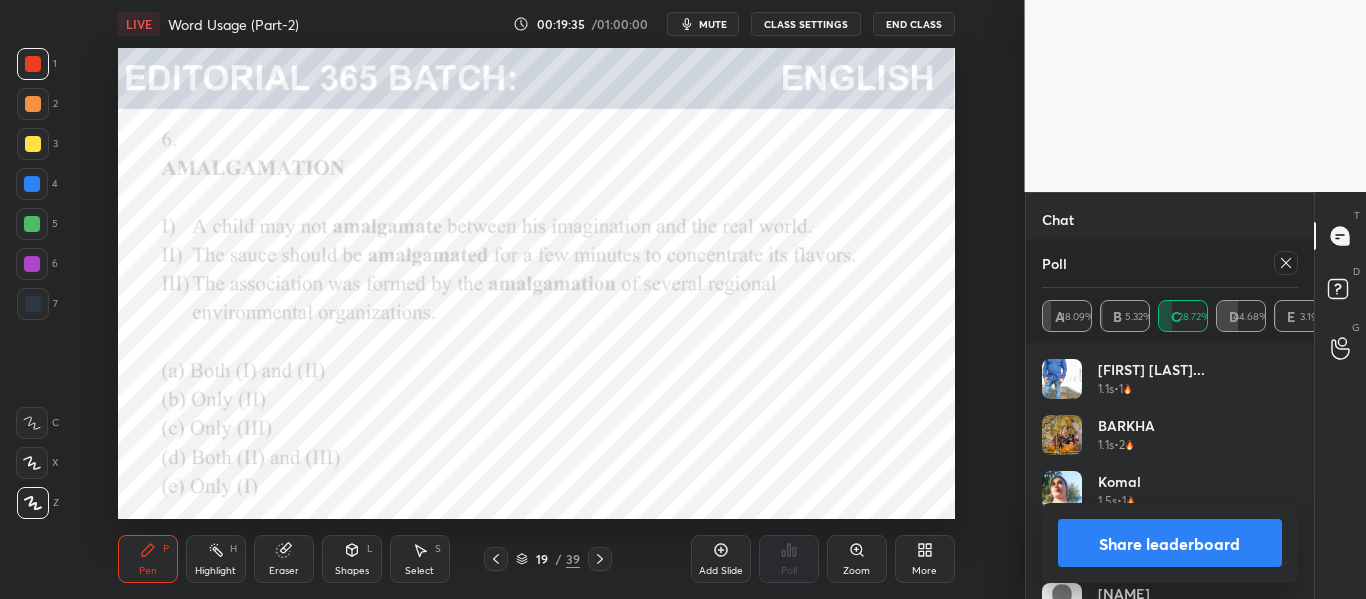 click 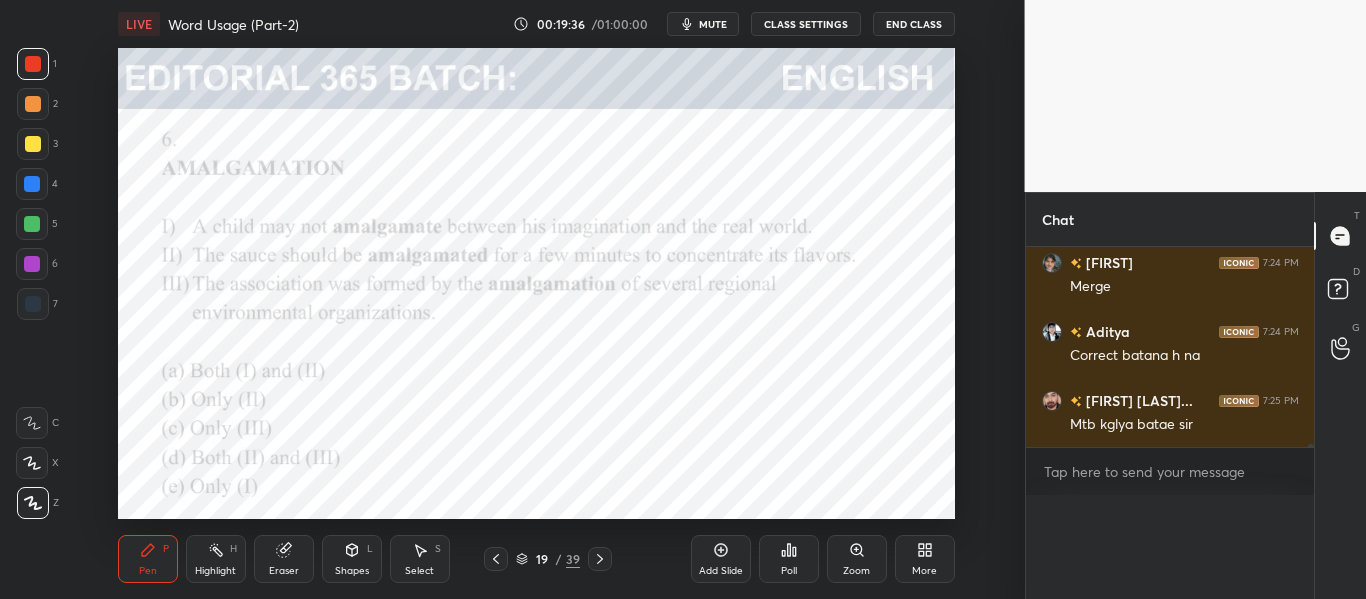 scroll, scrollTop: 0, scrollLeft: 0, axis: both 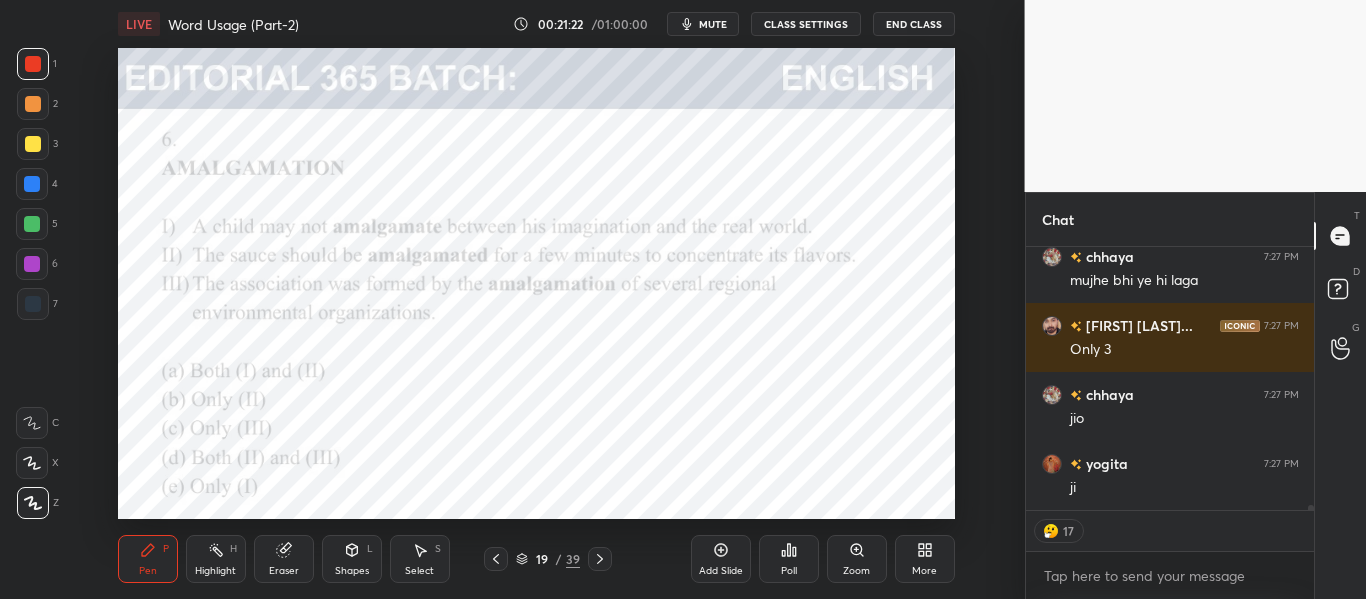 click 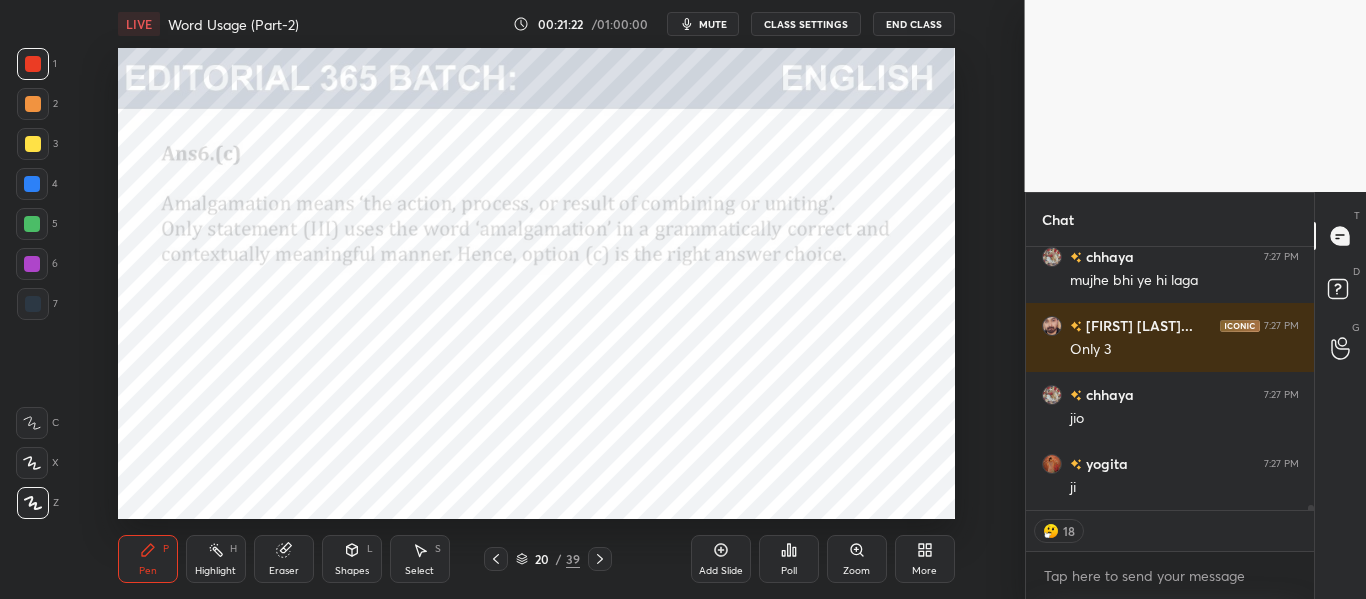 click 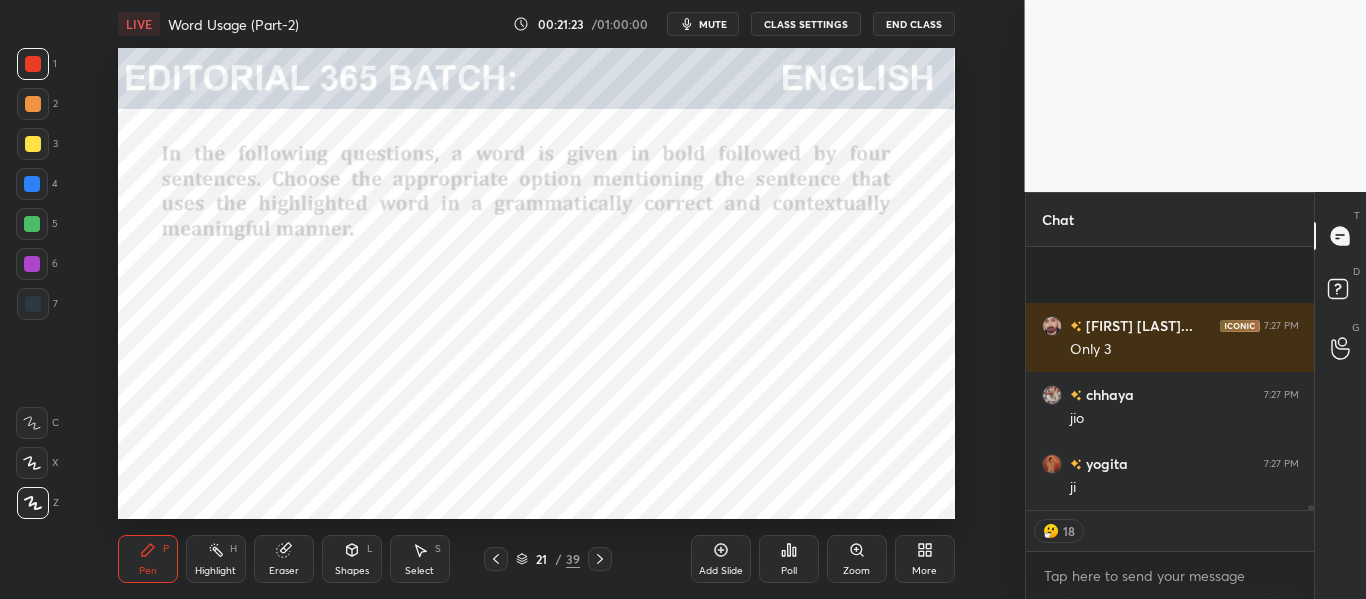 scroll, scrollTop: 12516, scrollLeft: 0, axis: vertical 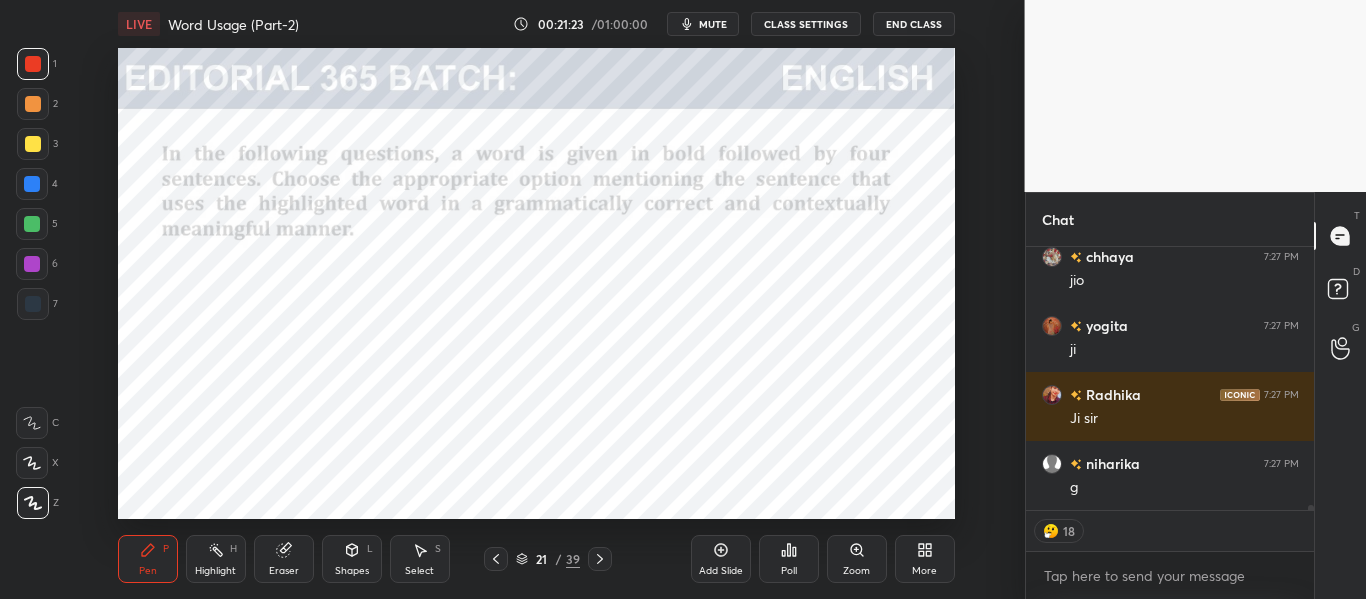 click 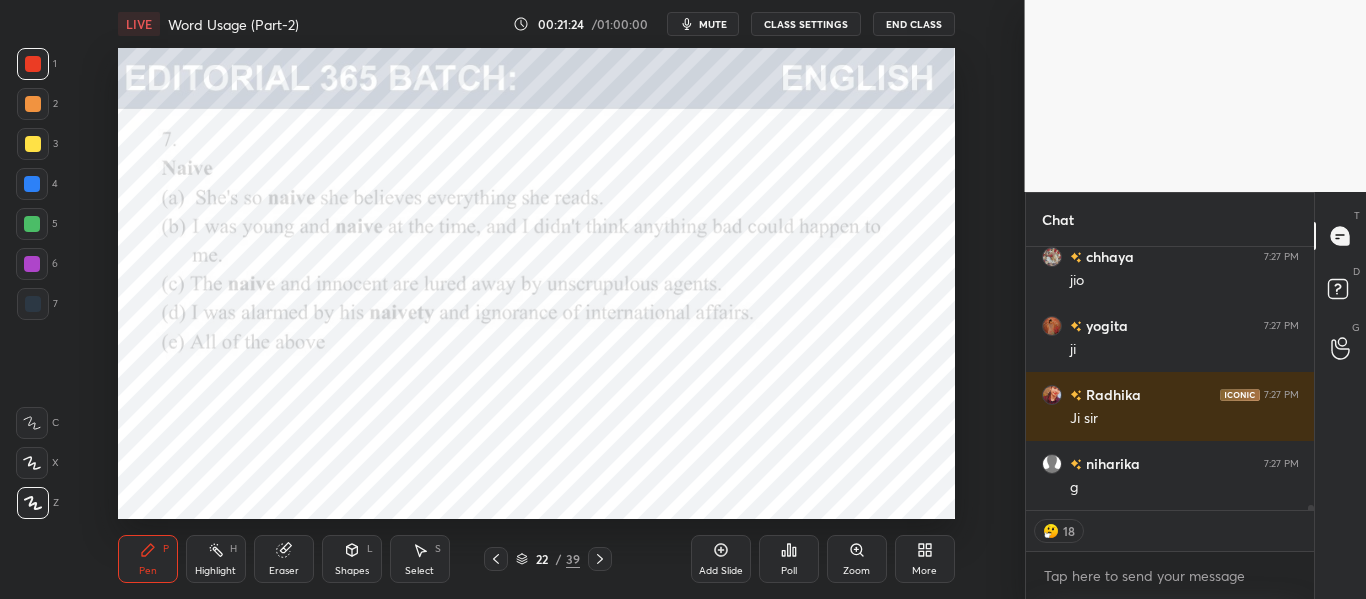 scroll, scrollTop: 12585, scrollLeft: 0, axis: vertical 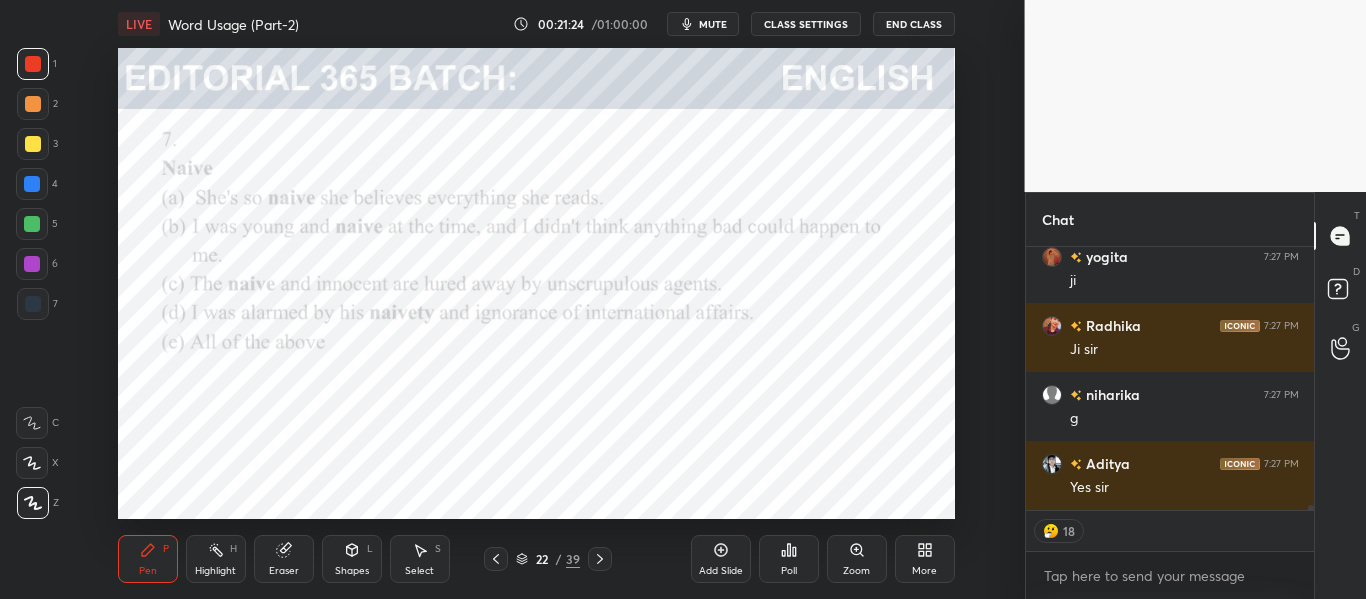 click 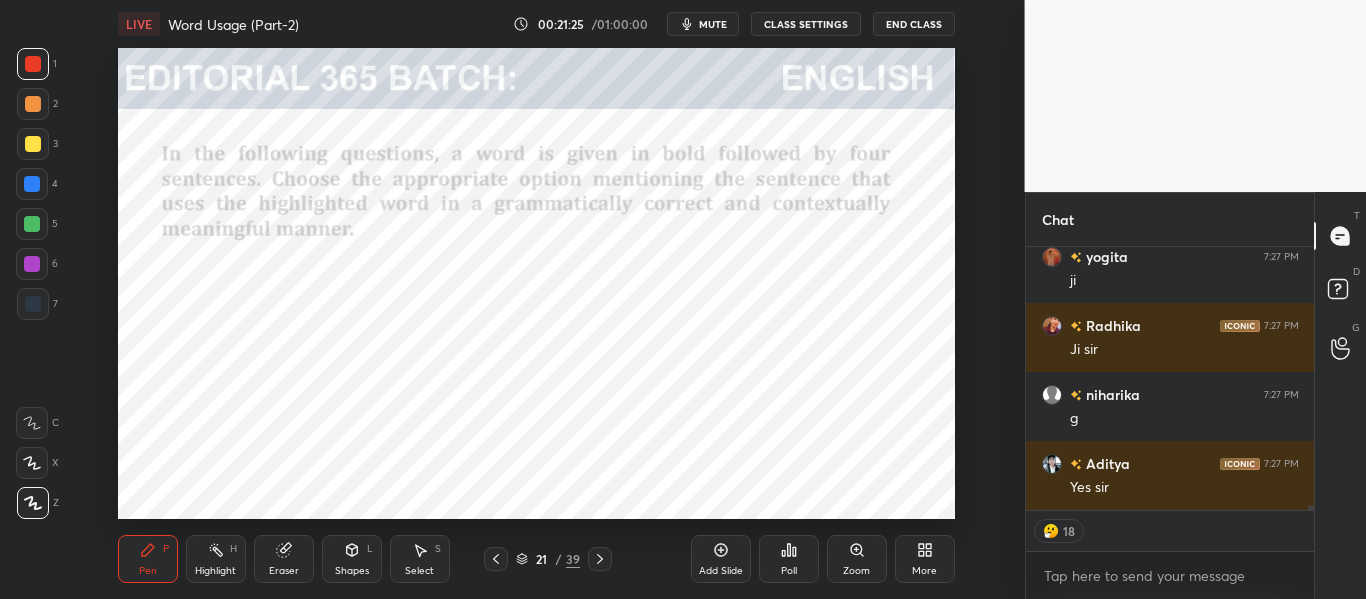 scroll, scrollTop: 12654, scrollLeft: 0, axis: vertical 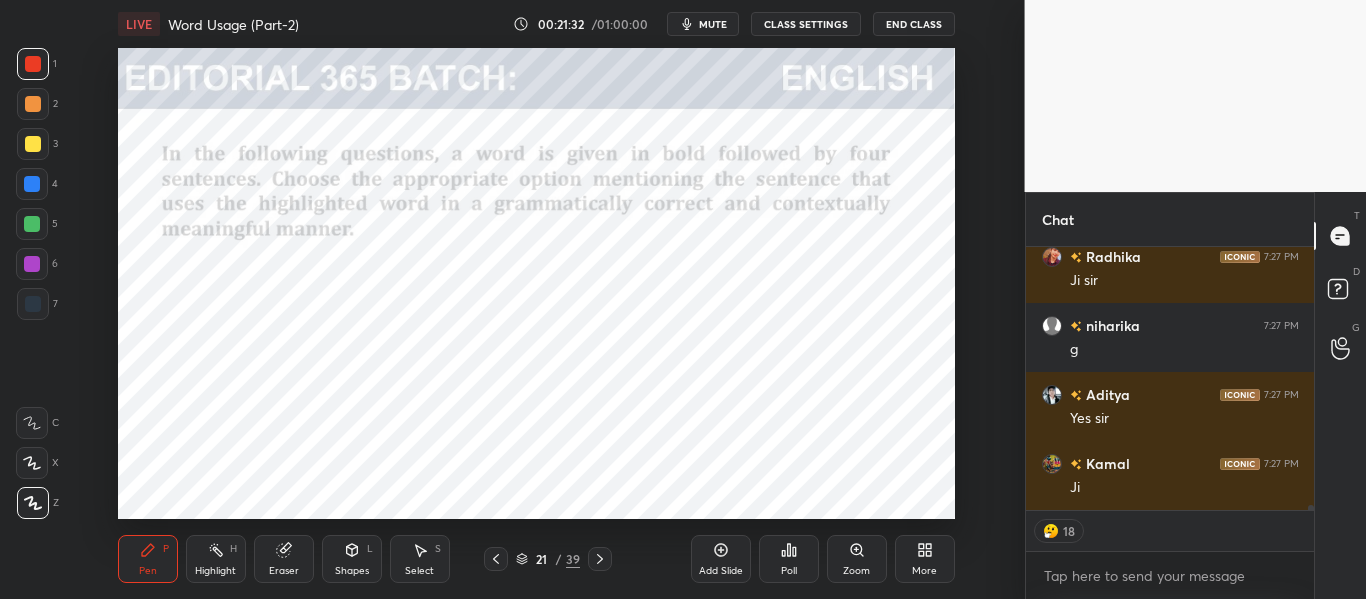 click 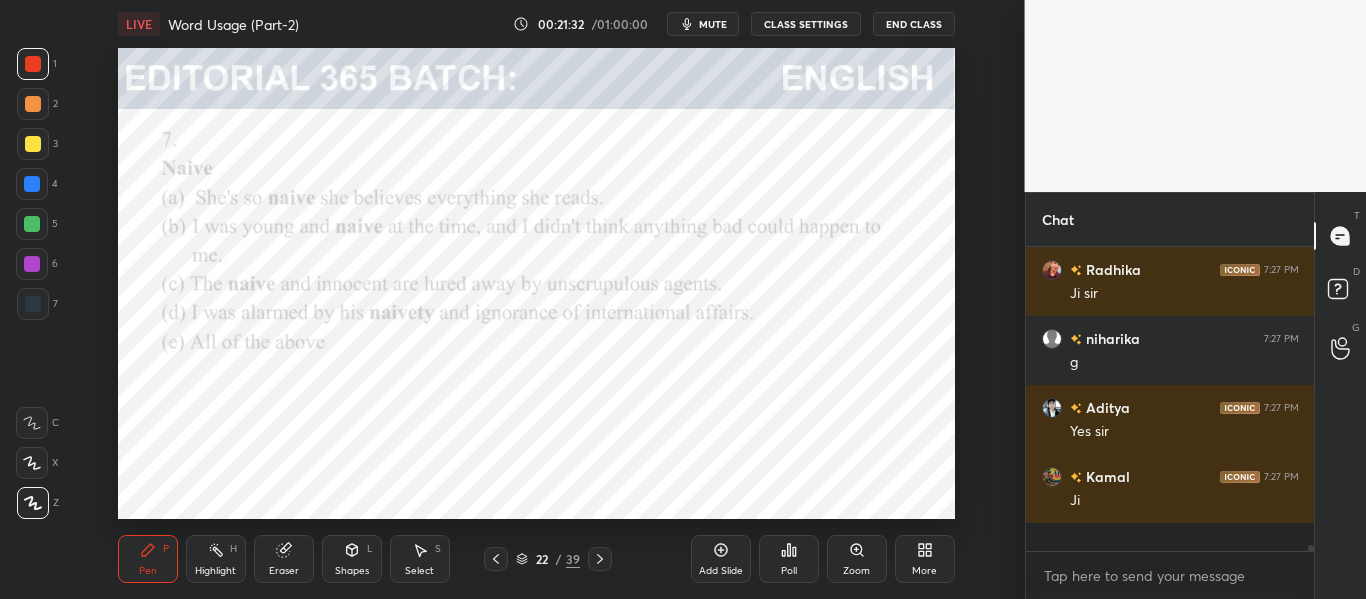 scroll, scrollTop: 7, scrollLeft: 7, axis: both 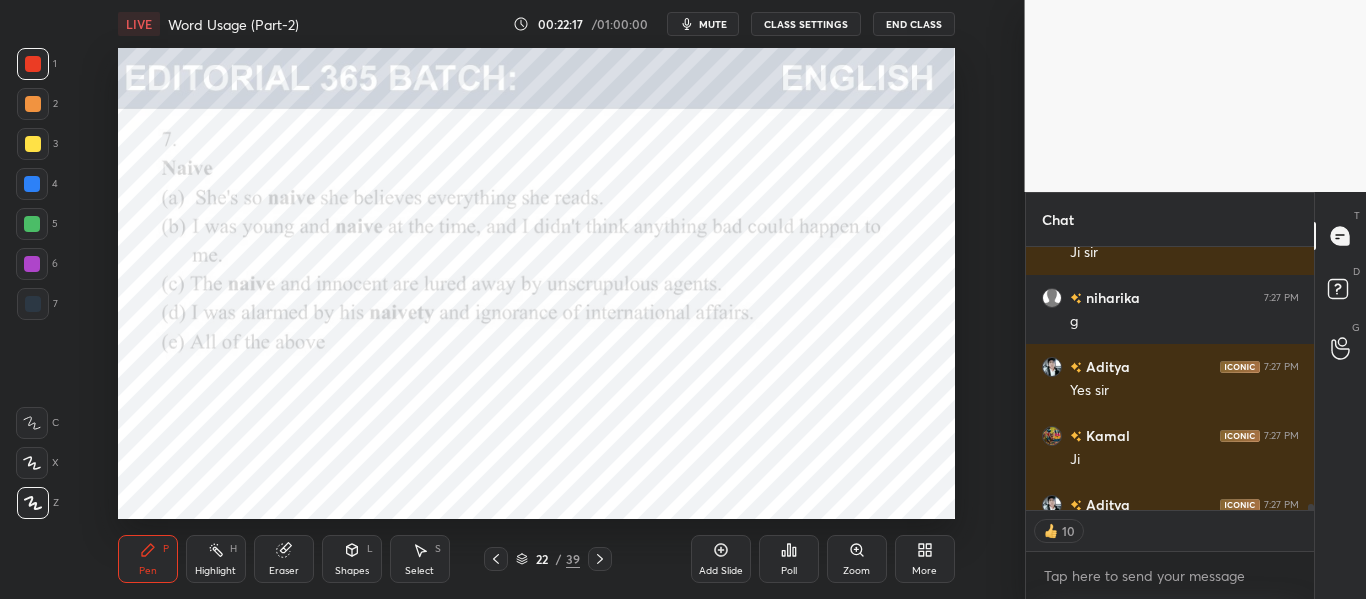 click on "Poll" at bounding box center (789, 559) 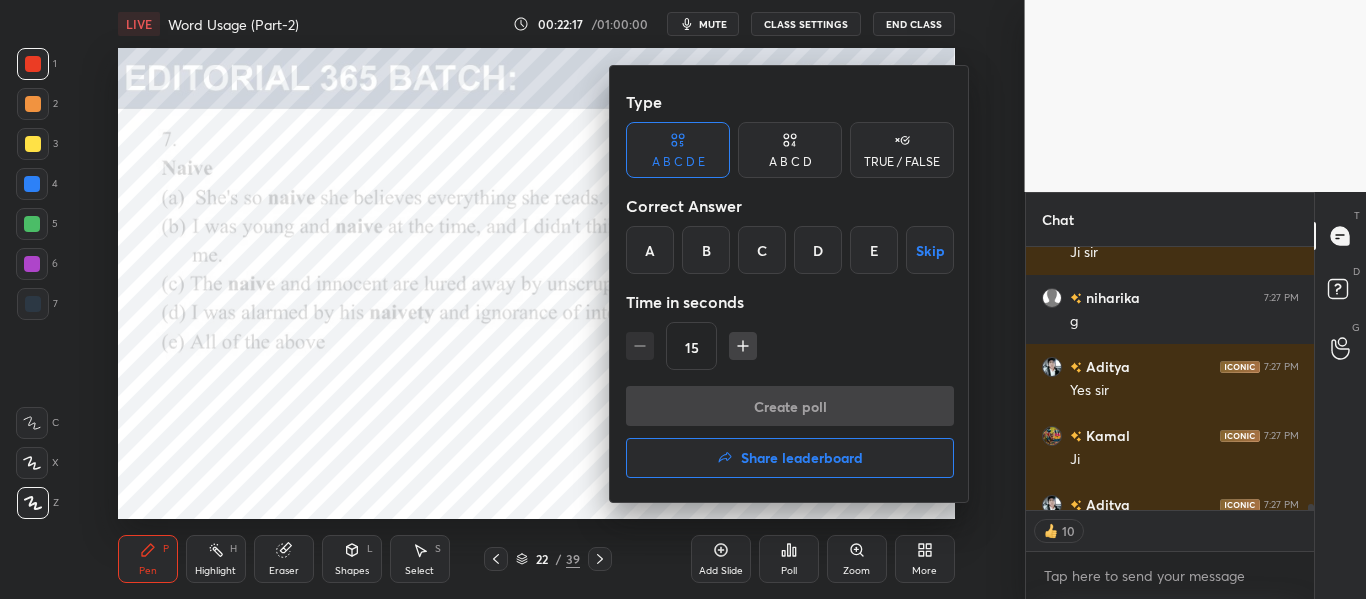 click on "E" at bounding box center [874, 250] 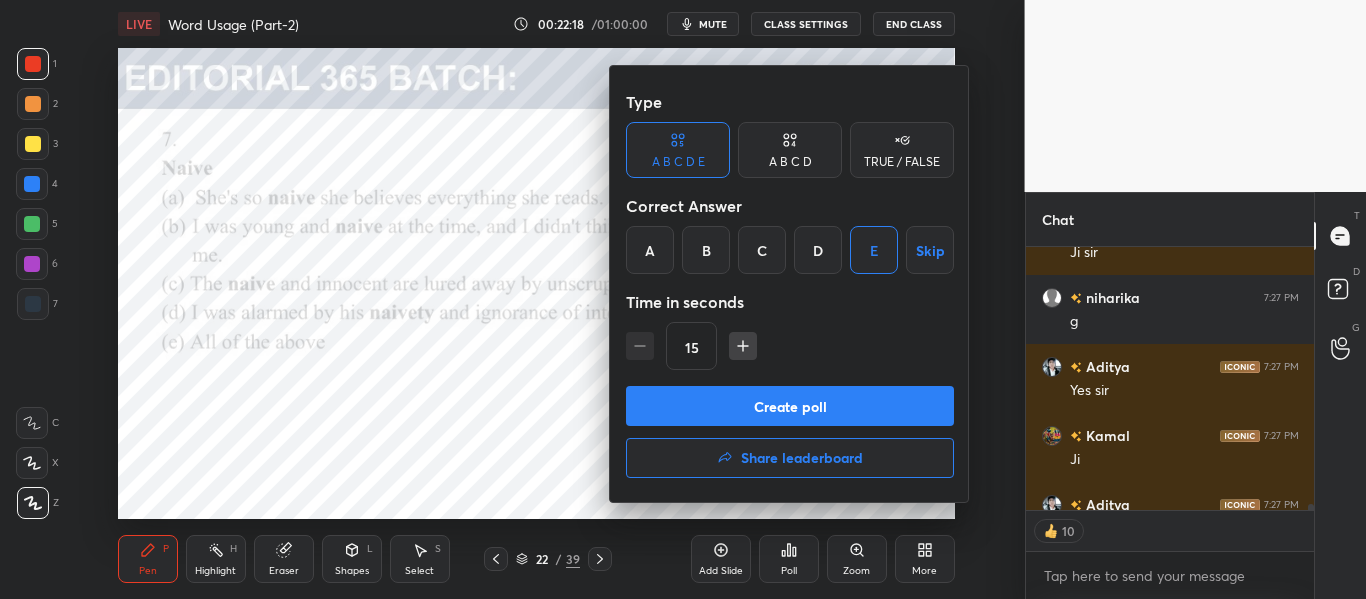 click on "Create poll" at bounding box center (790, 406) 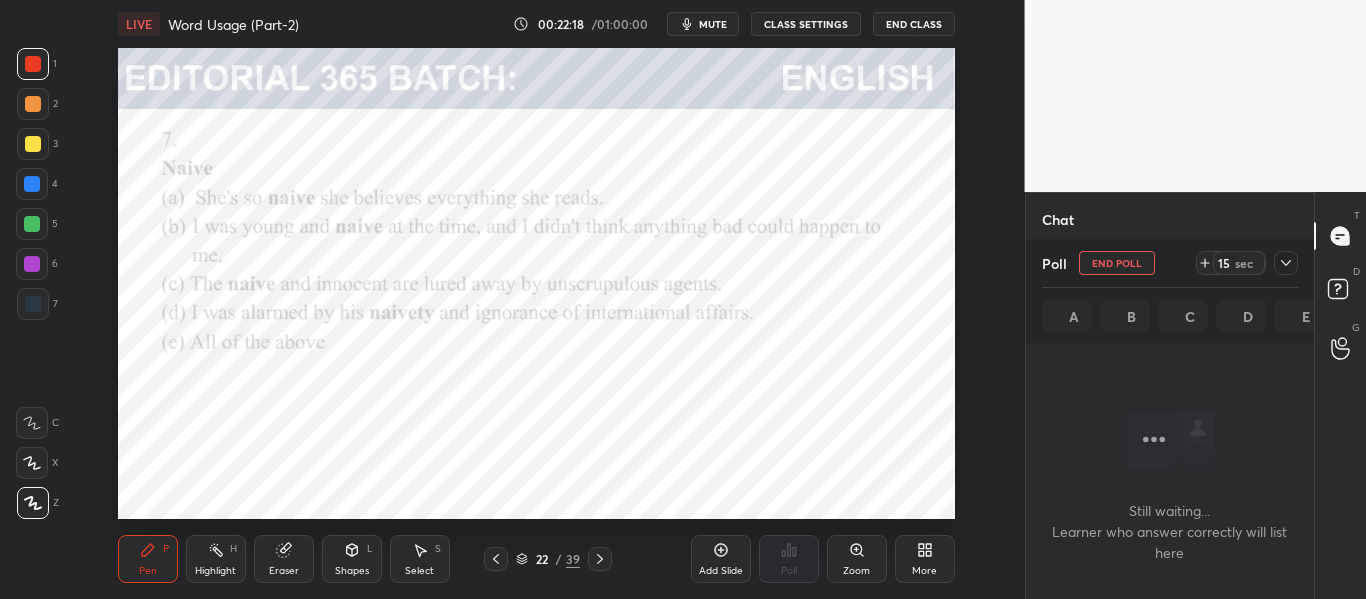 scroll, scrollTop: 155, scrollLeft: 282, axis: both 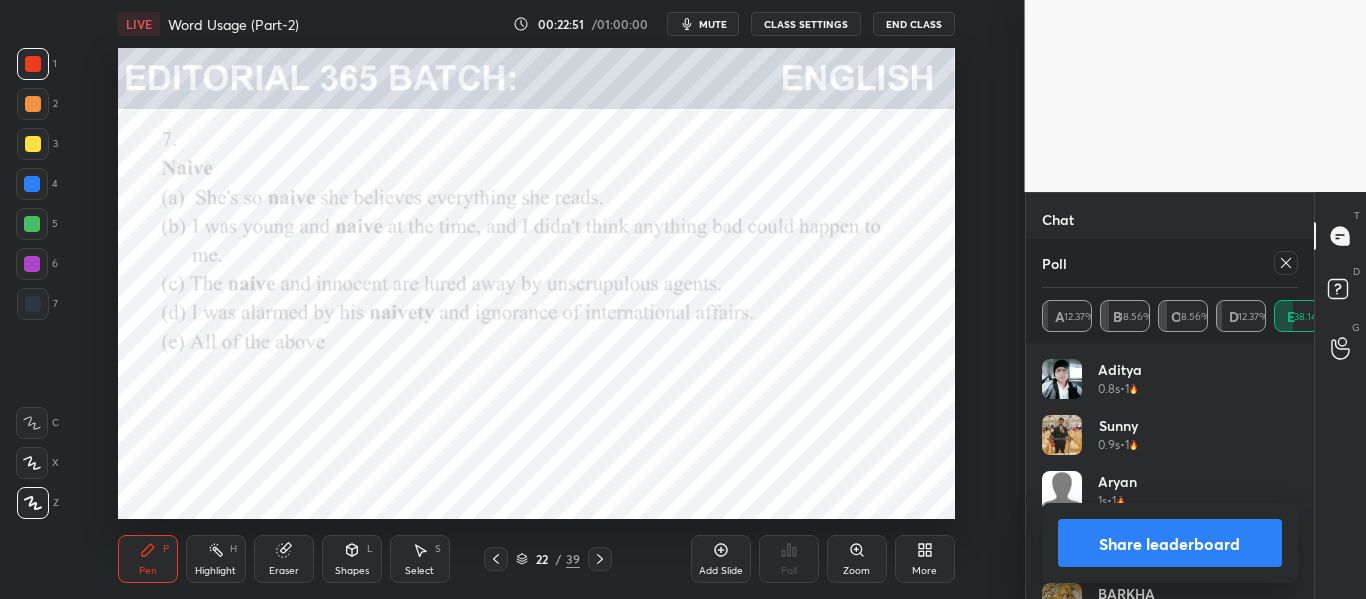click 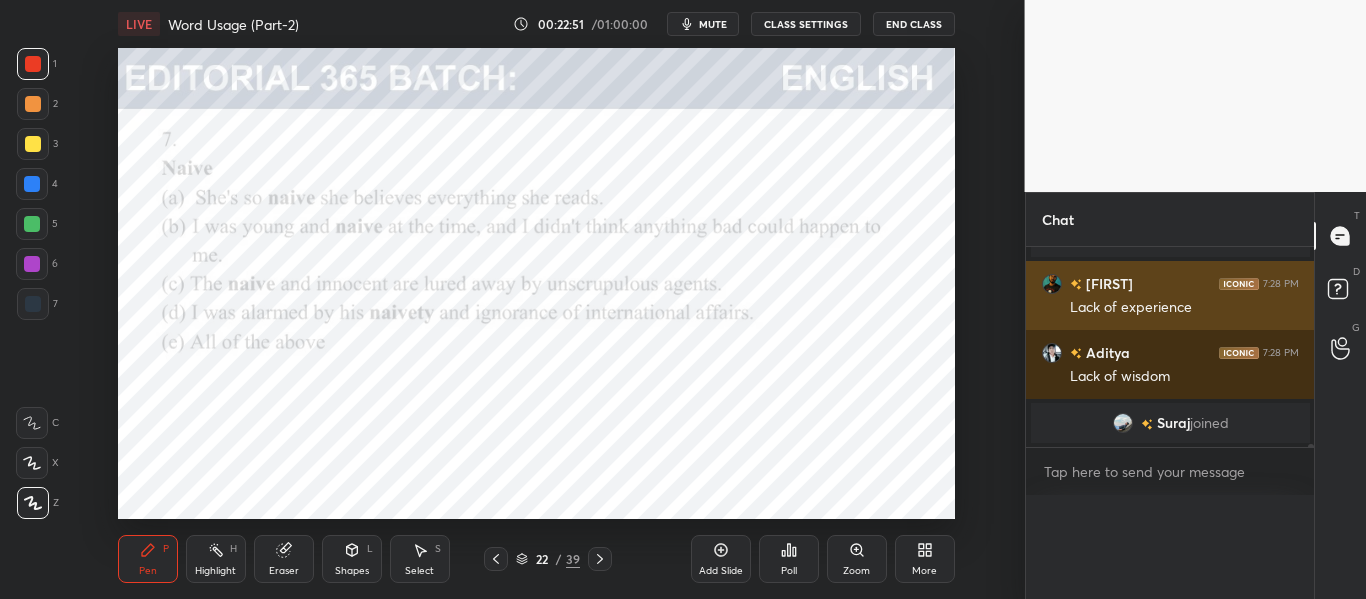scroll, scrollTop: 0, scrollLeft: 0, axis: both 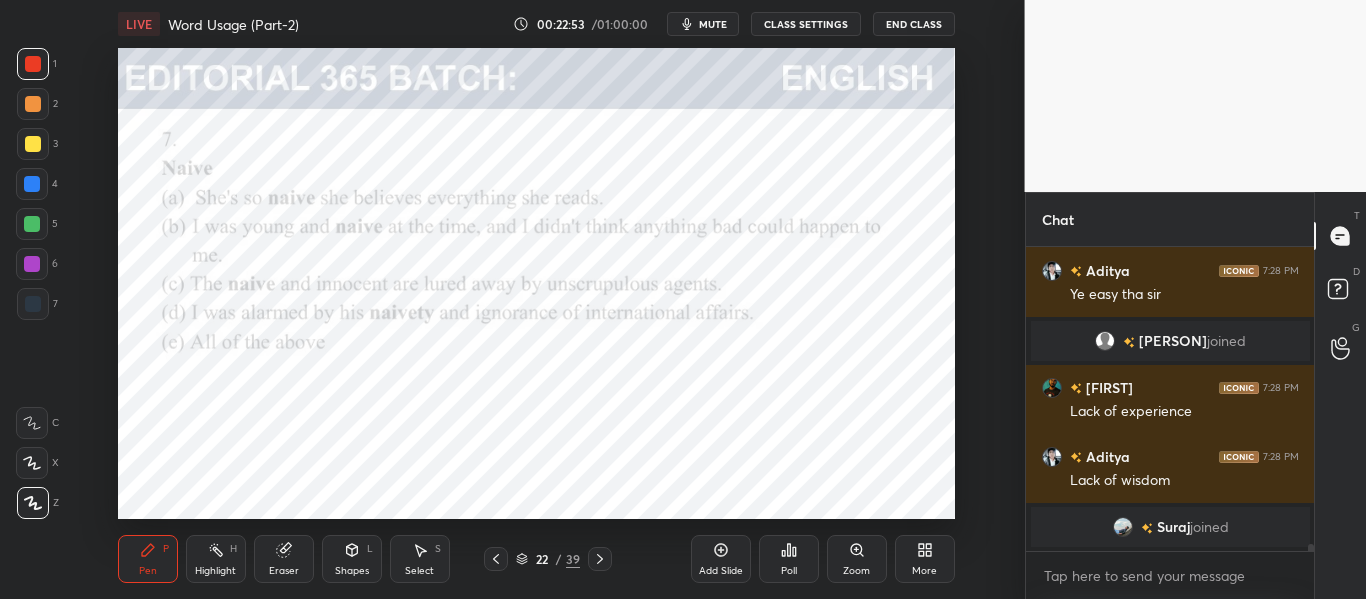click at bounding box center [32, 184] 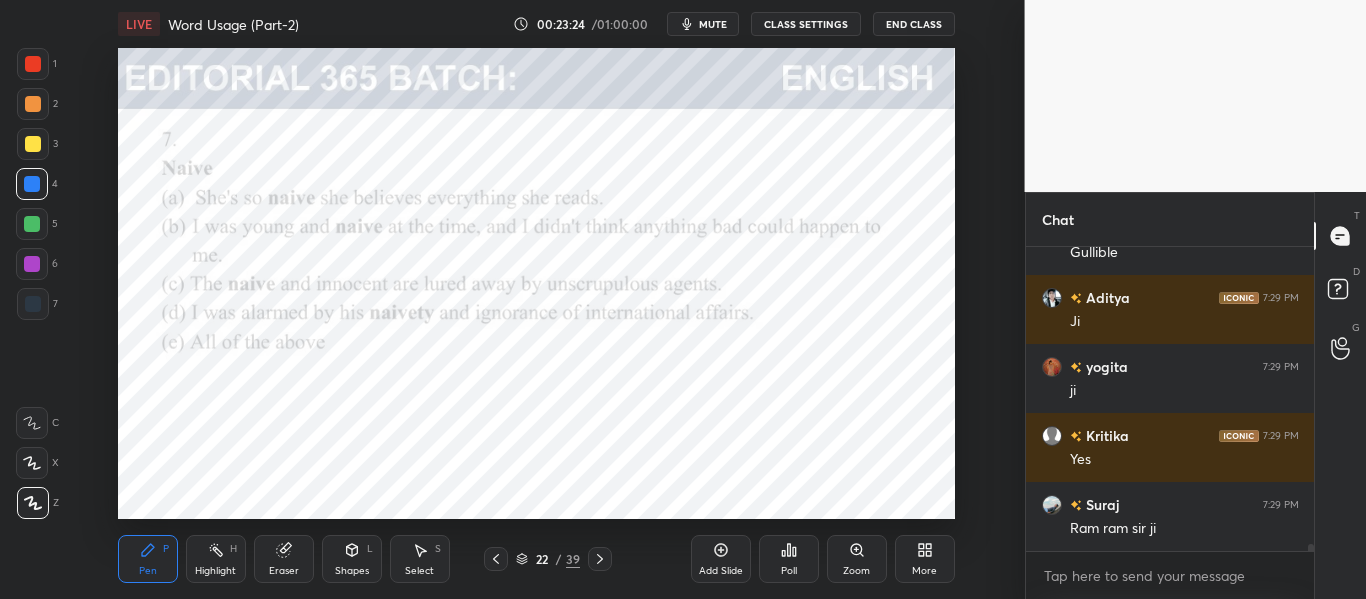 scroll, scrollTop: 12809, scrollLeft: 0, axis: vertical 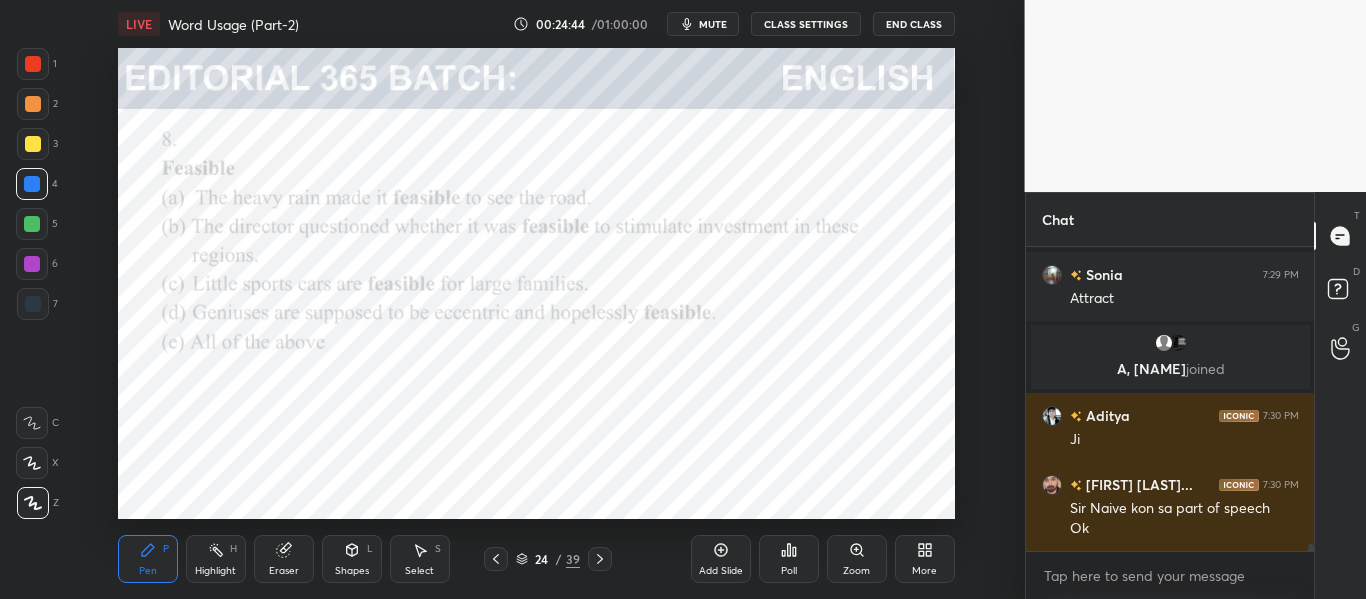 click on "1" at bounding box center (37, 64) 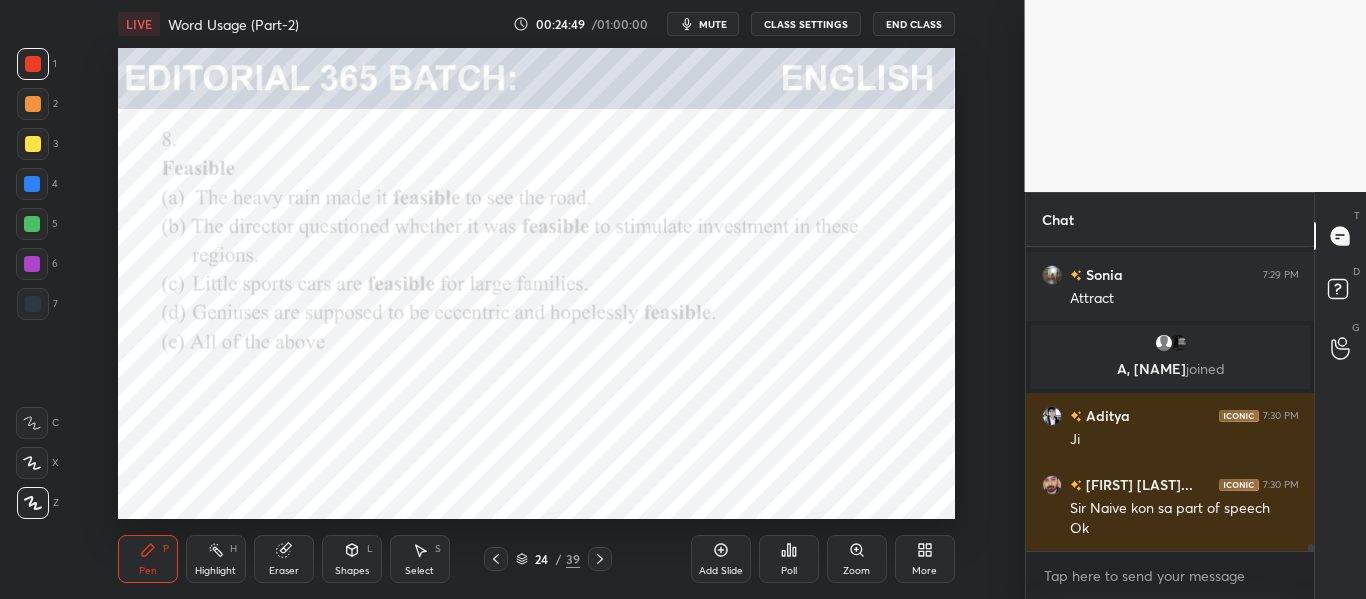 scroll, scrollTop: 13267, scrollLeft: 0, axis: vertical 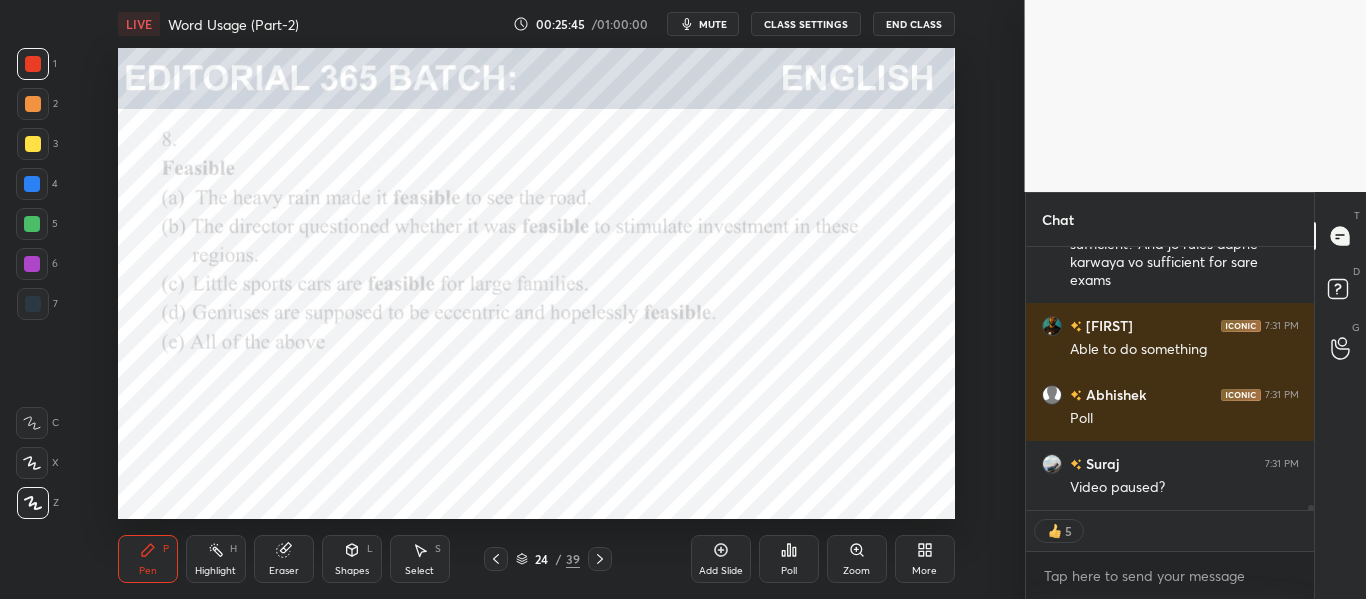 click on "Poll" at bounding box center (789, 559) 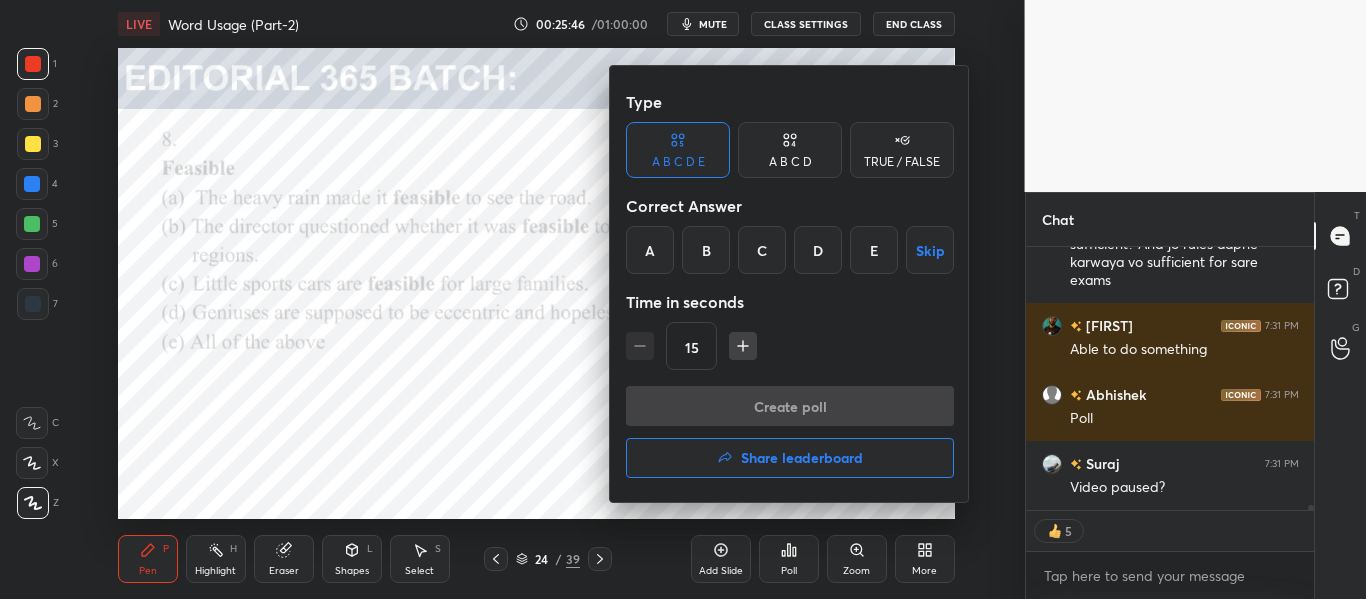 click on "B" at bounding box center [706, 250] 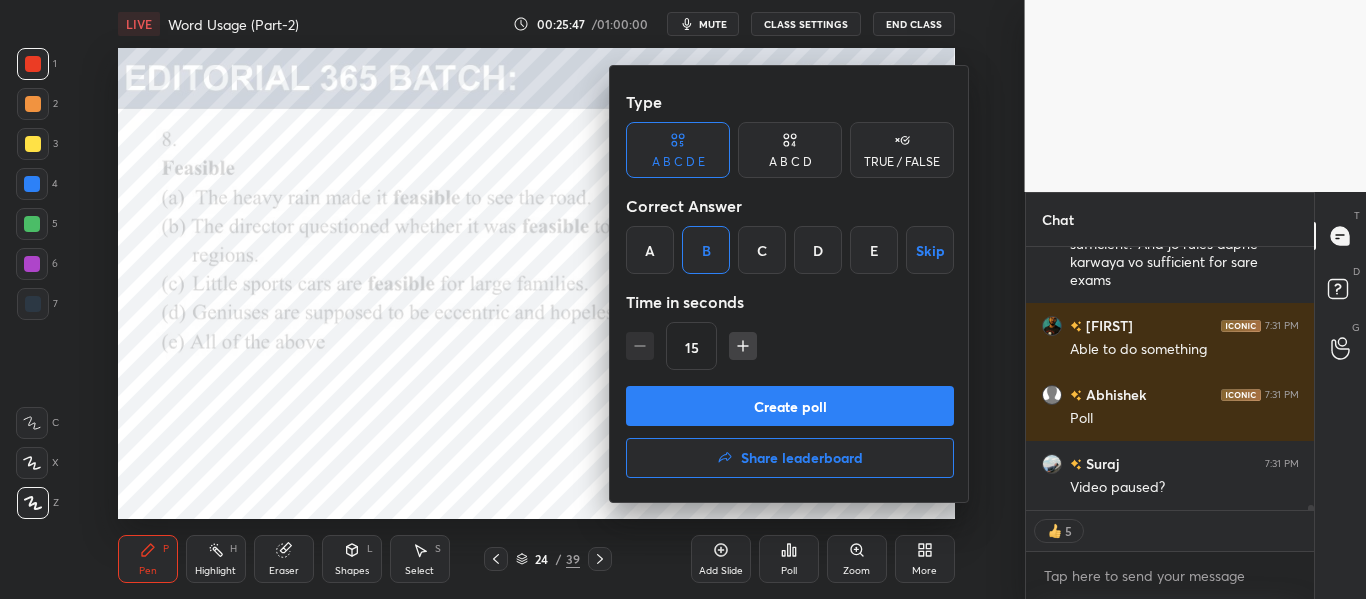 click on "Create poll" at bounding box center (790, 406) 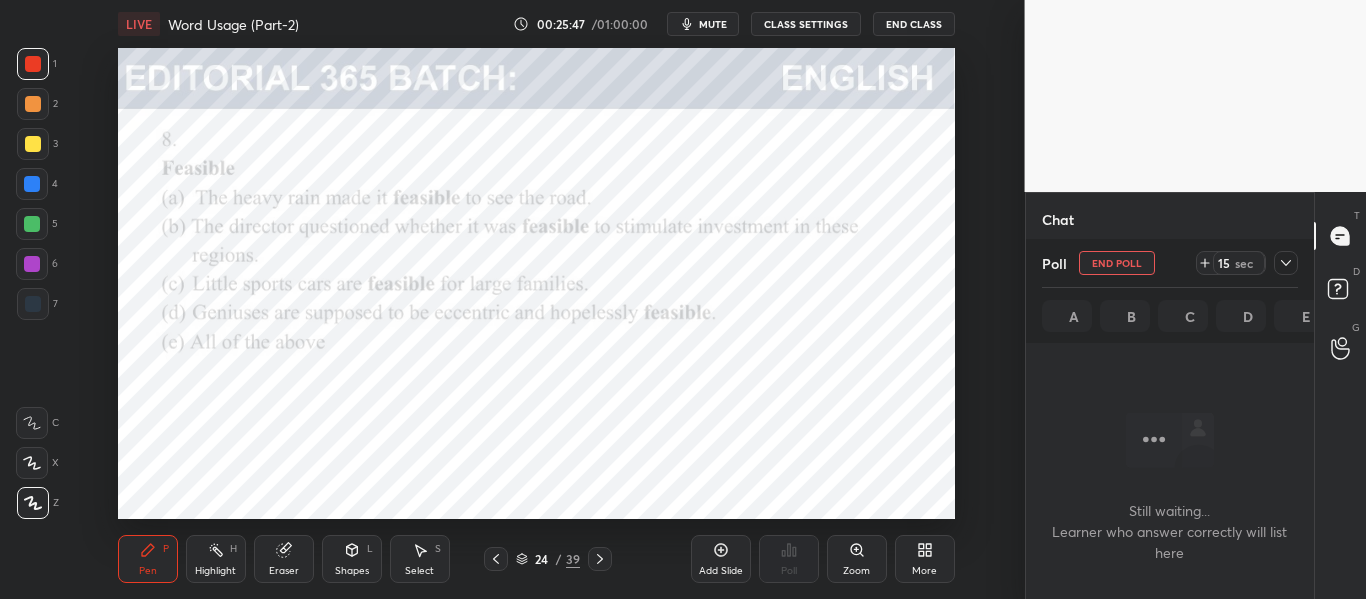 scroll, scrollTop: 205, scrollLeft: 282, axis: both 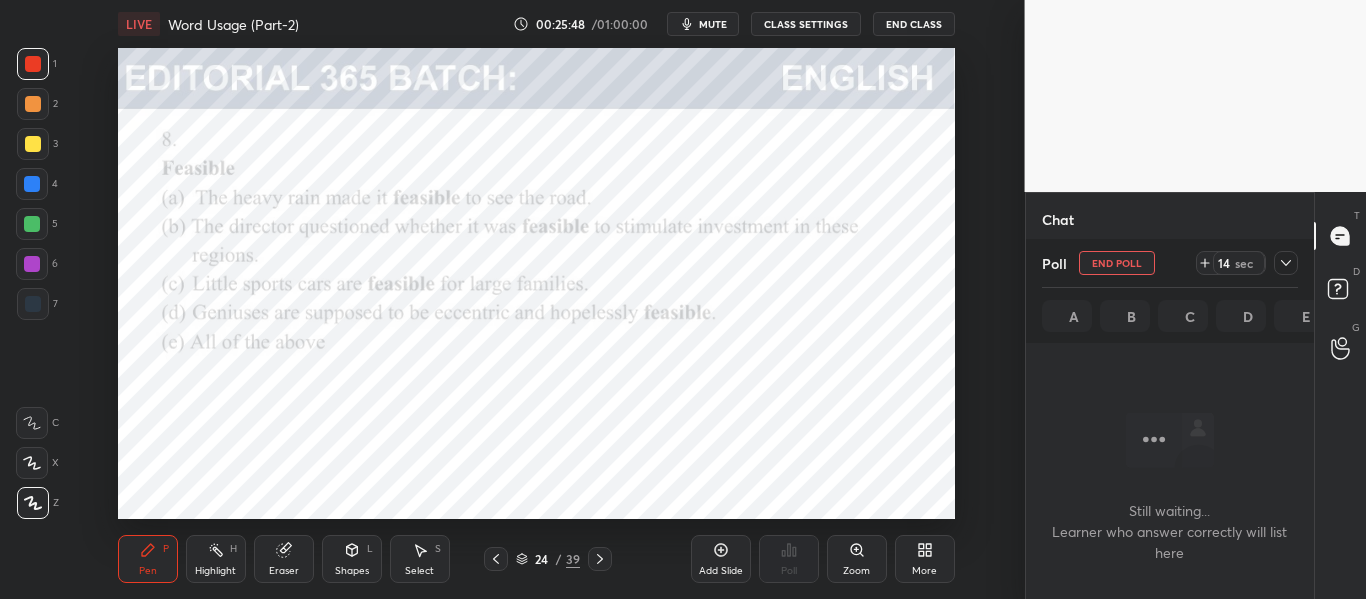 click at bounding box center (1286, 263) 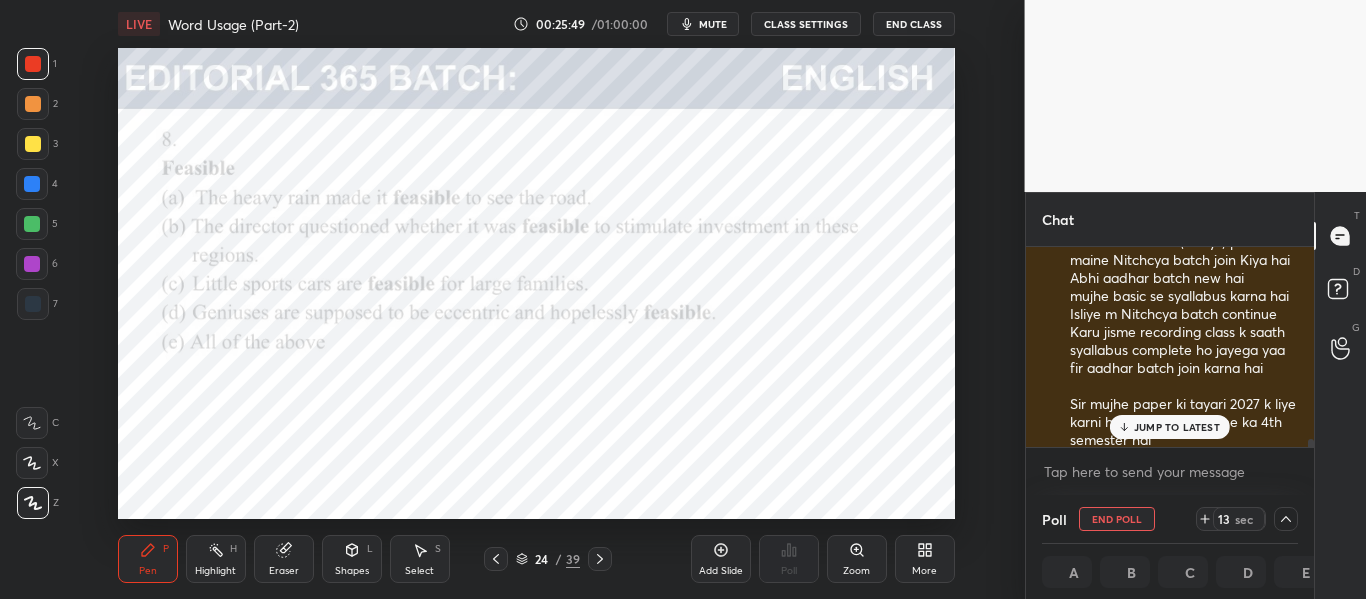scroll, scrollTop: 13558, scrollLeft: 0, axis: vertical 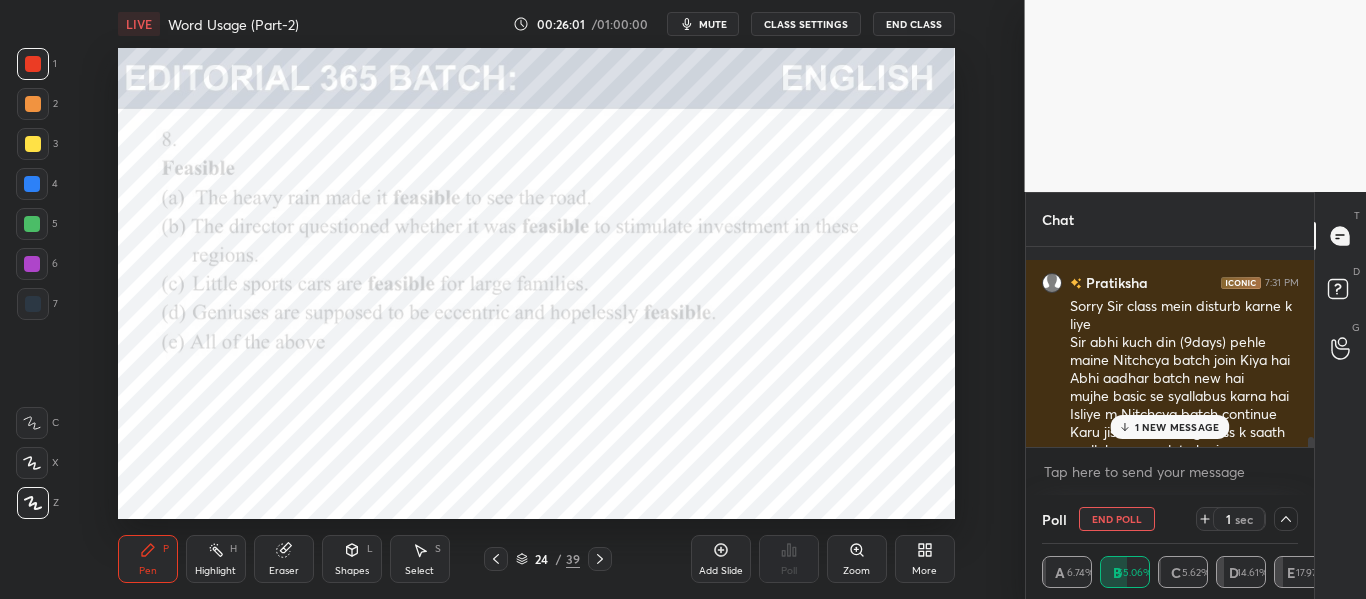 click on "1 NEW MESSAGE" at bounding box center [1169, 427] 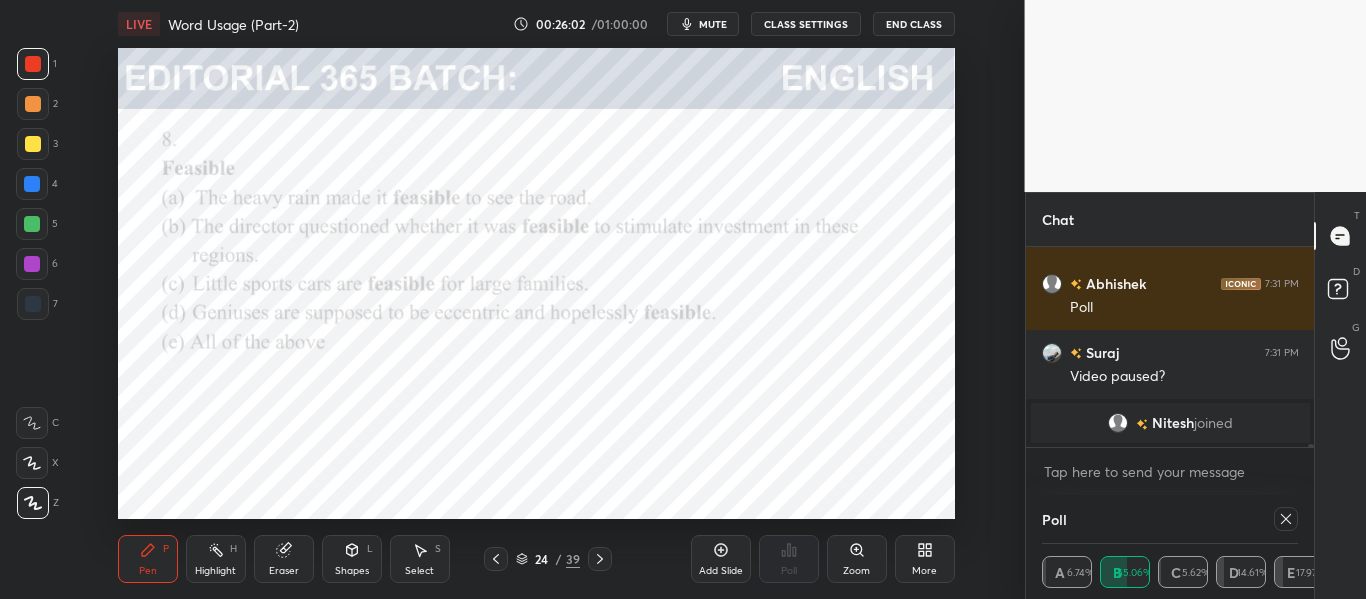 scroll, scrollTop: 7, scrollLeft: 7, axis: both 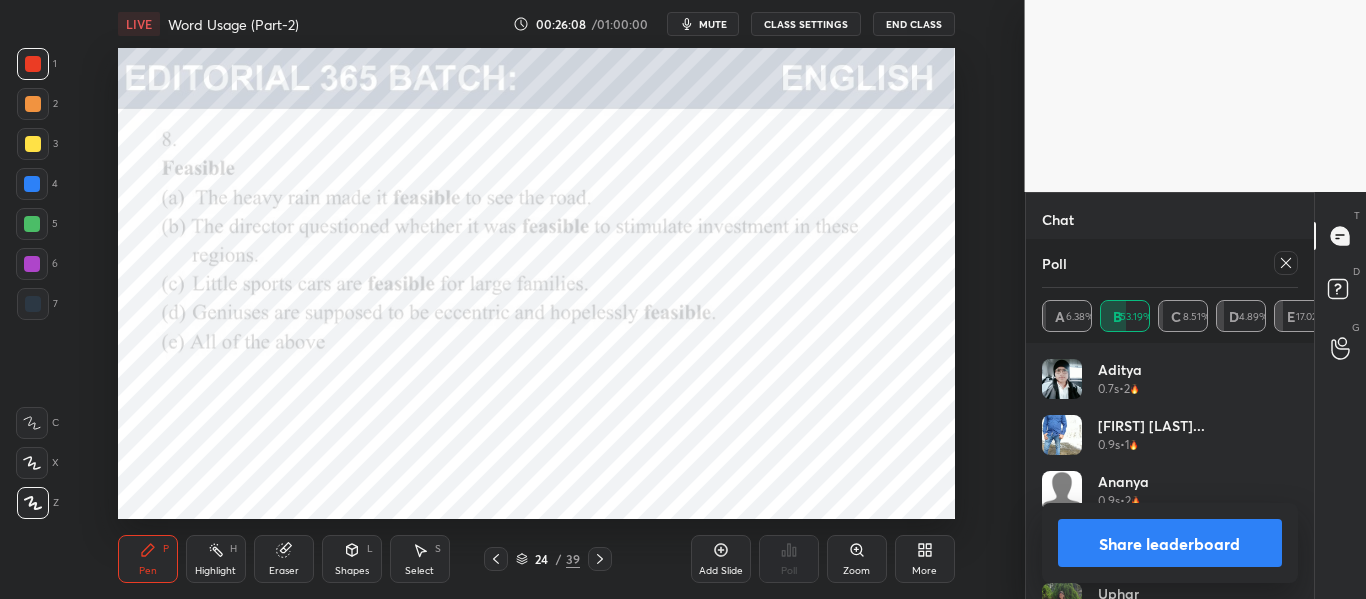 click on "Share leaderboard" at bounding box center [1170, 543] 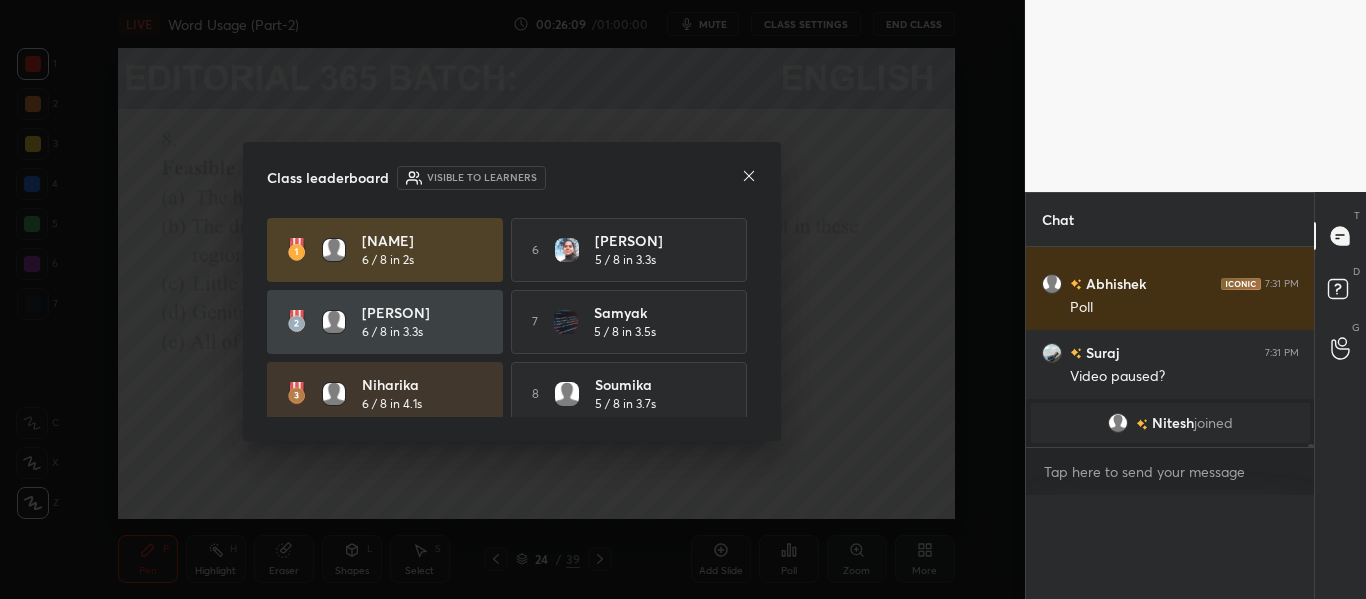 scroll, scrollTop: 0, scrollLeft: 0, axis: both 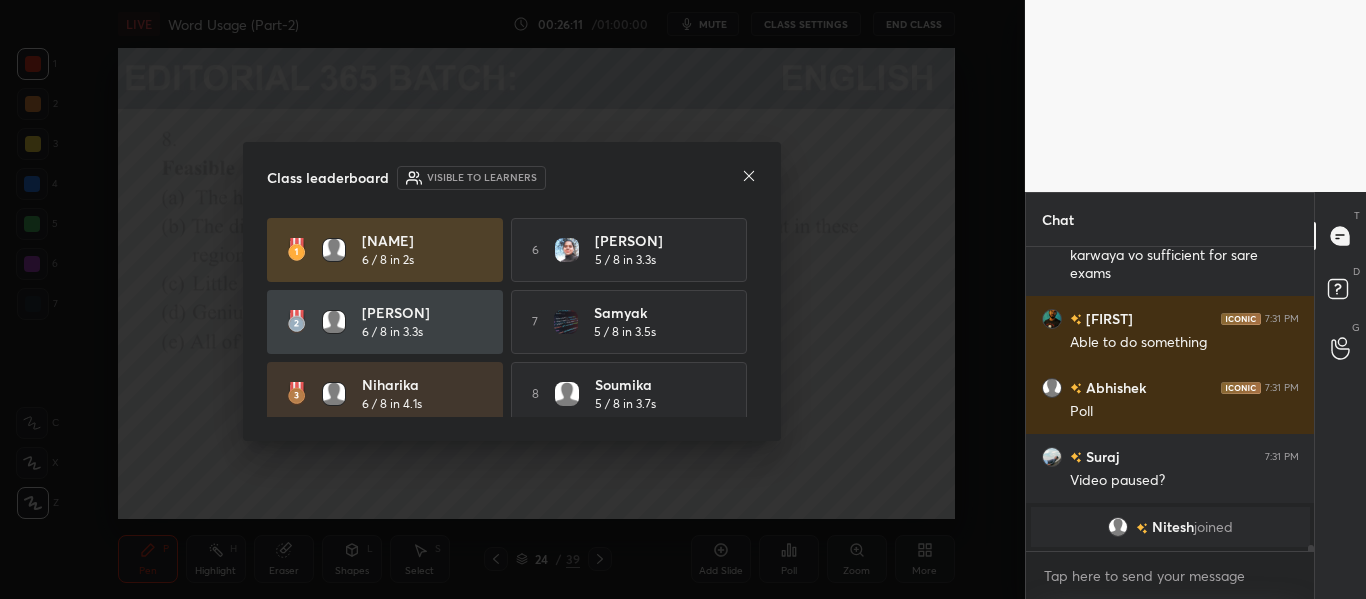 click 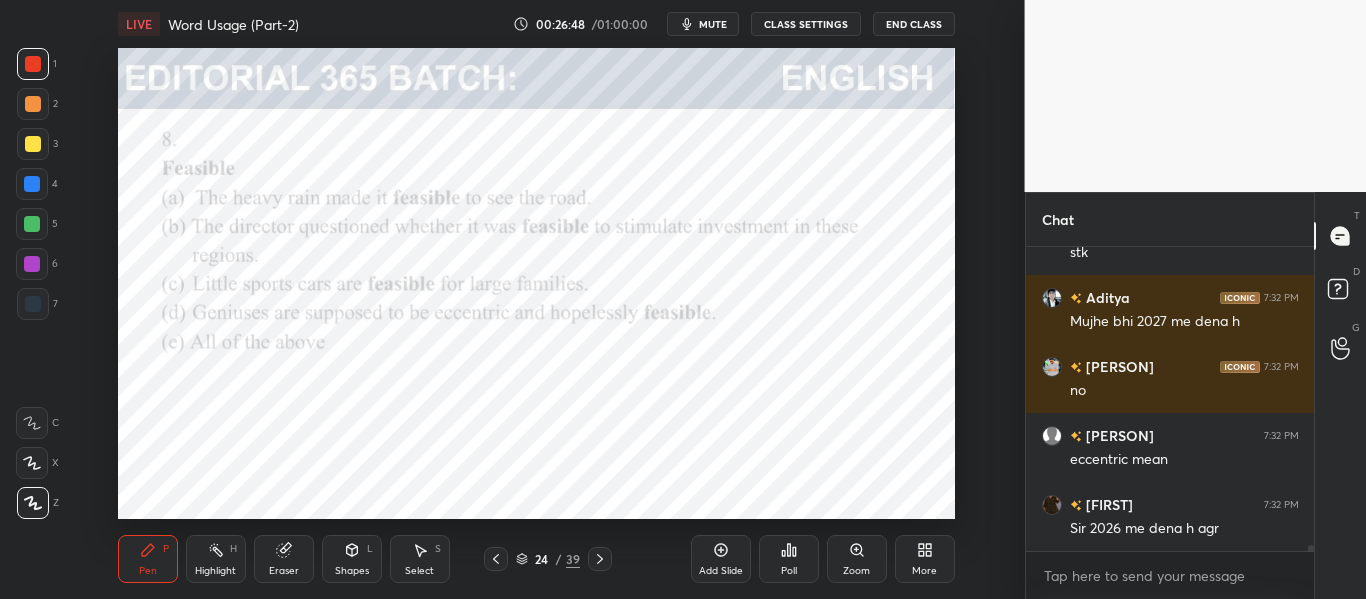 scroll, scrollTop: 14416, scrollLeft: 0, axis: vertical 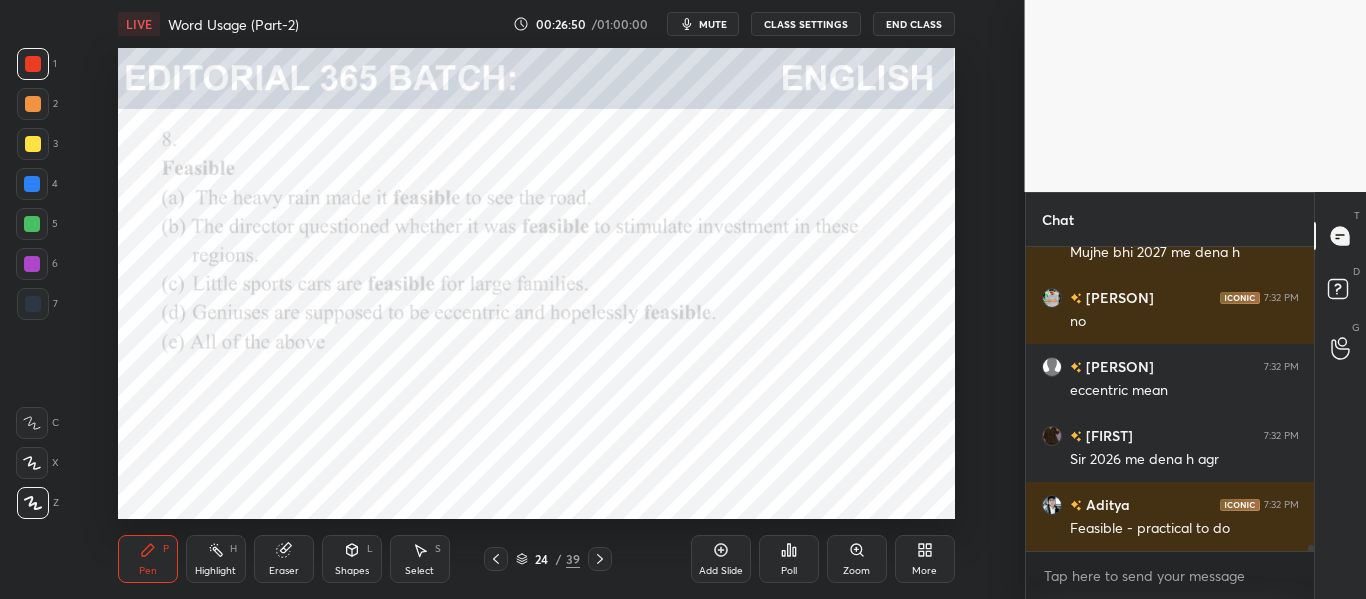 click at bounding box center (32, 184) 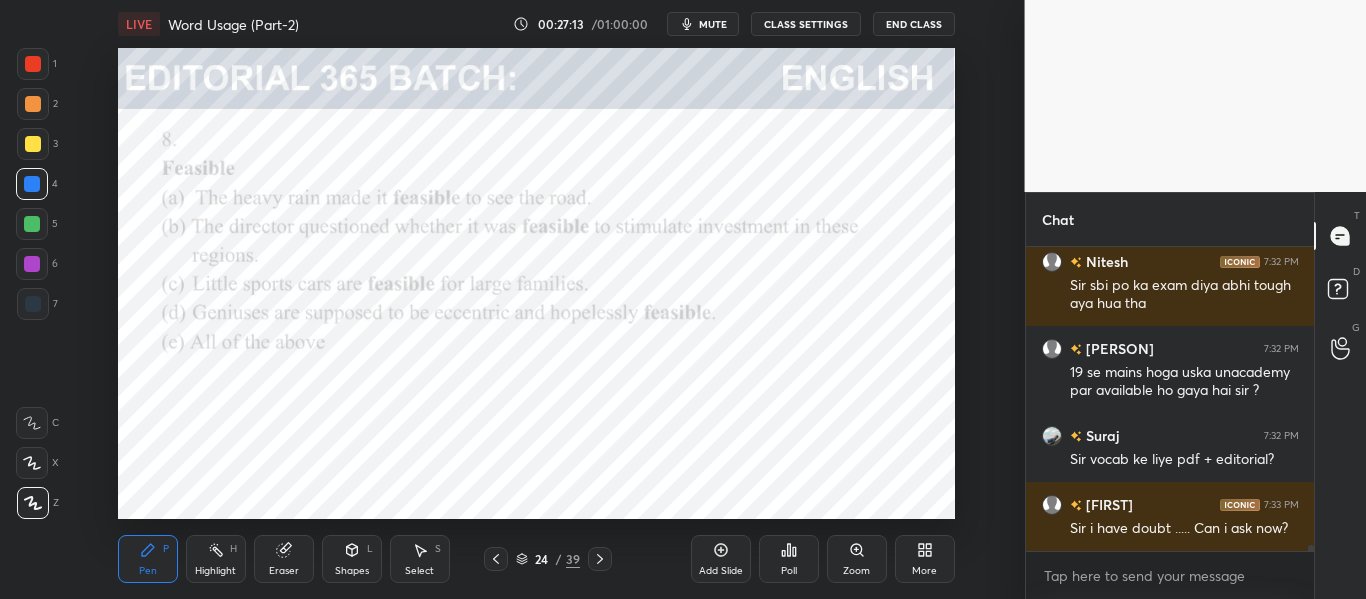 scroll, scrollTop: 14884, scrollLeft: 0, axis: vertical 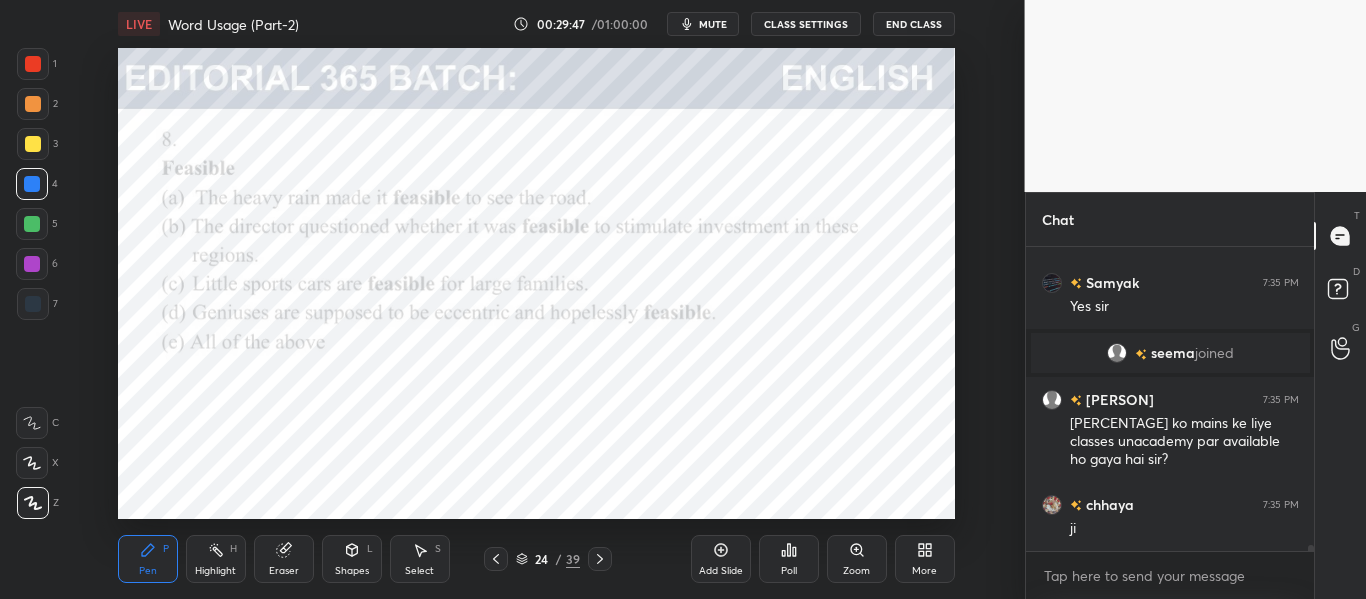 click 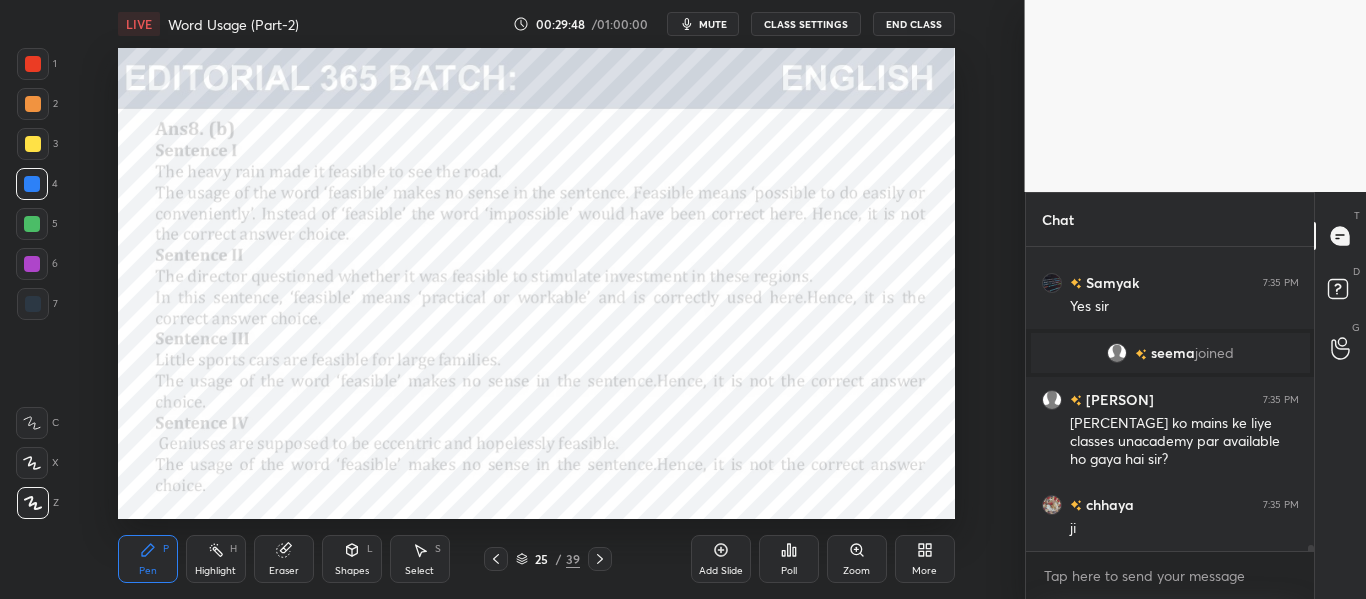 click 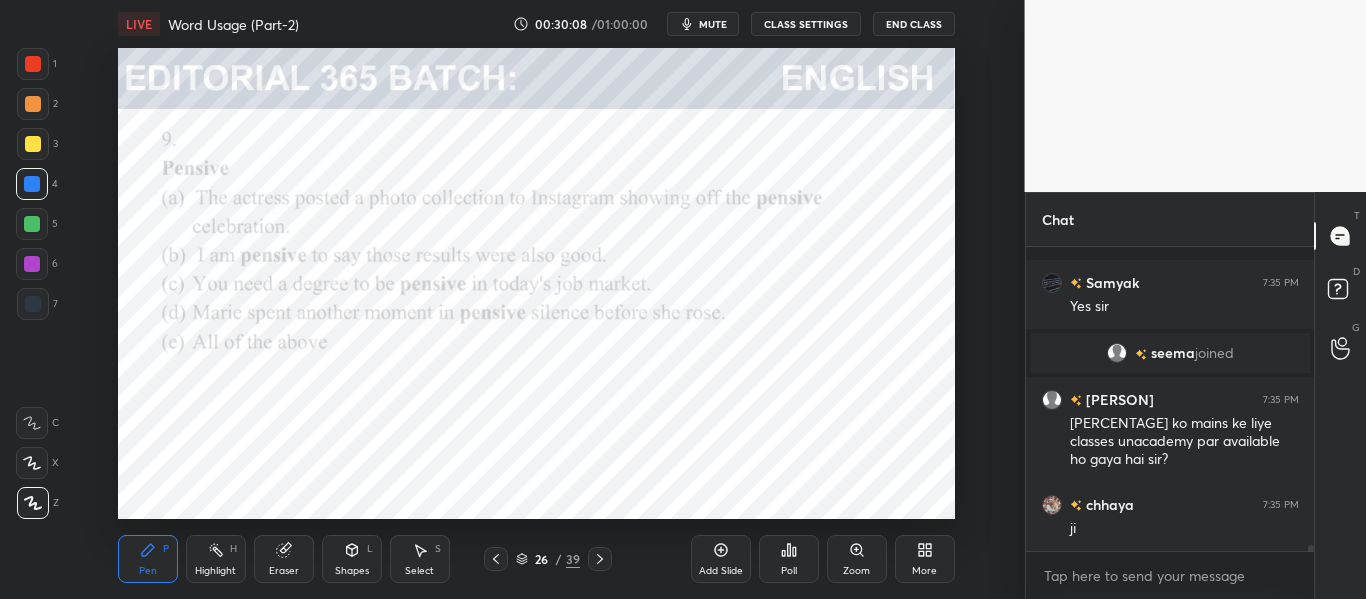 scroll, scrollTop: 15826, scrollLeft: 0, axis: vertical 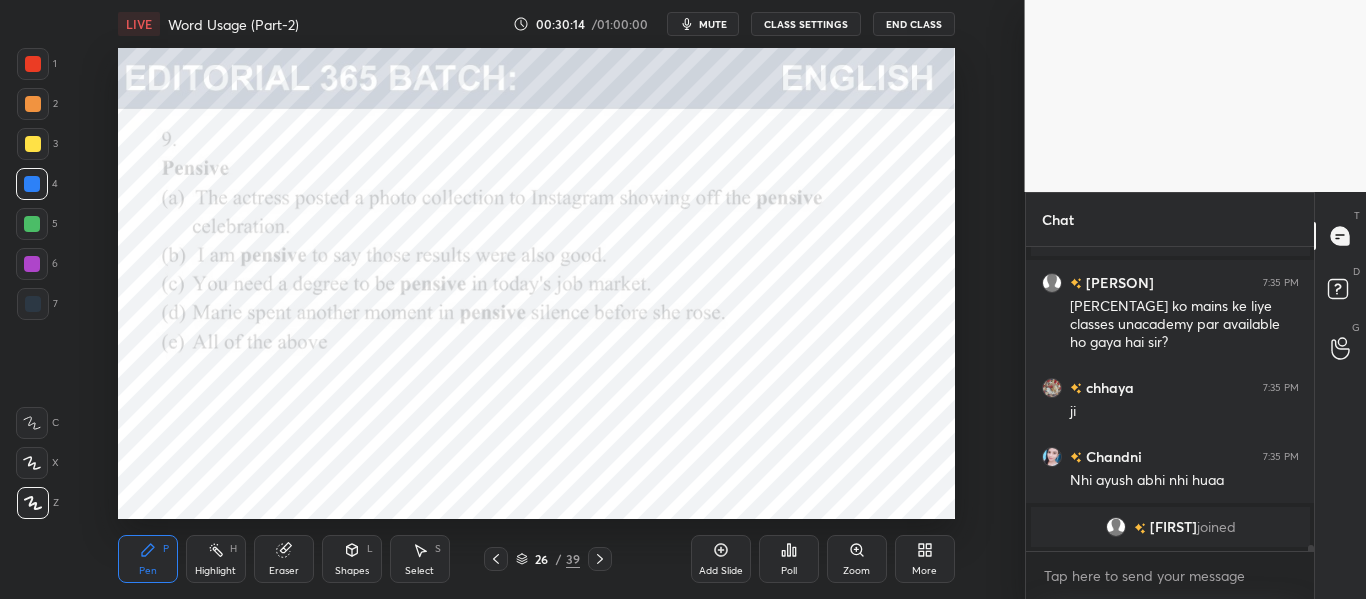 click 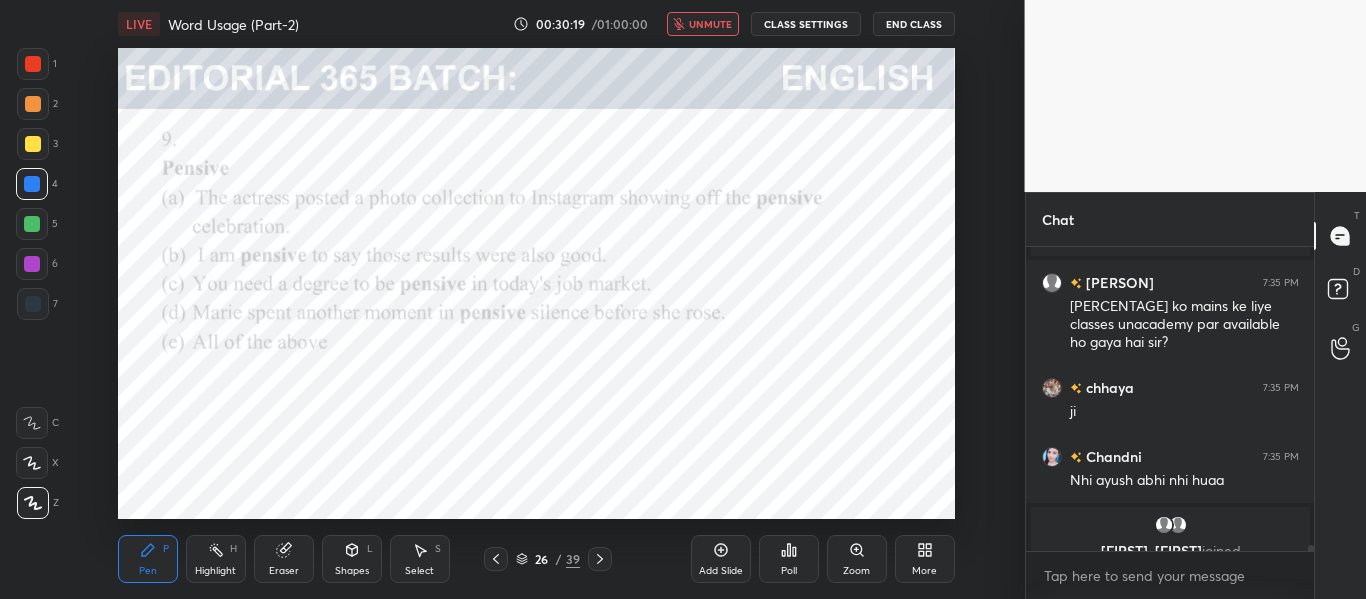 scroll, scrollTop: 15850, scrollLeft: 0, axis: vertical 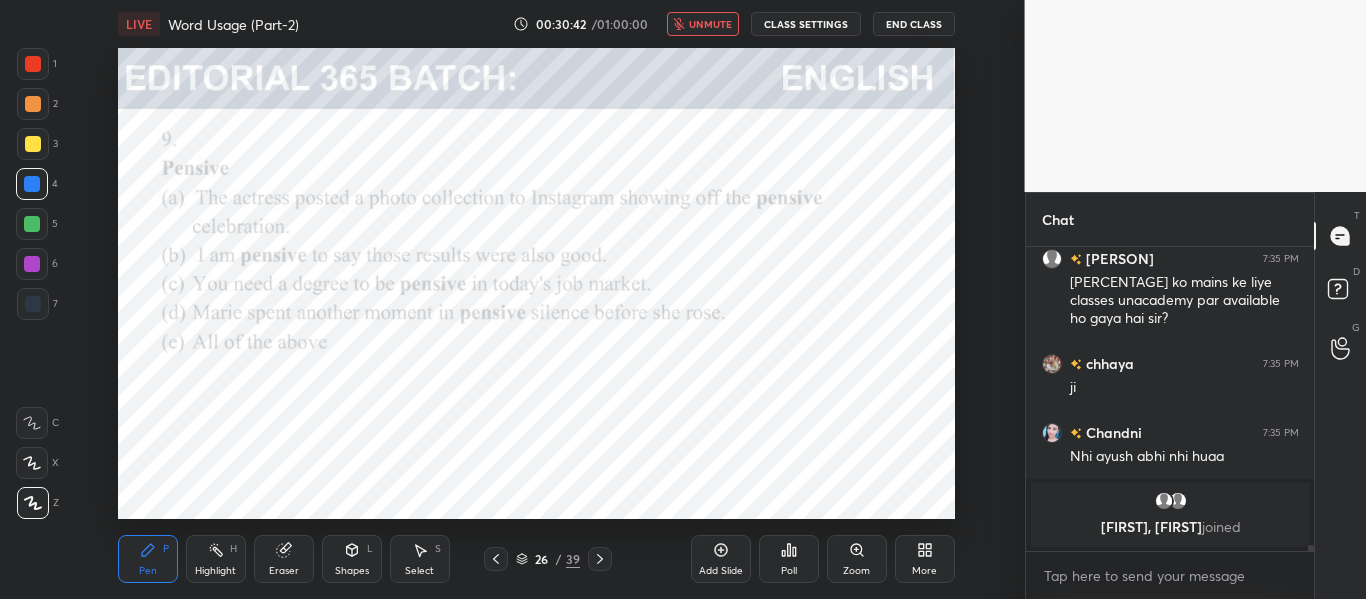 click 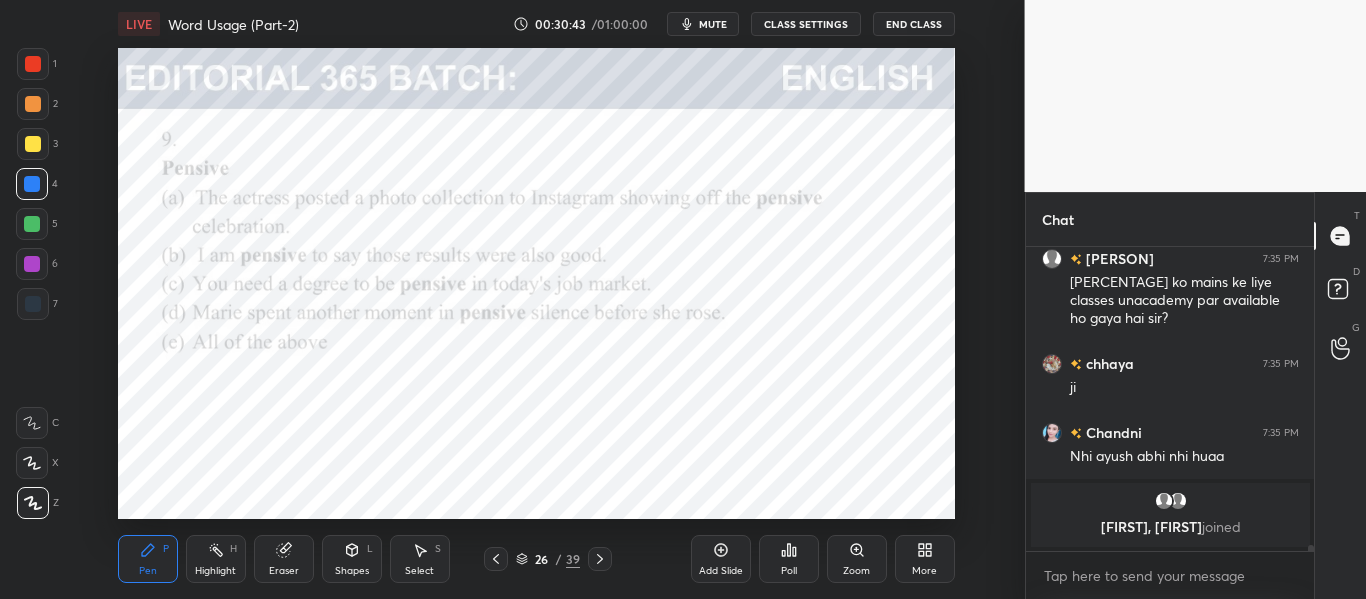 click 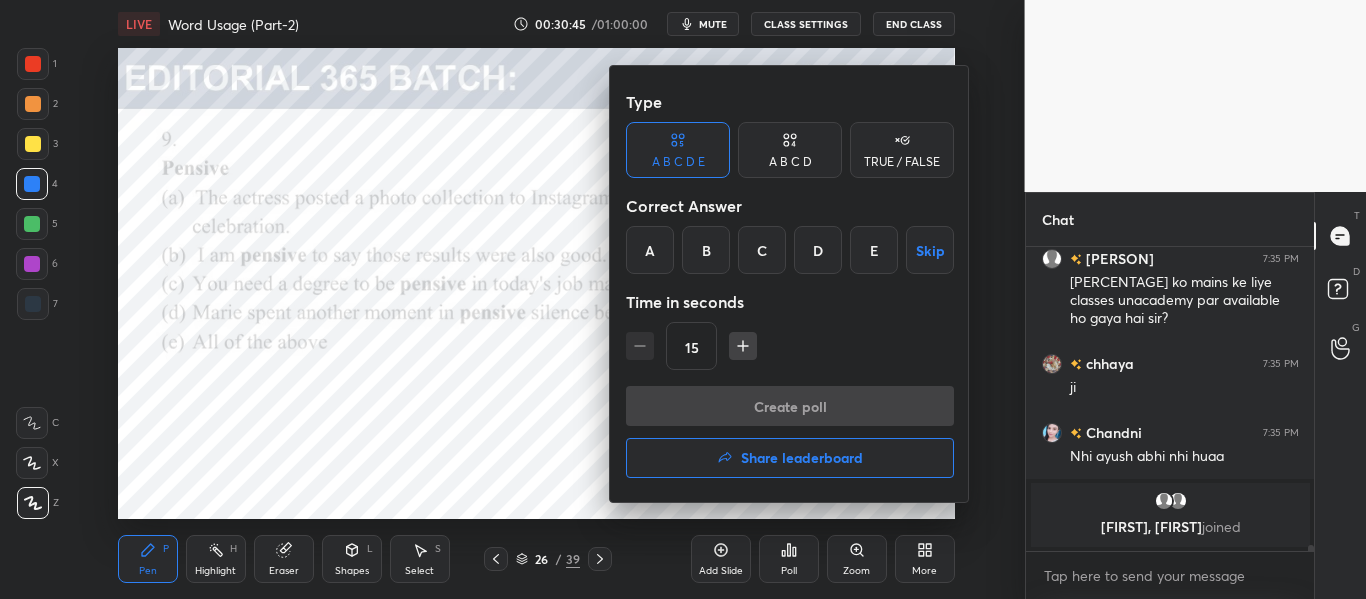 click on "D" at bounding box center [818, 250] 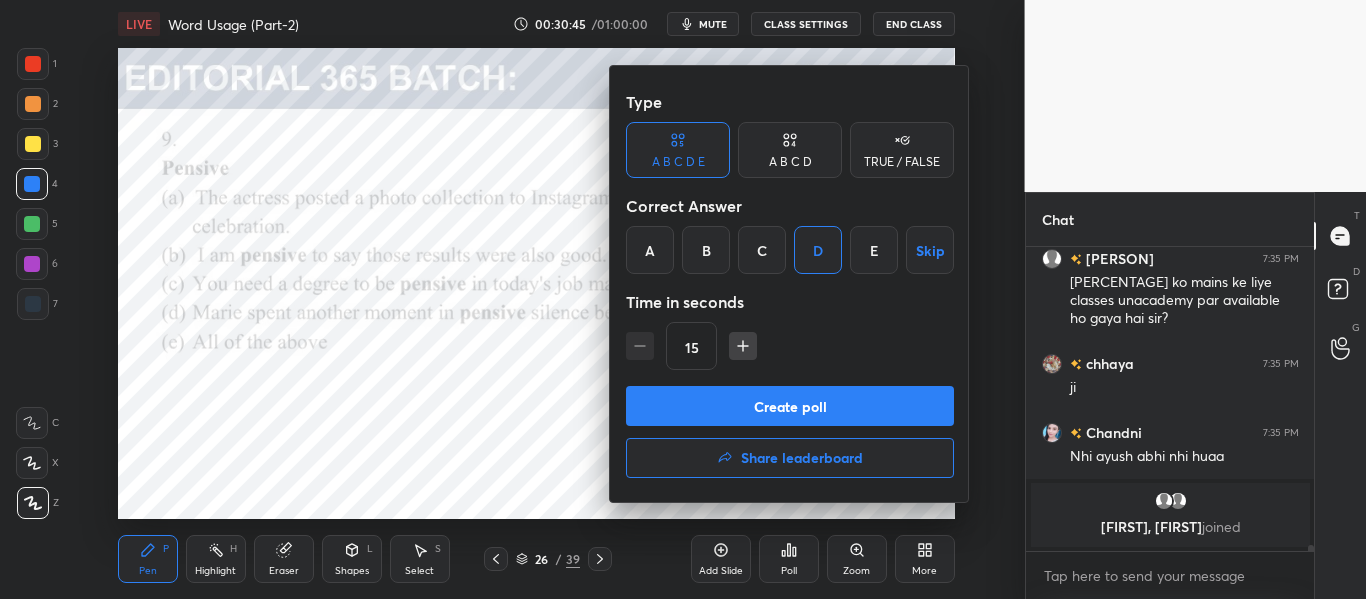 click on "Create poll" at bounding box center [790, 406] 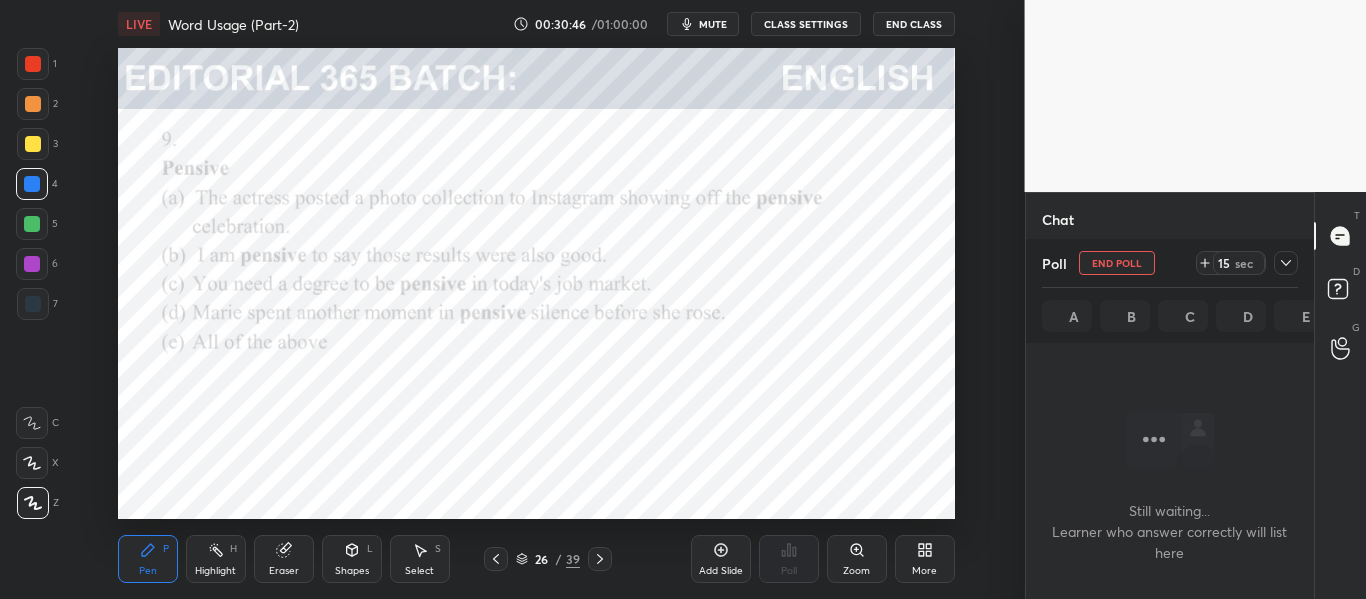 scroll, scrollTop: 246, scrollLeft: 282, axis: both 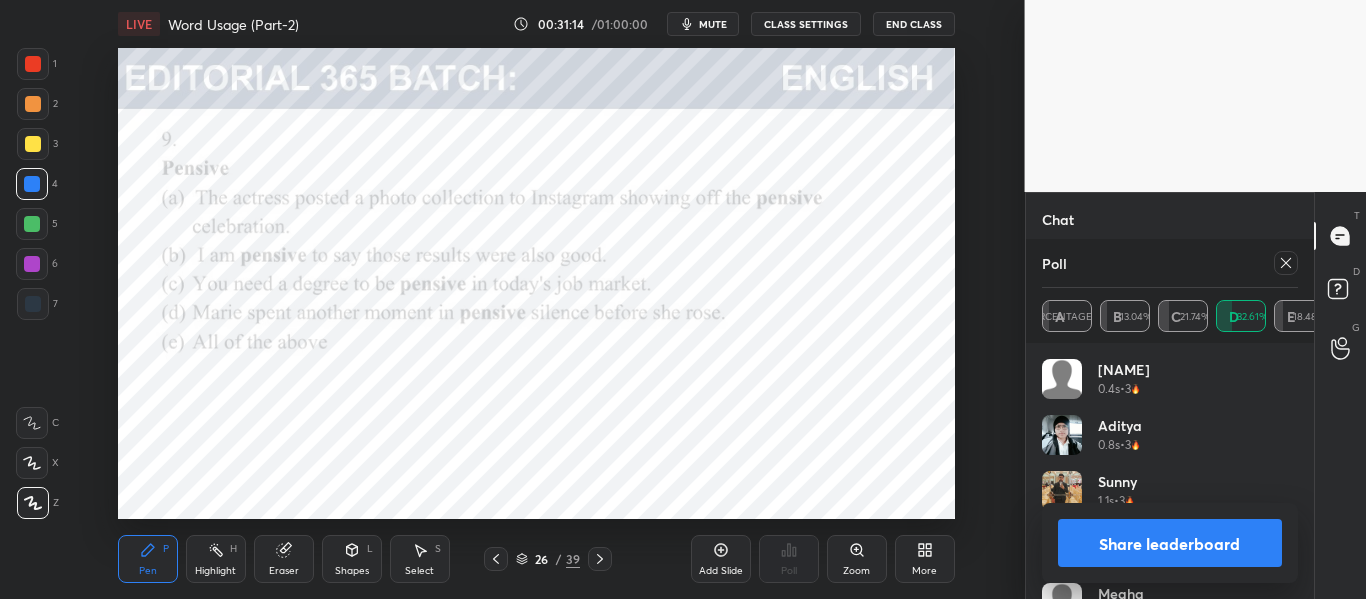 click on "Share leaderboard" at bounding box center [1170, 543] 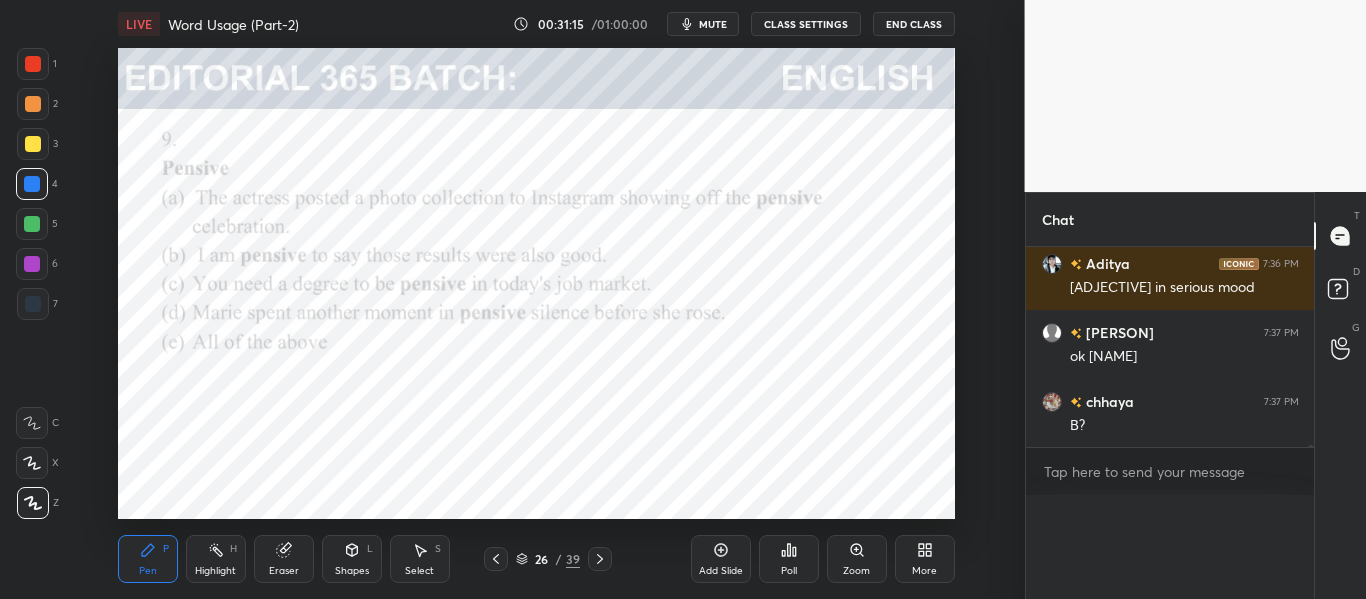 scroll, scrollTop: 0, scrollLeft: 0, axis: both 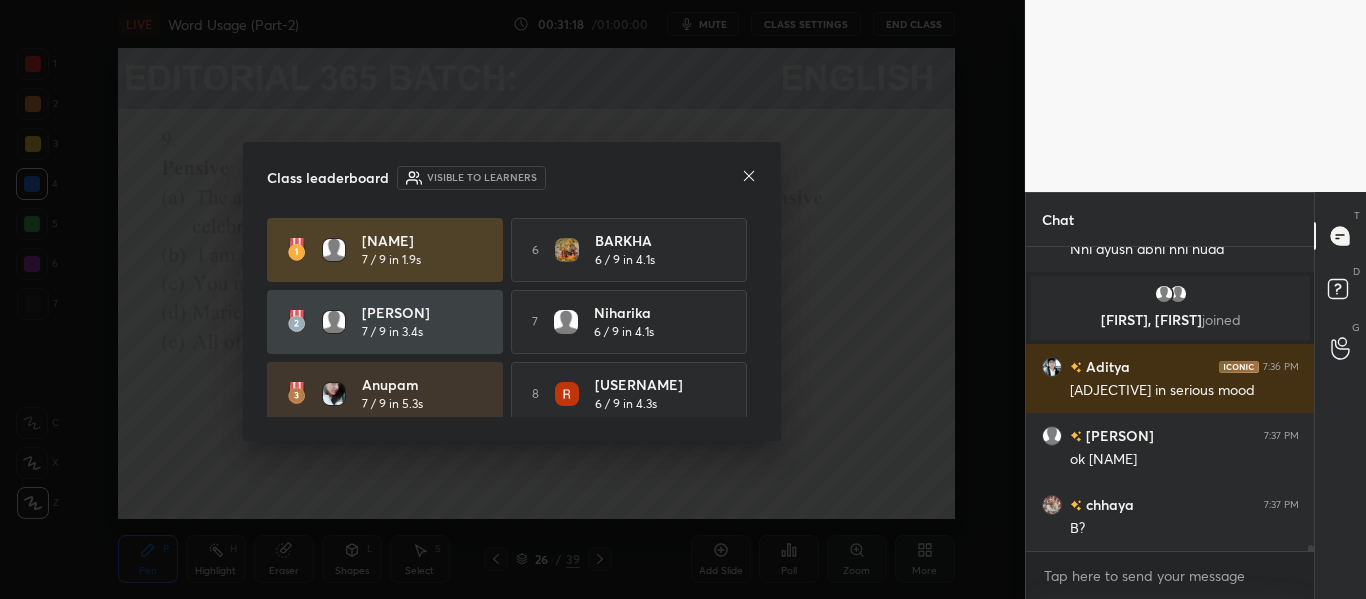 click 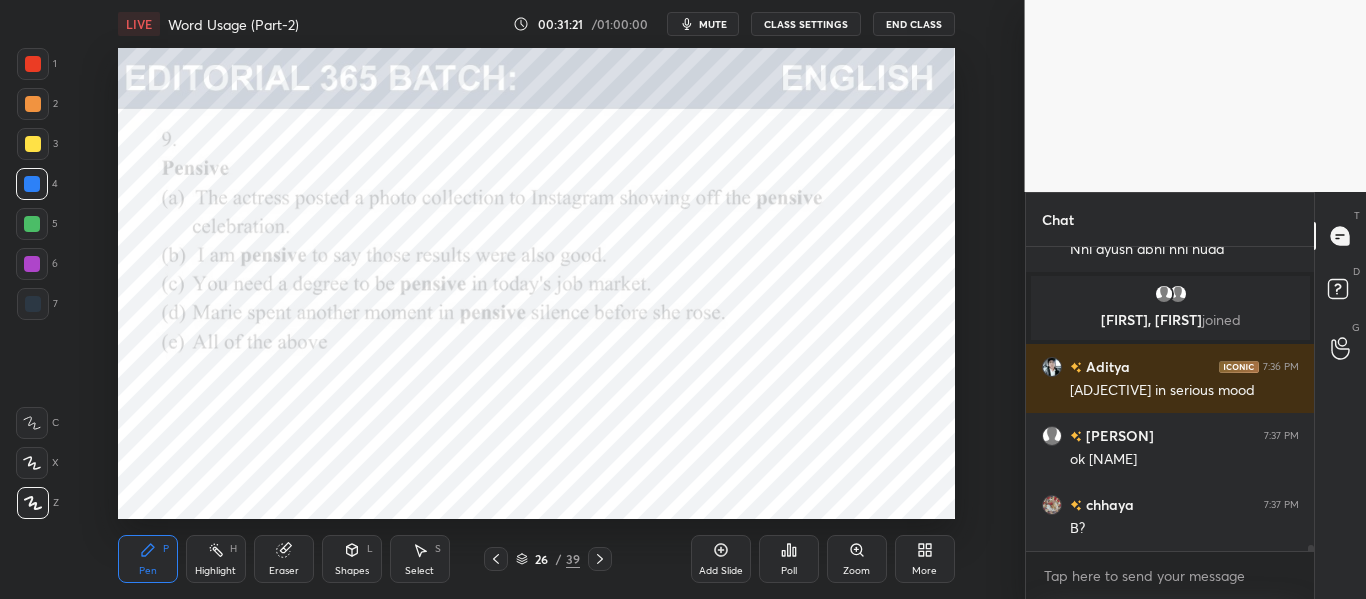 click at bounding box center [33, 64] 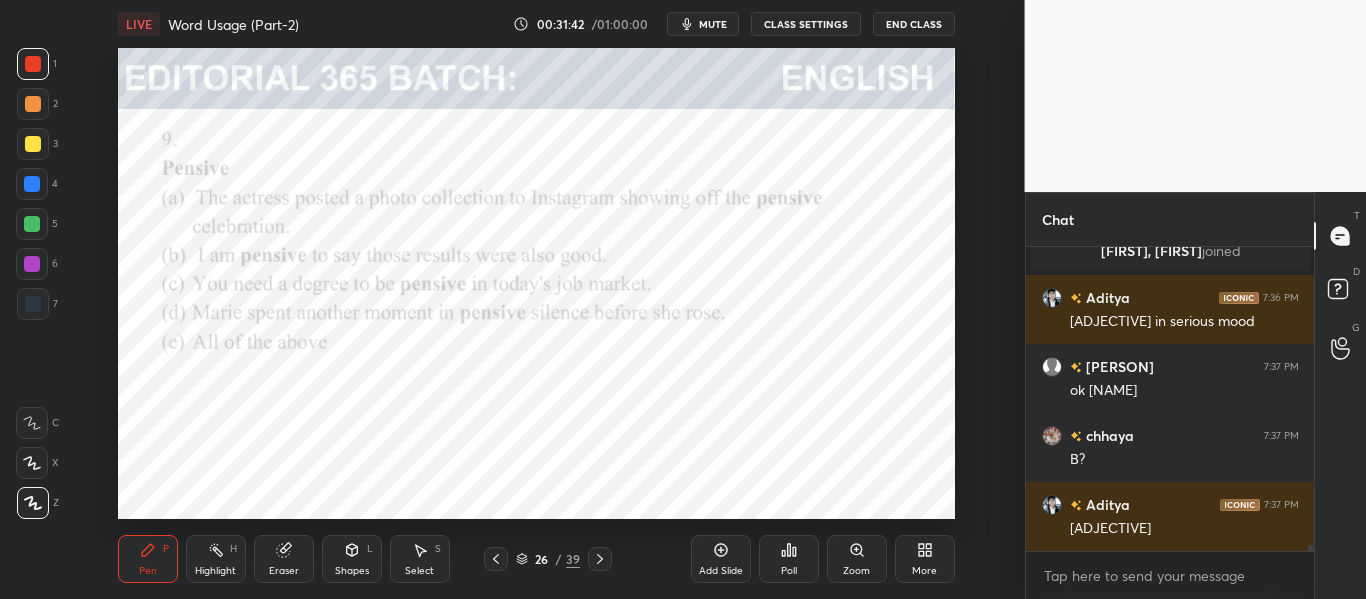 scroll, scrollTop: 16031, scrollLeft: 0, axis: vertical 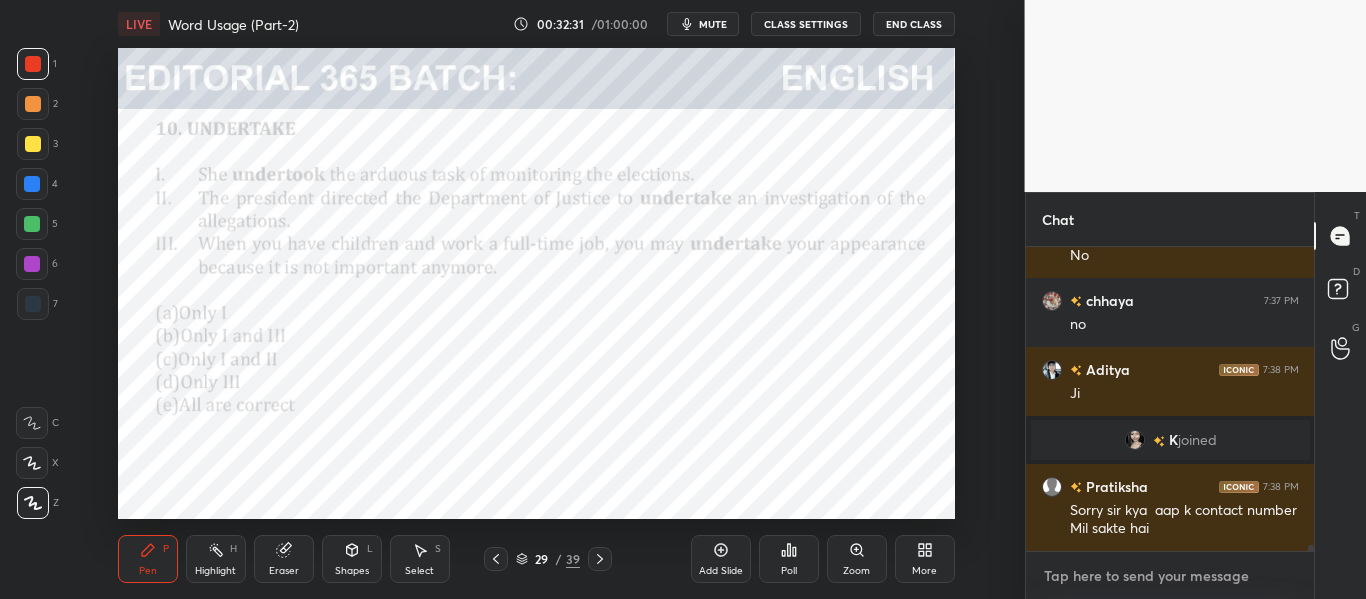 type on "x" 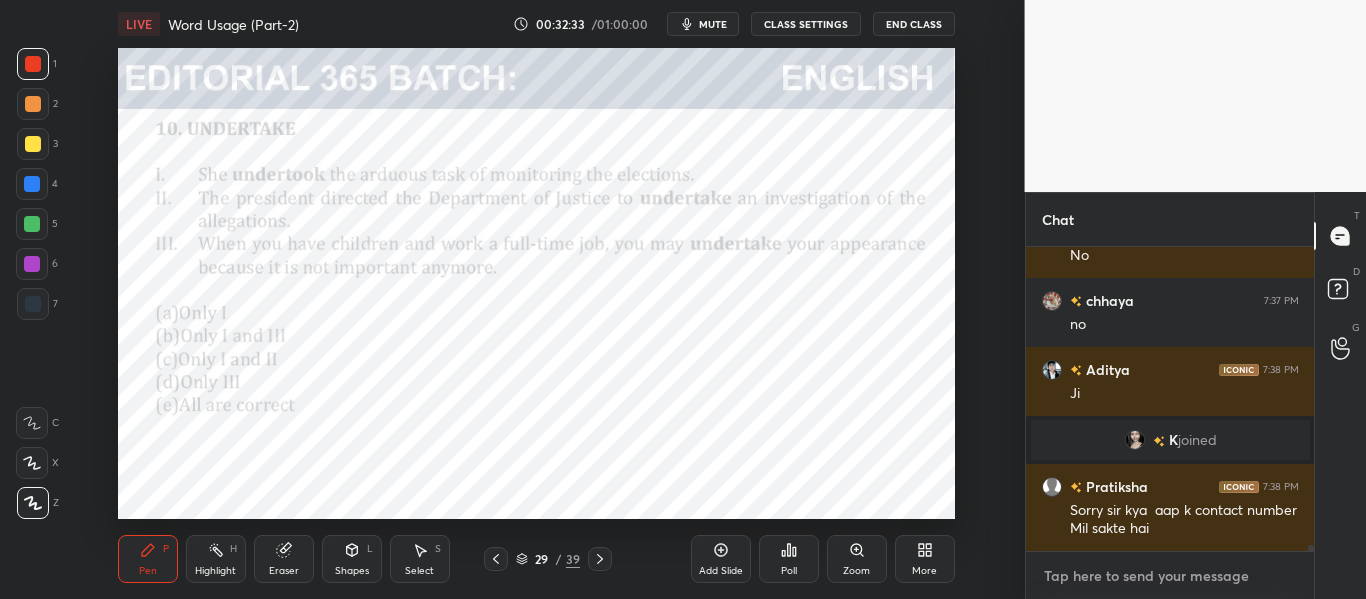 type on "7" 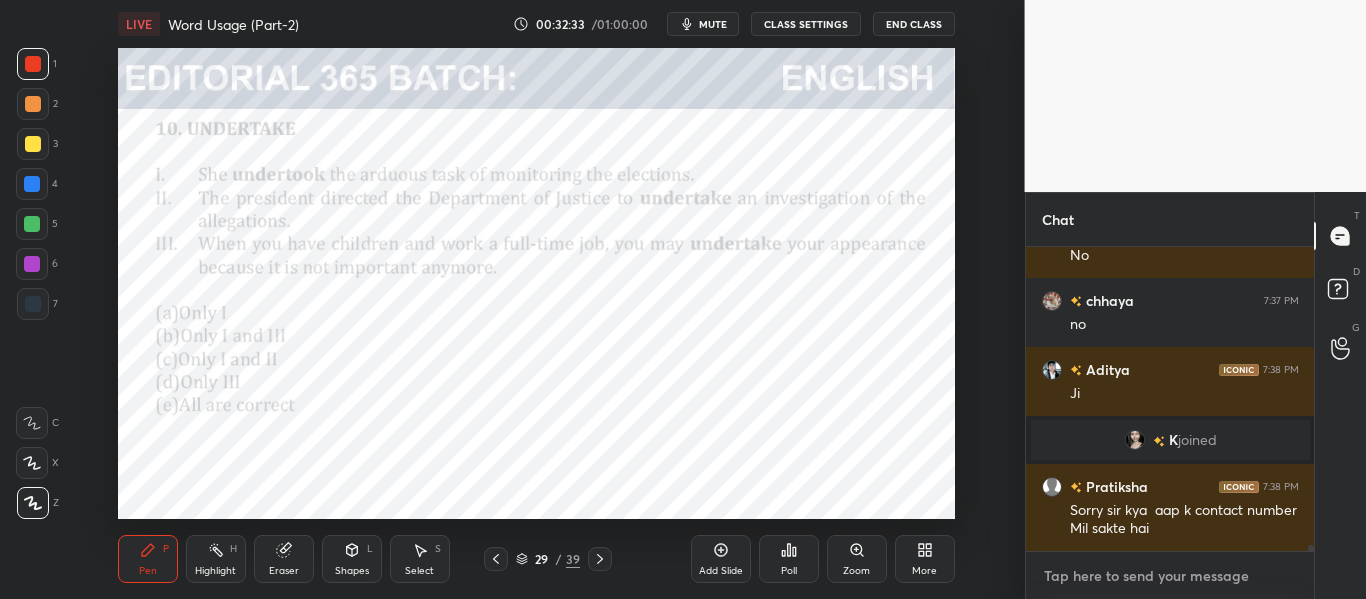 type on "x" 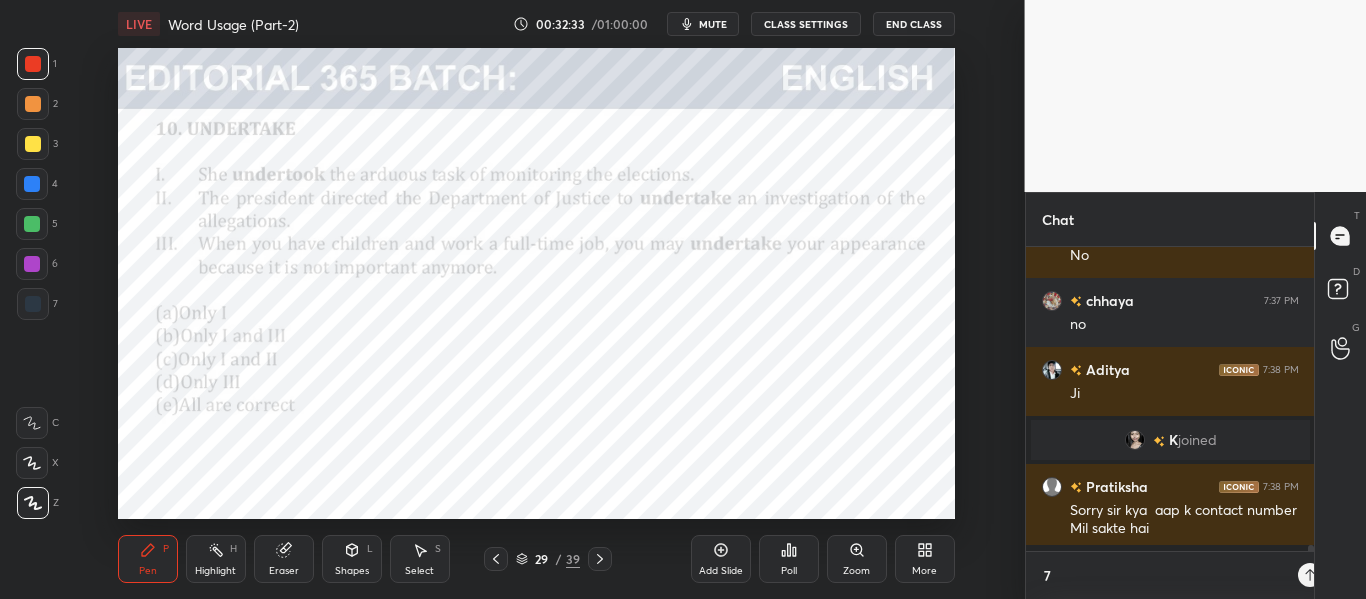 scroll, scrollTop: 298, scrollLeft: 282, axis: both 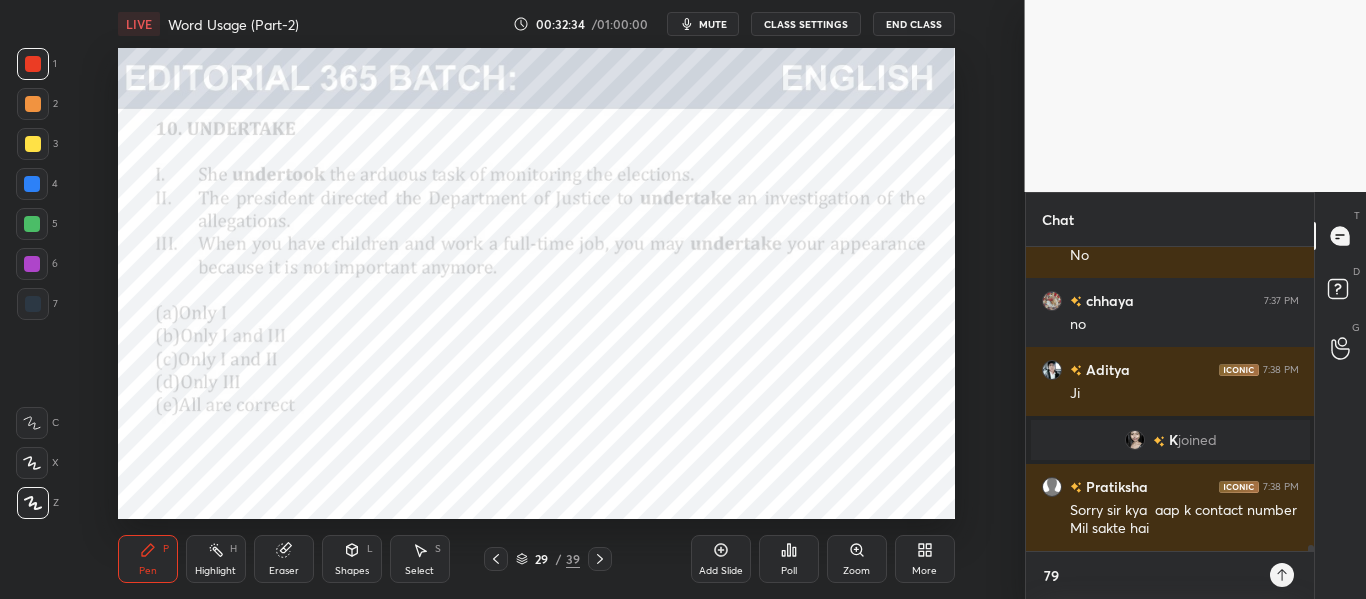 type on "798" 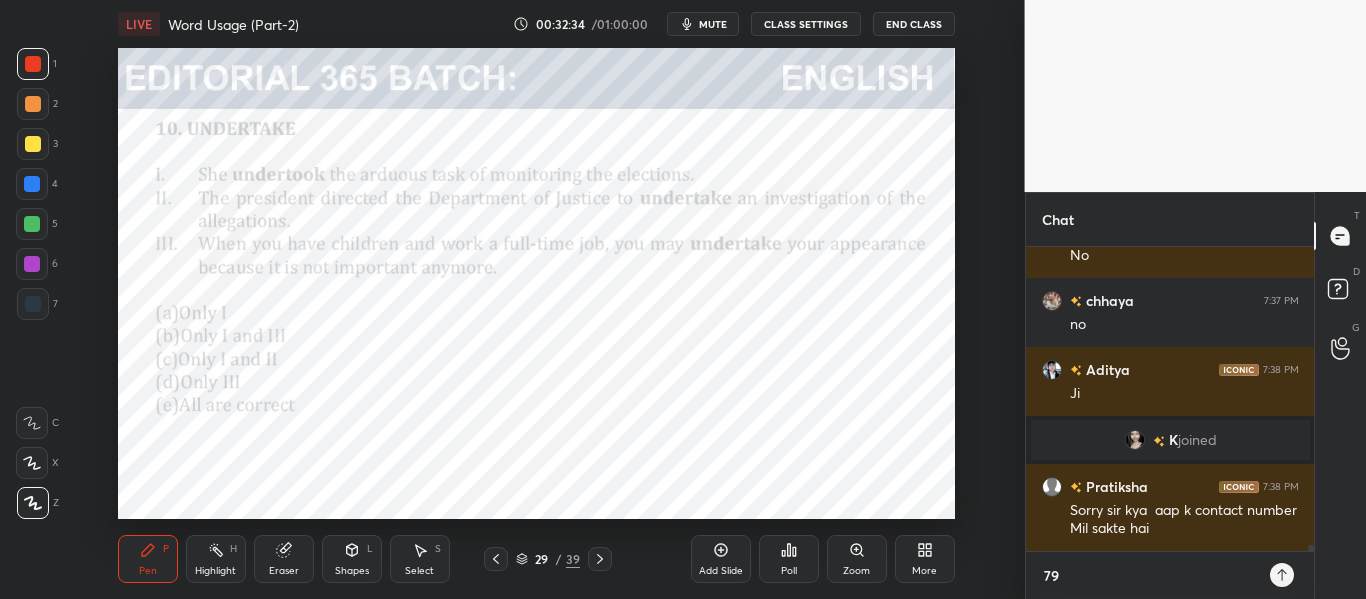 type on "x" 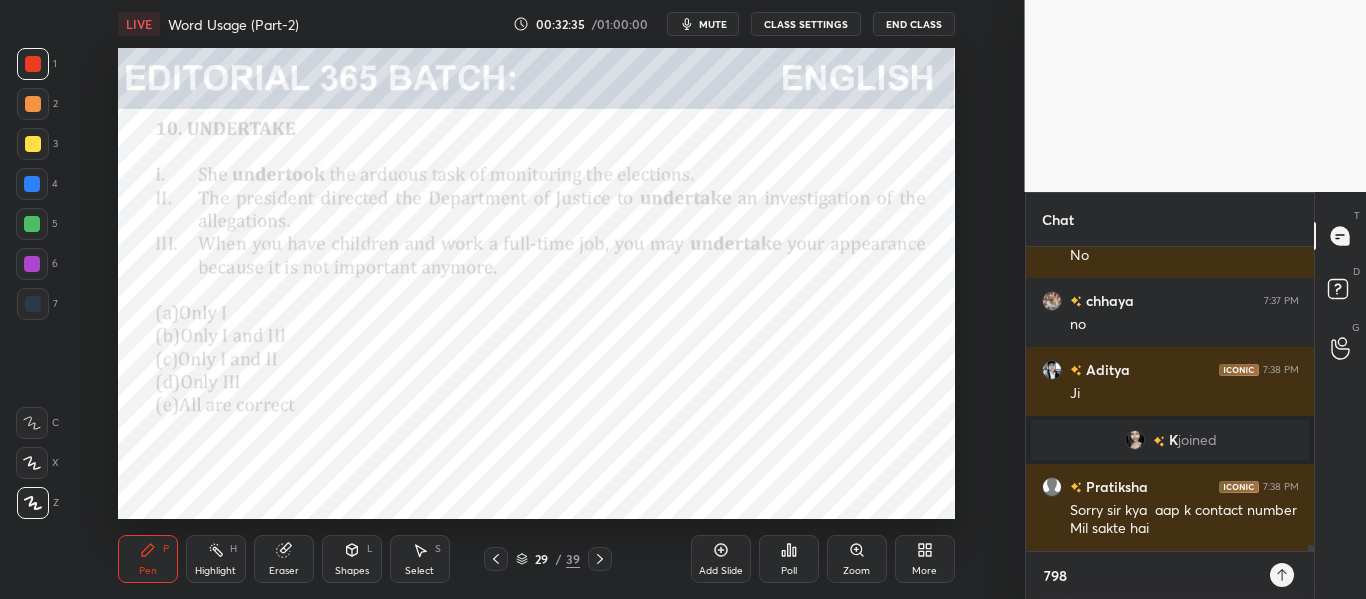 type on "[PHONE]" 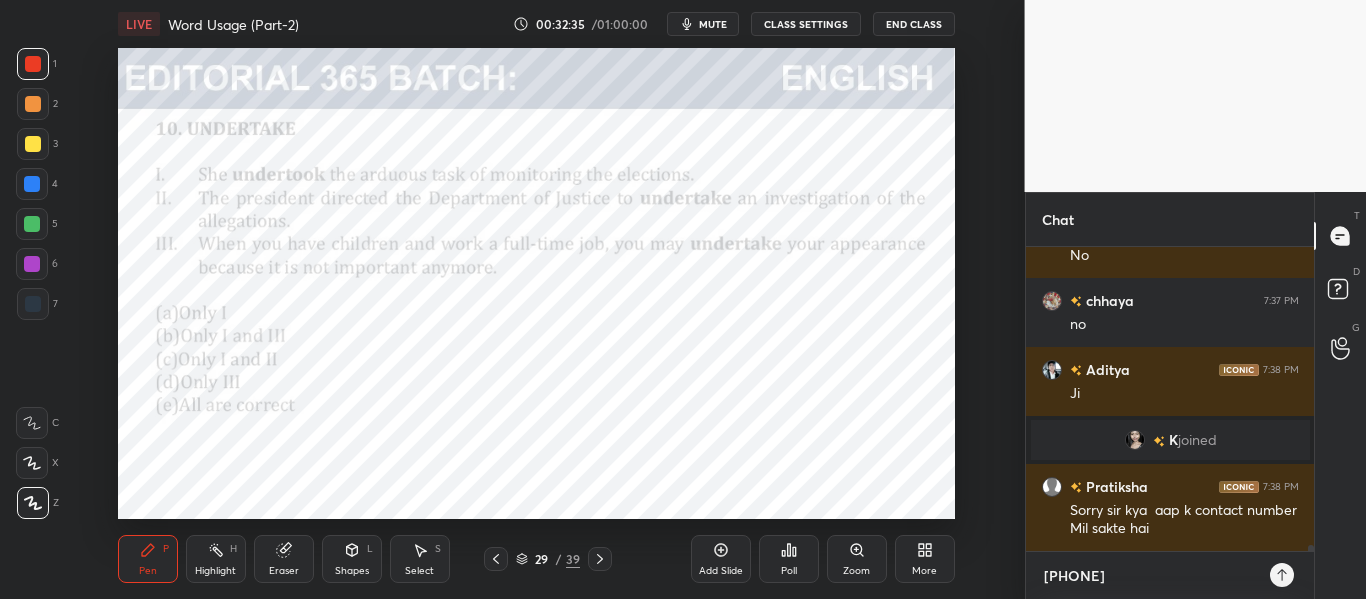 type on "[PHONE]" 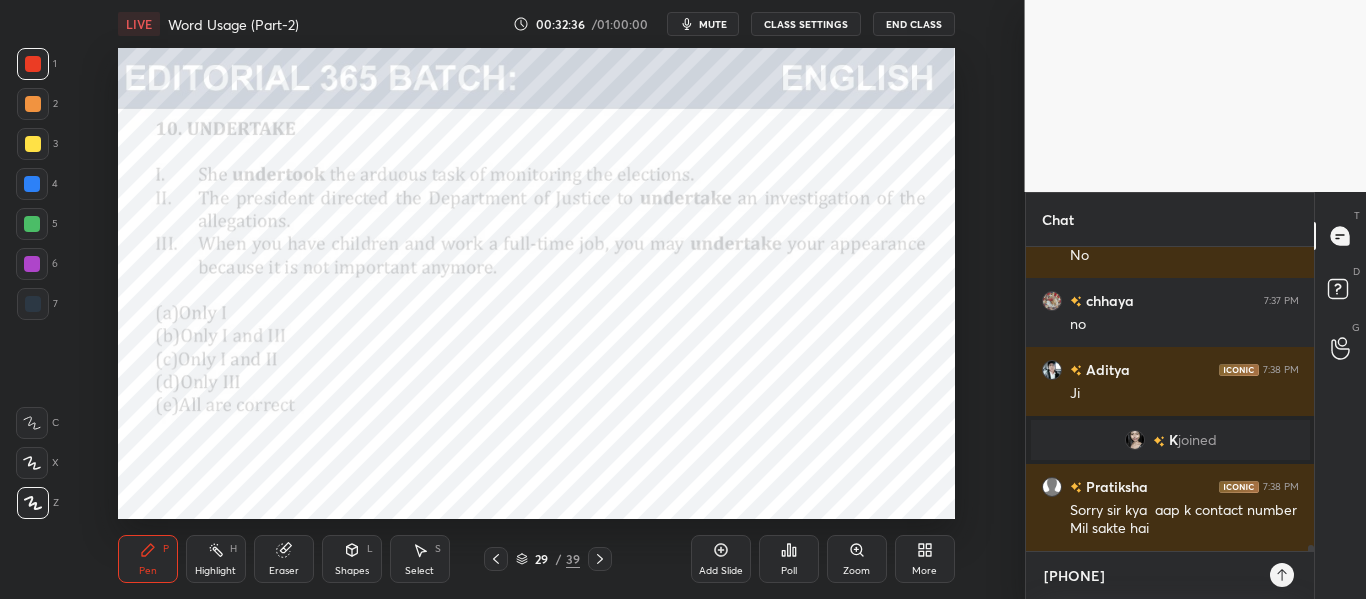 type on "[PHONE]" 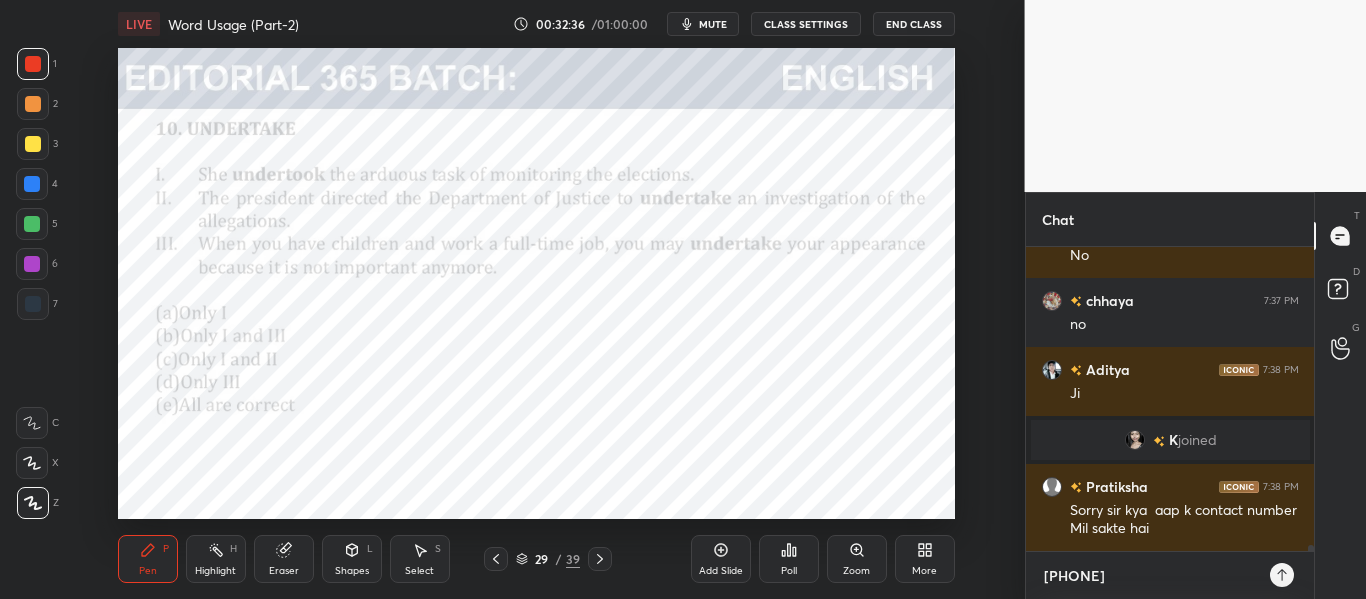 type on "x" 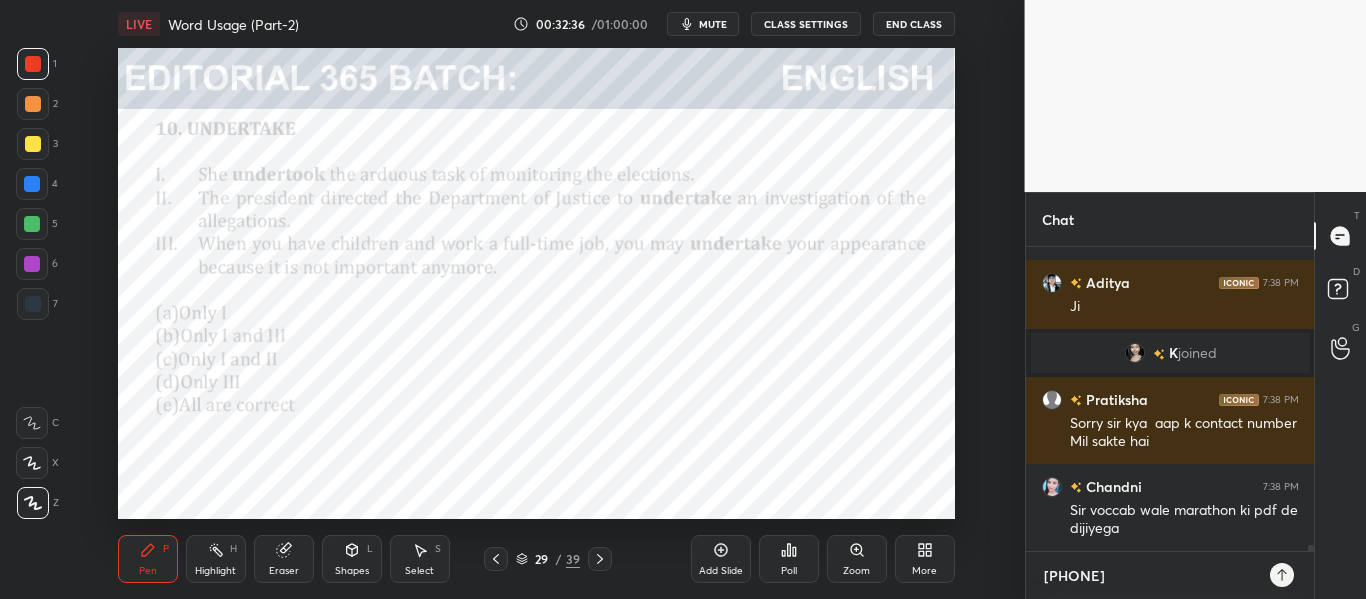 type on "[PHONE]" 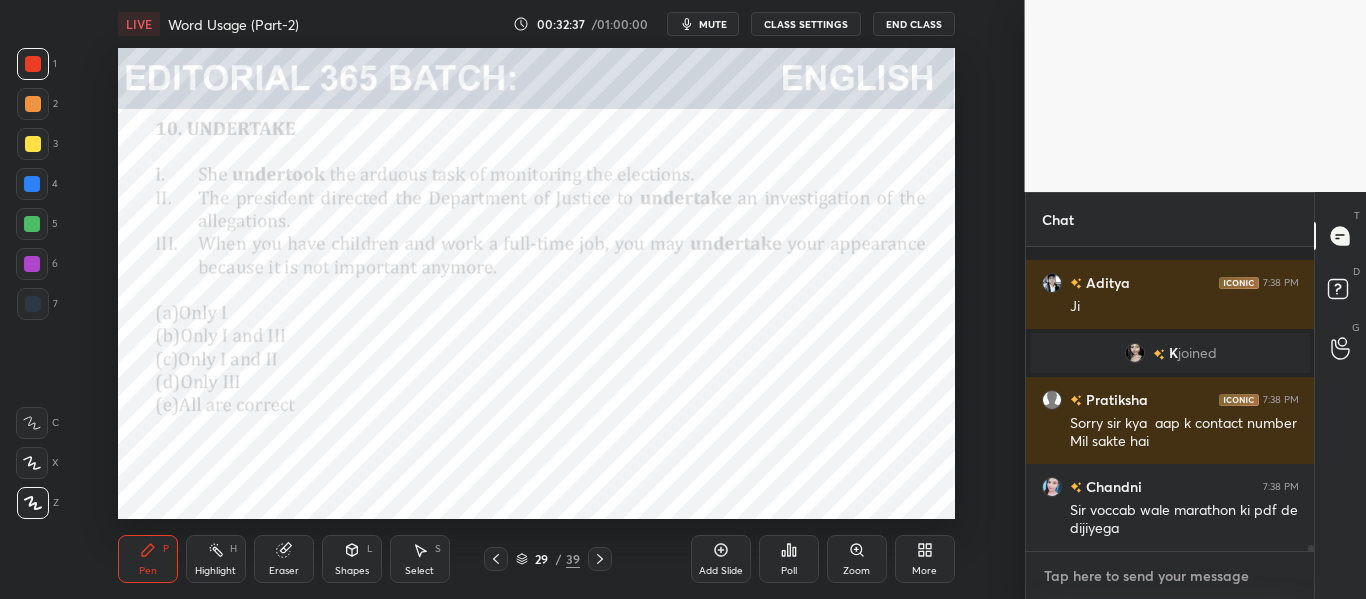 scroll, scrollTop: 16353, scrollLeft: 0, axis: vertical 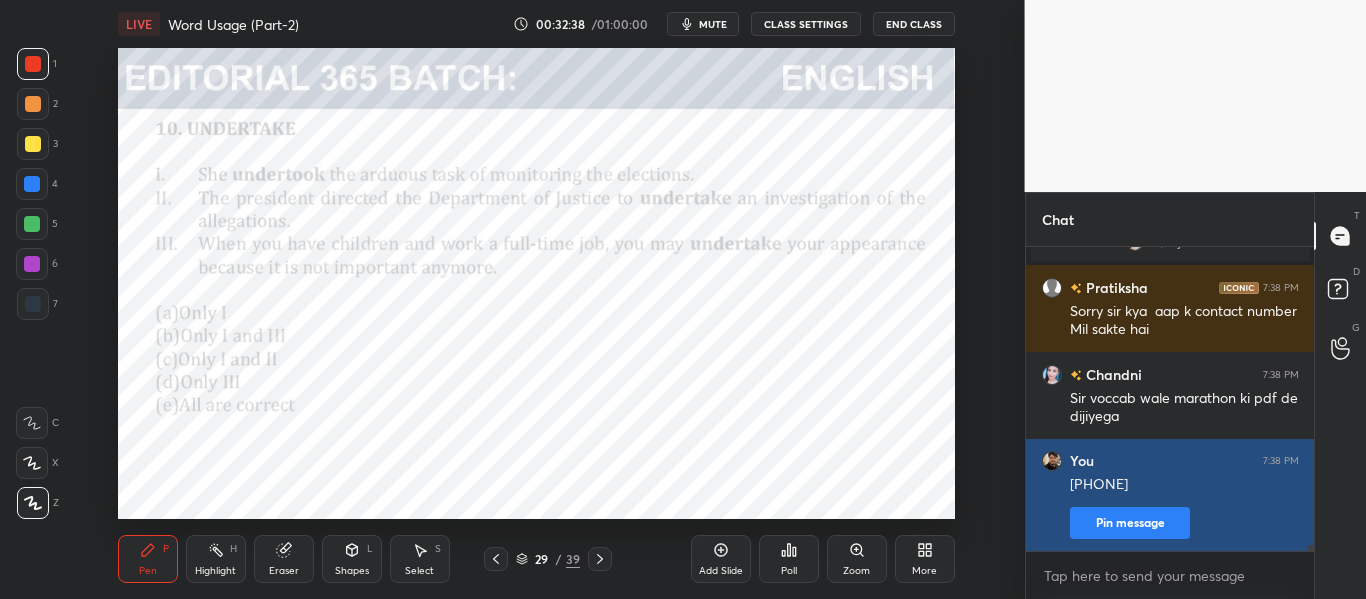 click on "Pin message" at bounding box center [1130, 523] 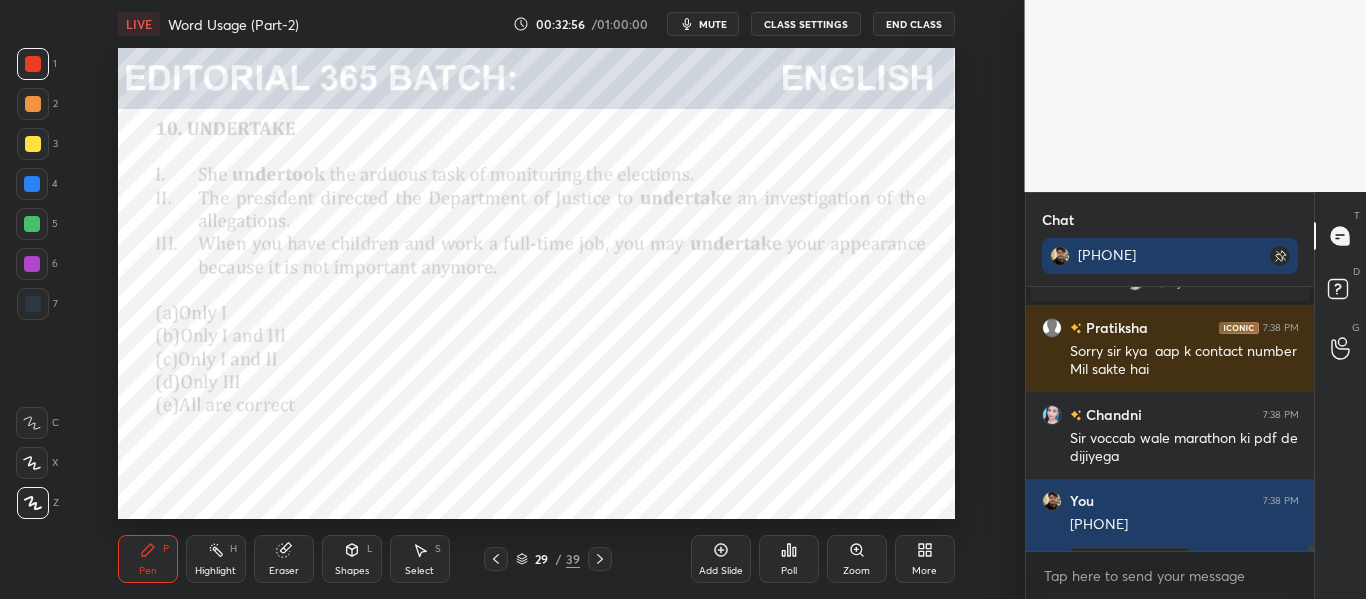 click on "Poll" at bounding box center [789, 559] 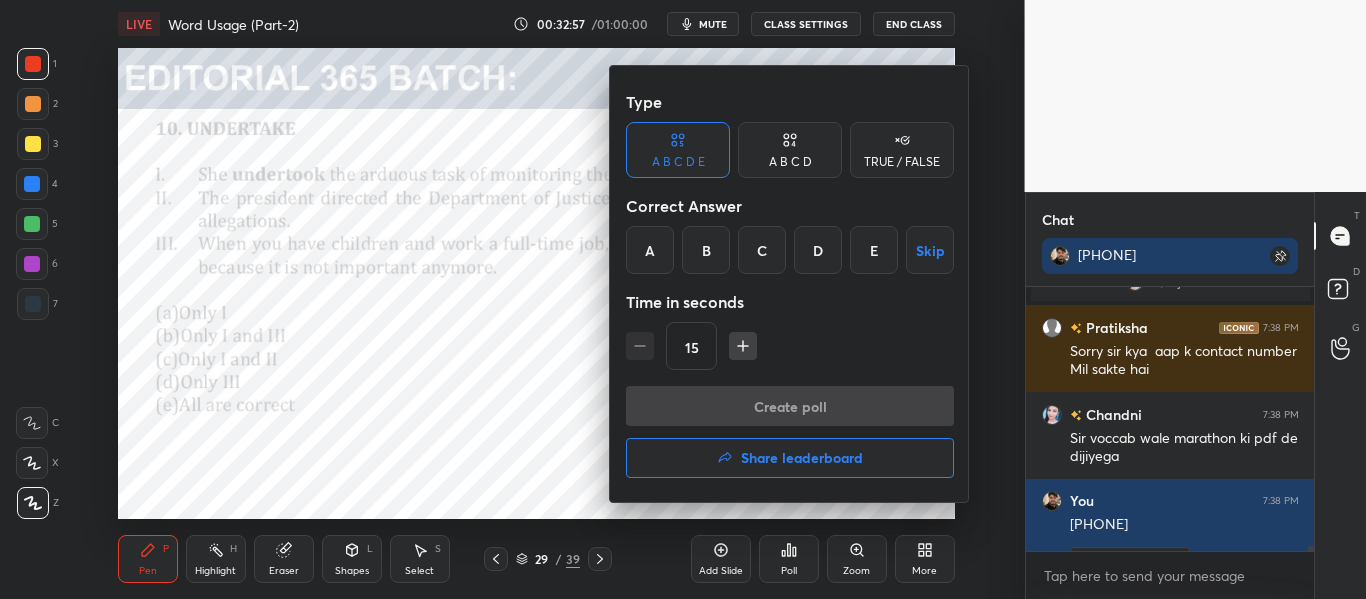 click on "C" at bounding box center [762, 250] 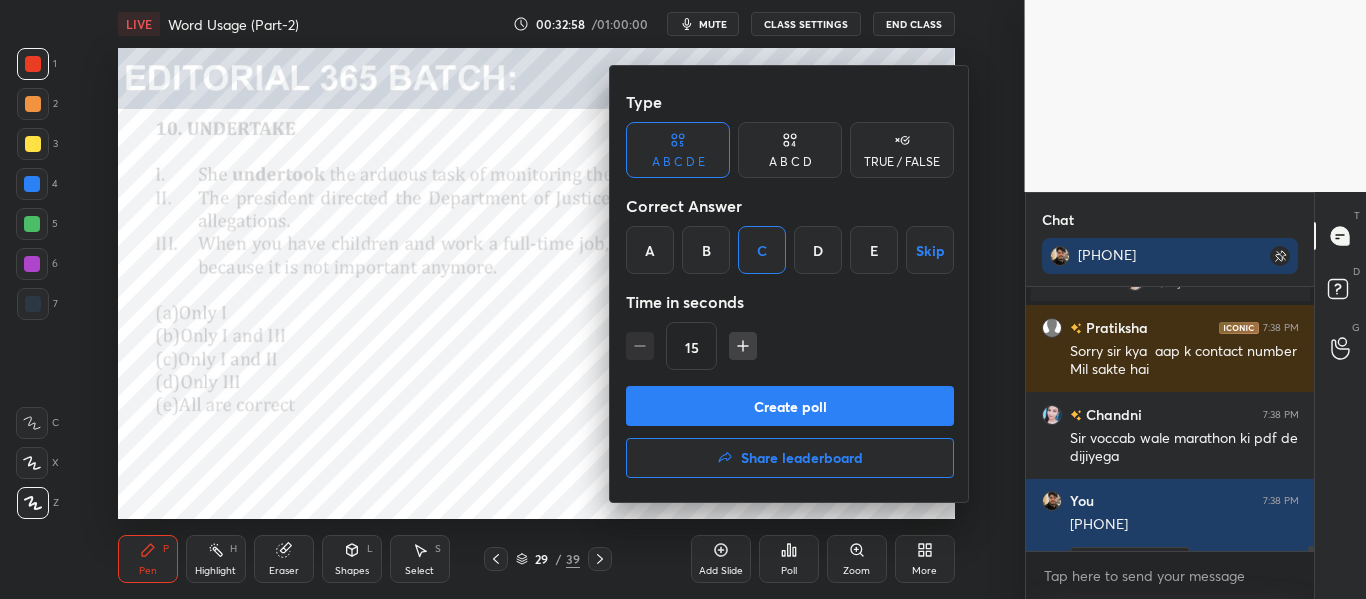 scroll, scrollTop: 16462, scrollLeft: 0, axis: vertical 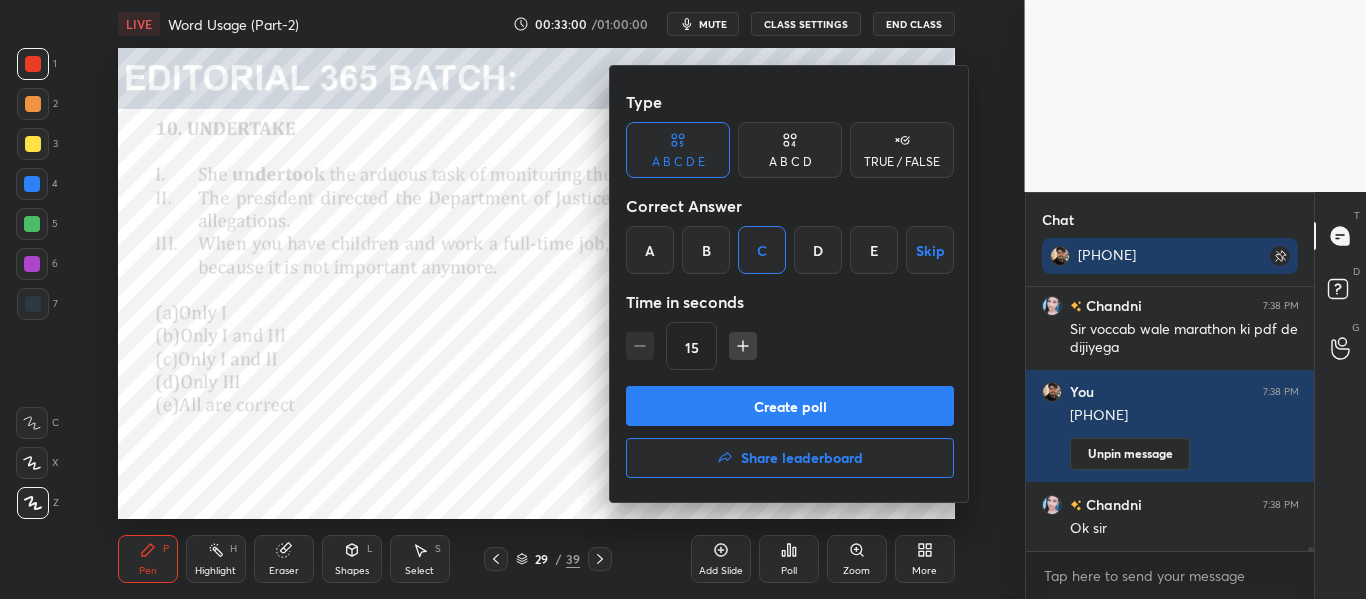click on "Create poll" at bounding box center [790, 406] 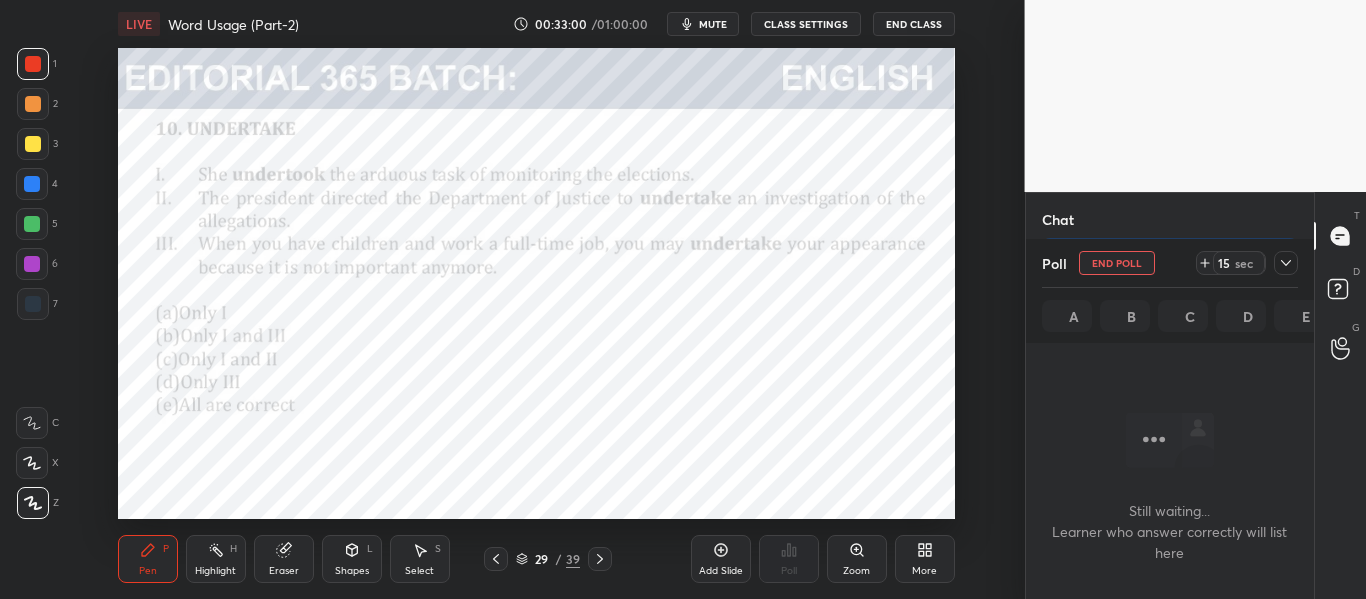 scroll, scrollTop: 165, scrollLeft: 282, axis: both 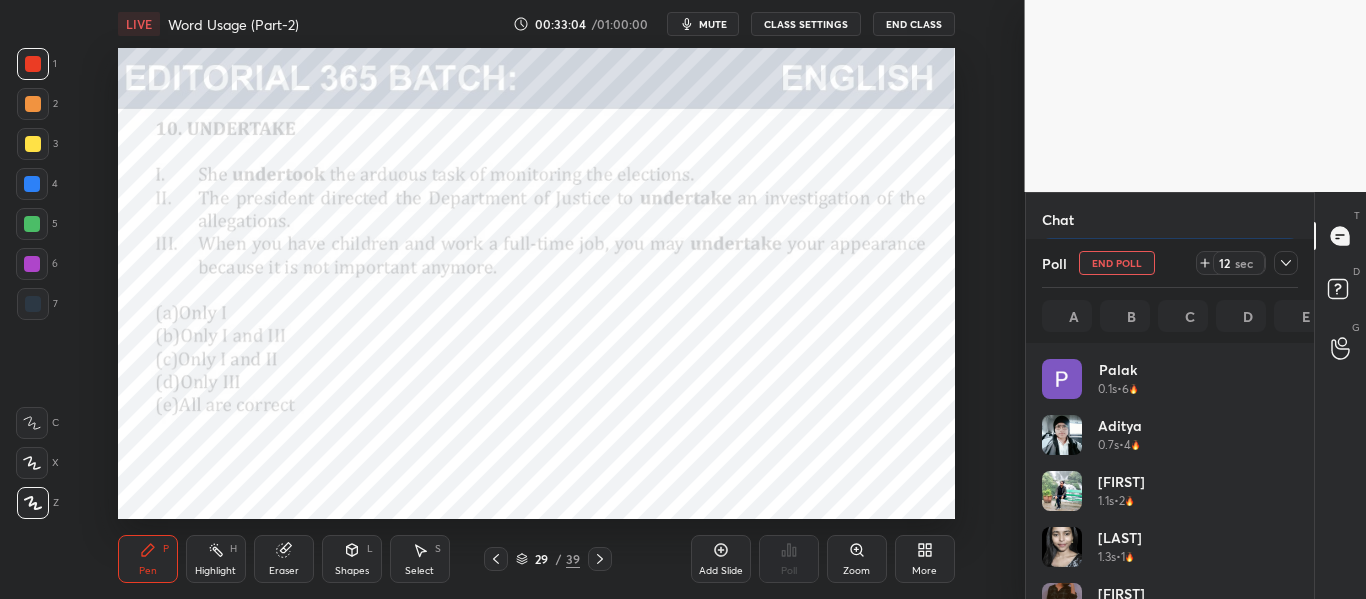 click 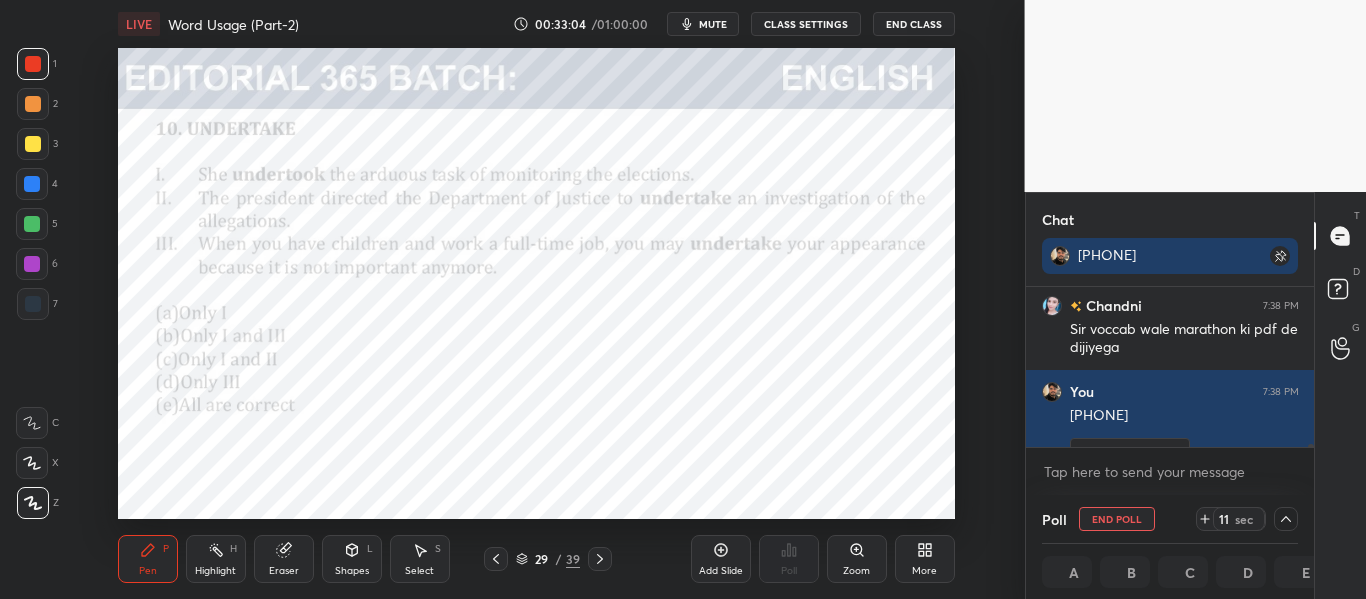 scroll, scrollTop: 0, scrollLeft: 0, axis: both 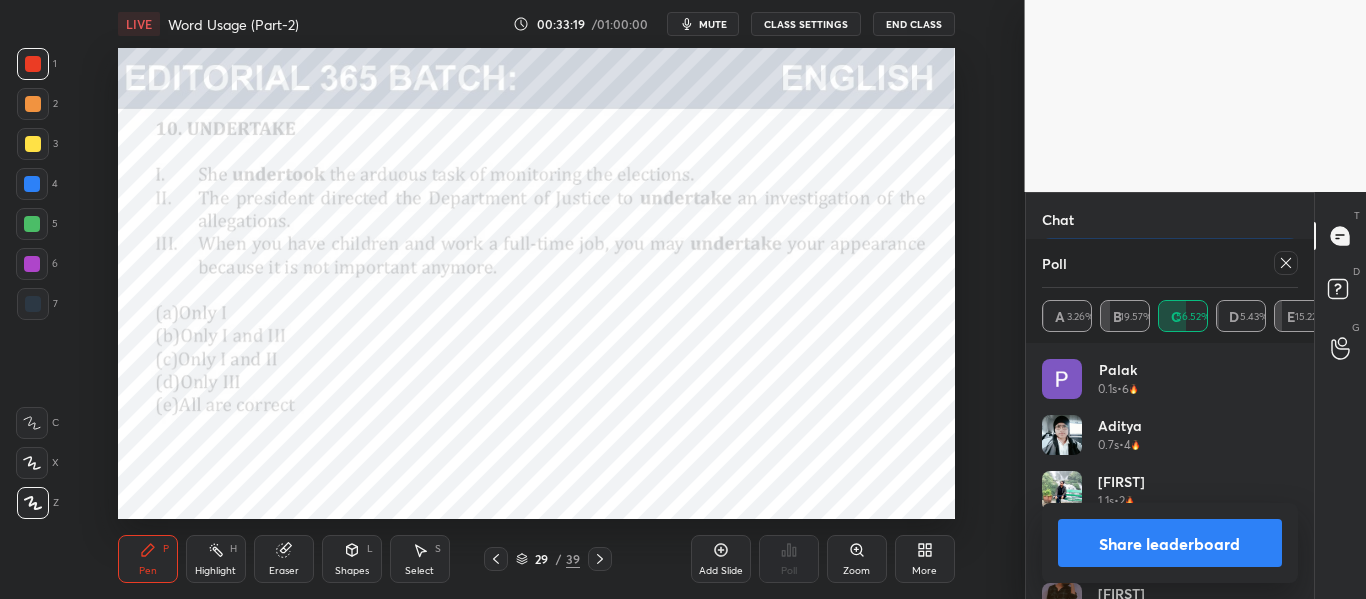 click 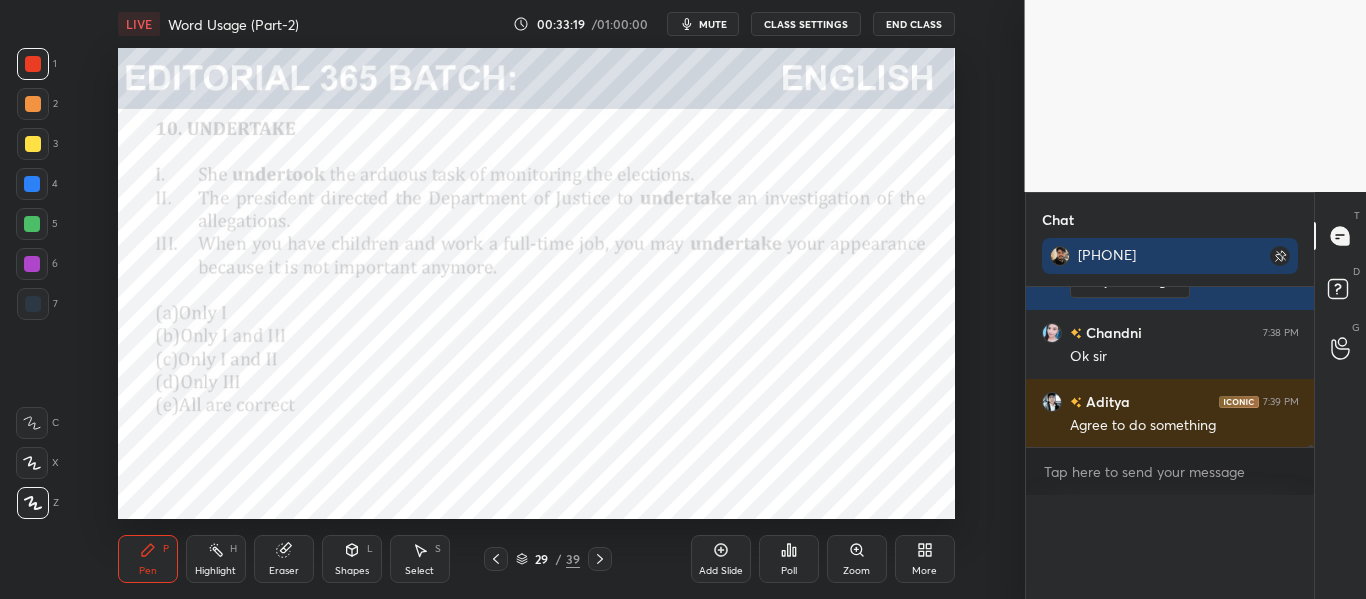 scroll, scrollTop: 0, scrollLeft: 0, axis: both 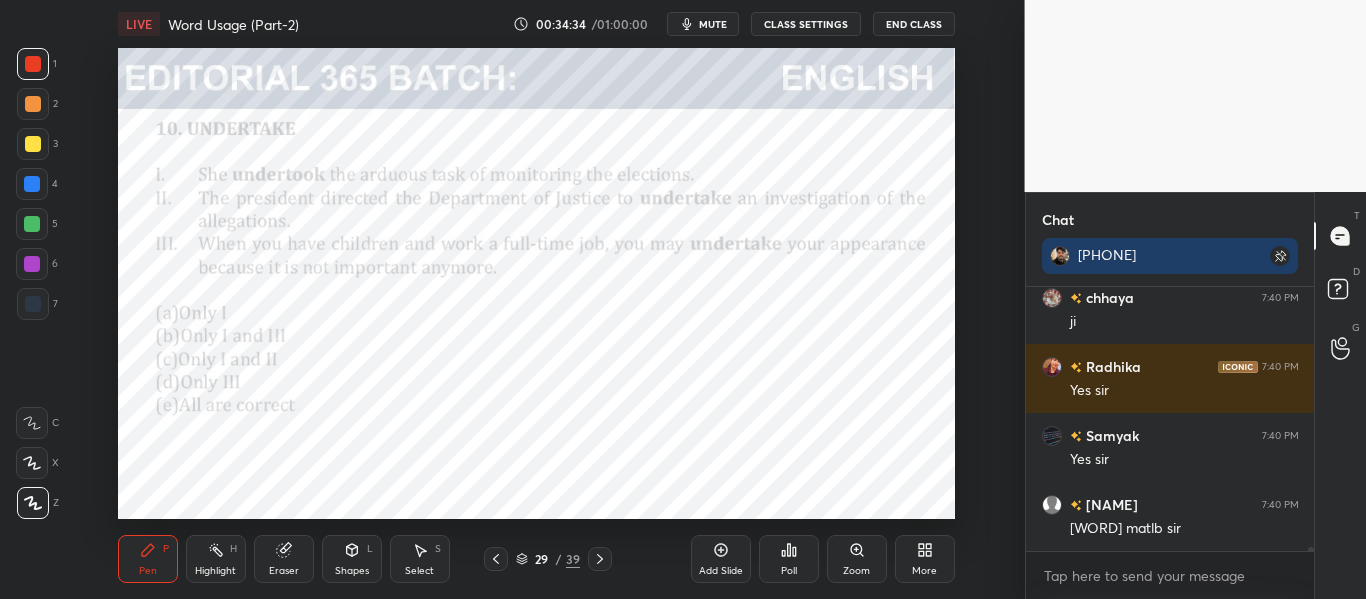 click 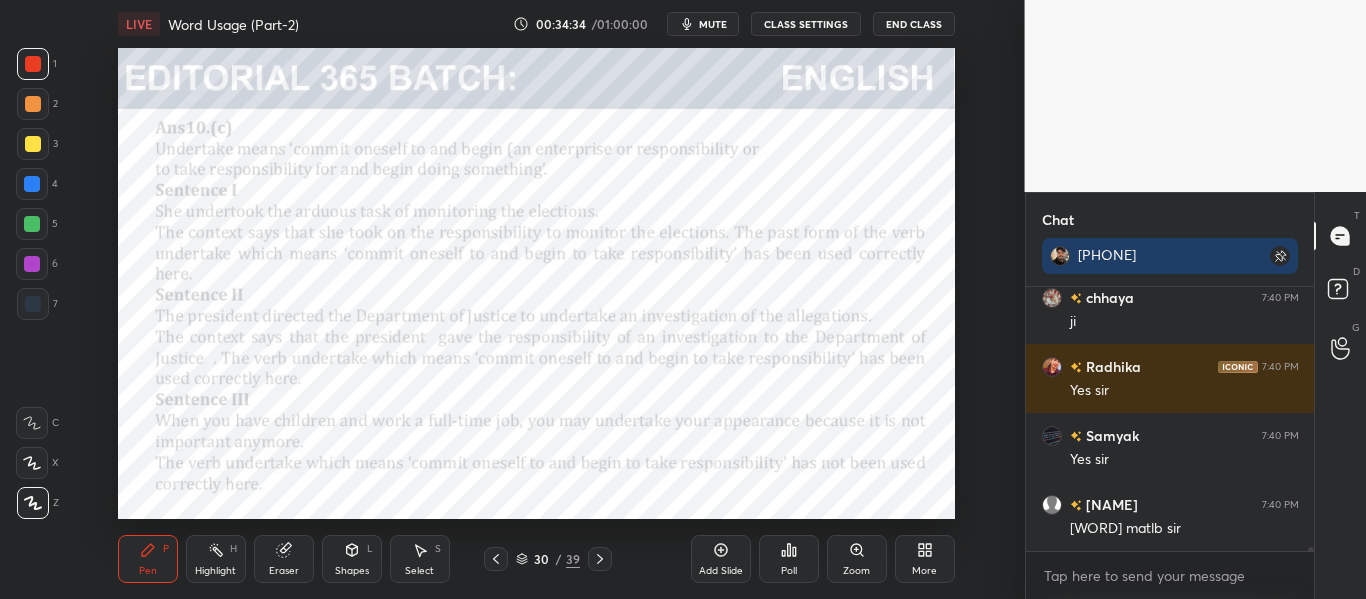 click 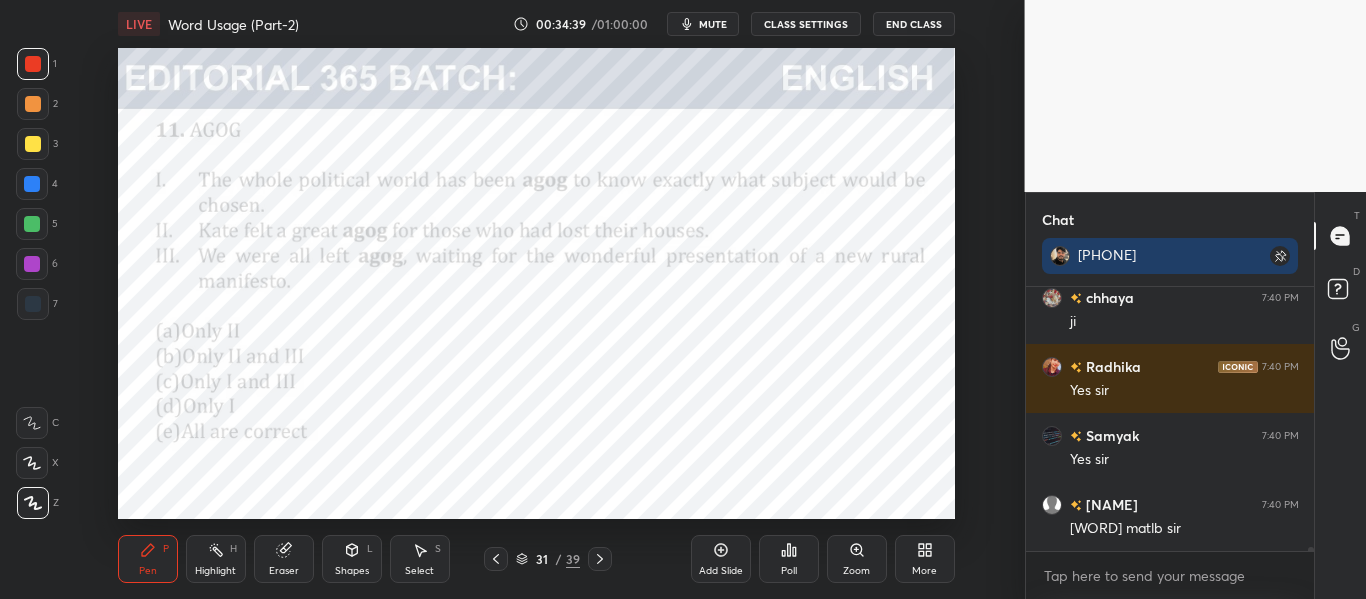 click 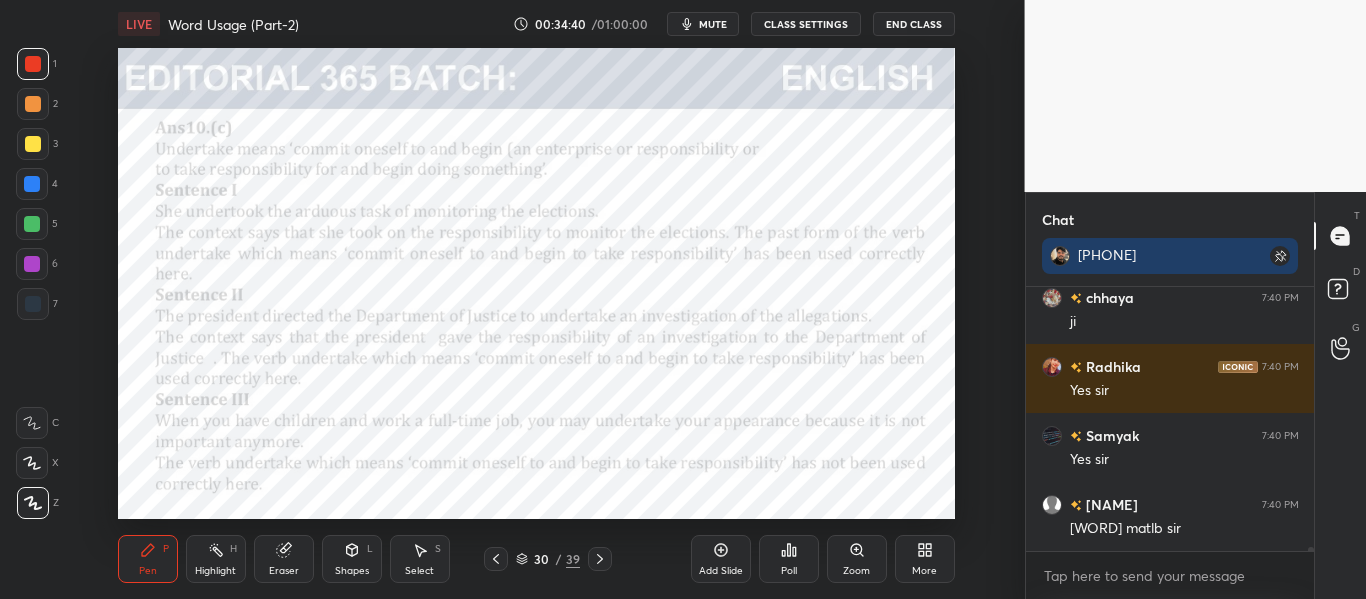 click 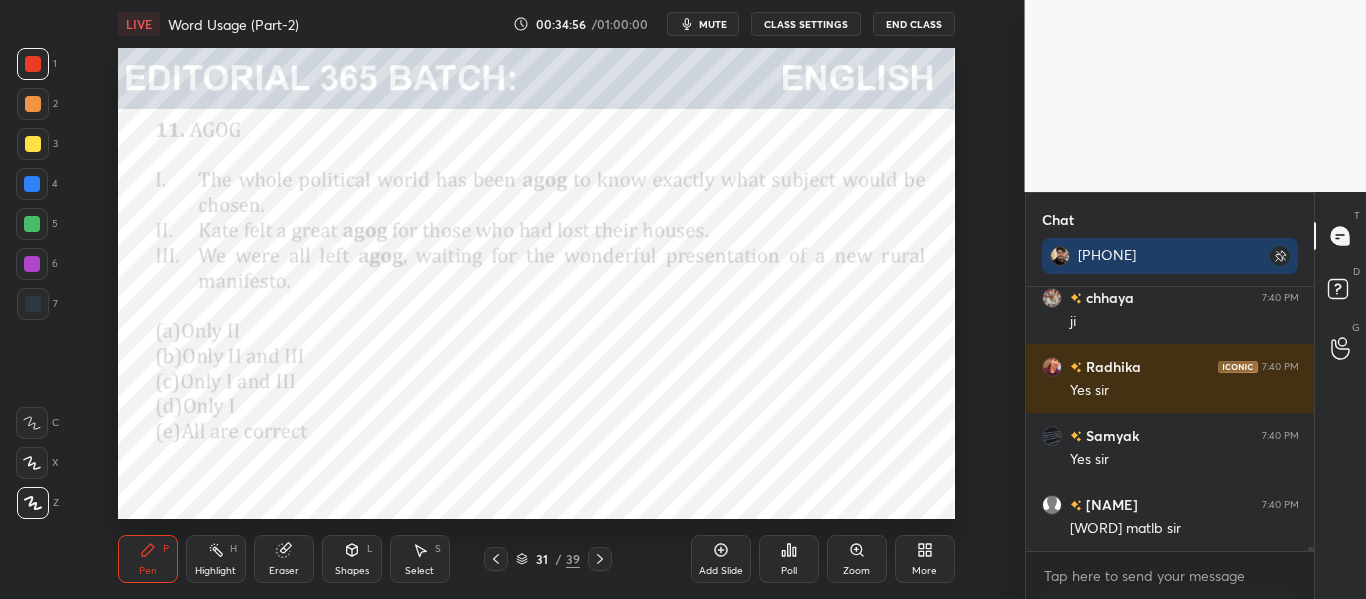 scroll, scrollTop: 17535, scrollLeft: 0, axis: vertical 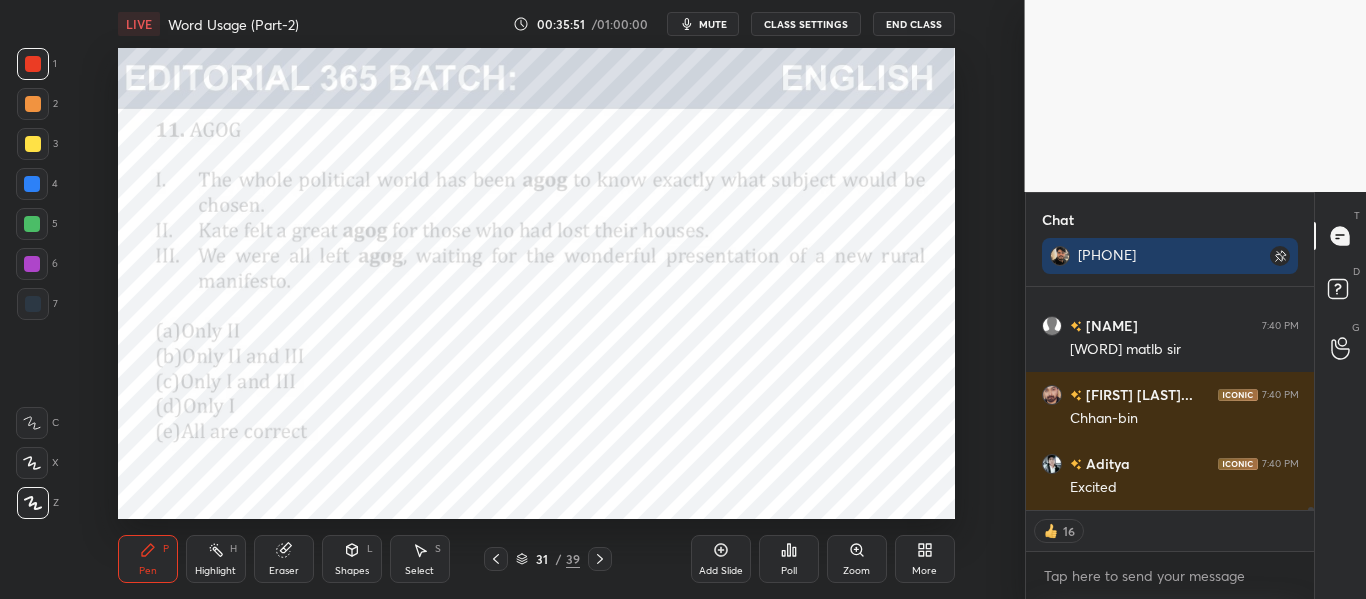 click on "Poll" at bounding box center [789, 571] 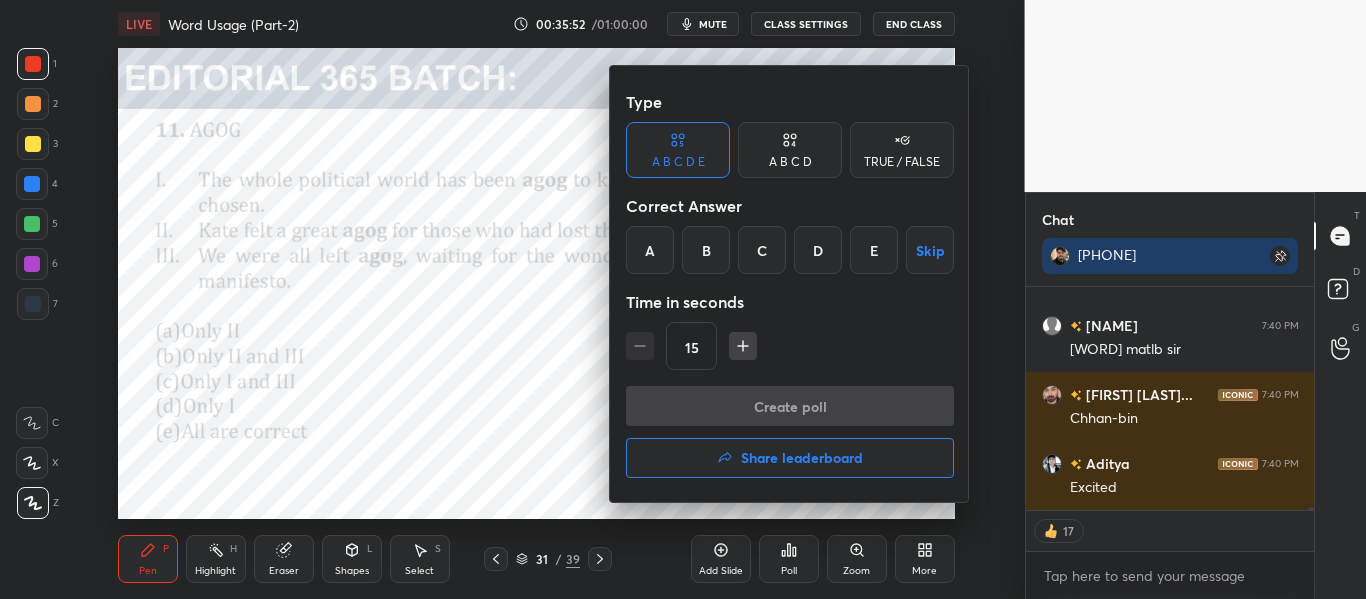 click on "C" at bounding box center (762, 250) 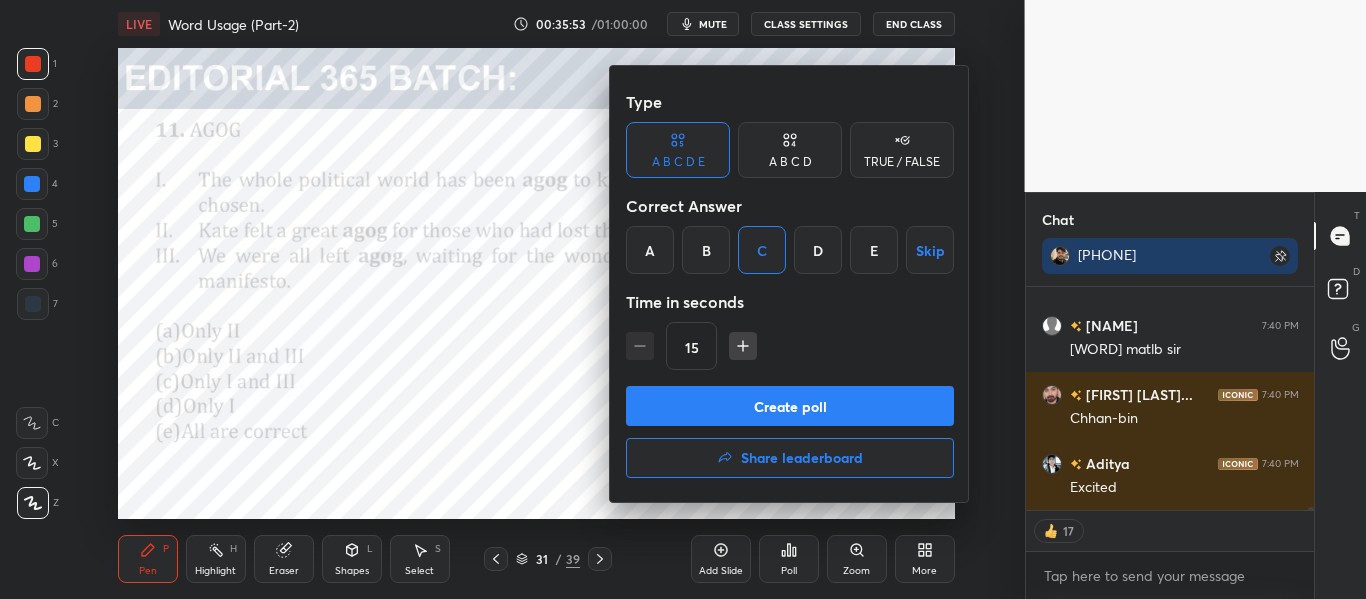 scroll, scrollTop: 17714, scrollLeft: 0, axis: vertical 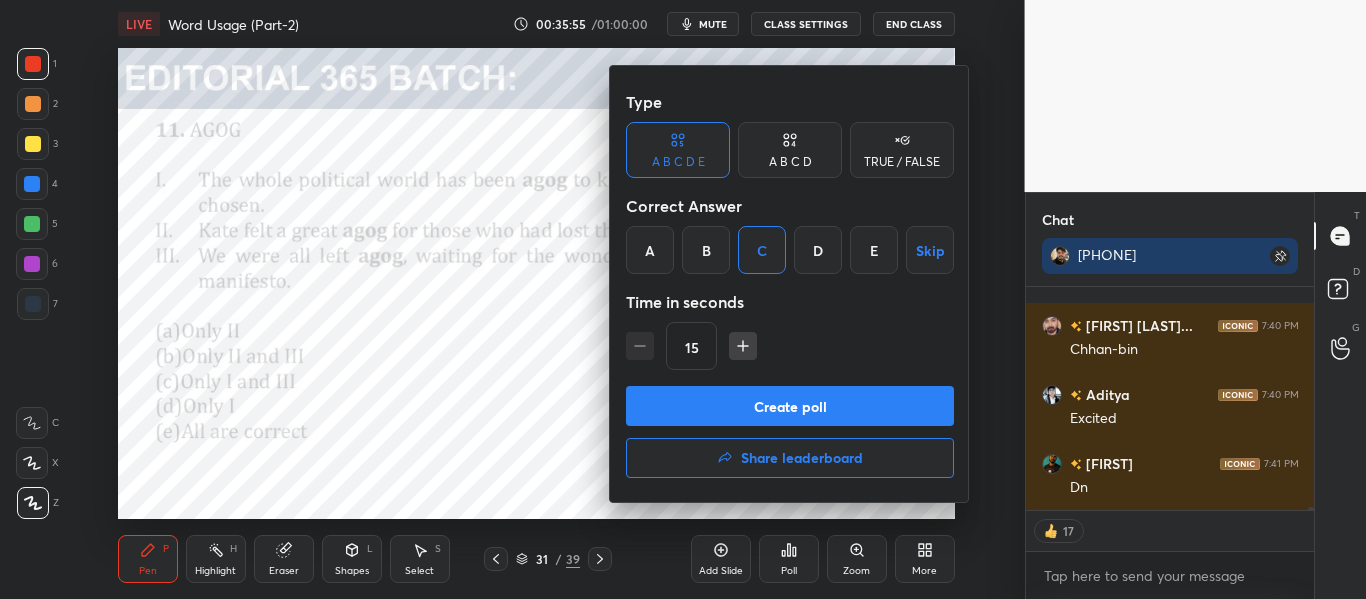 click on "Create poll" at bounding box center (790, 406) 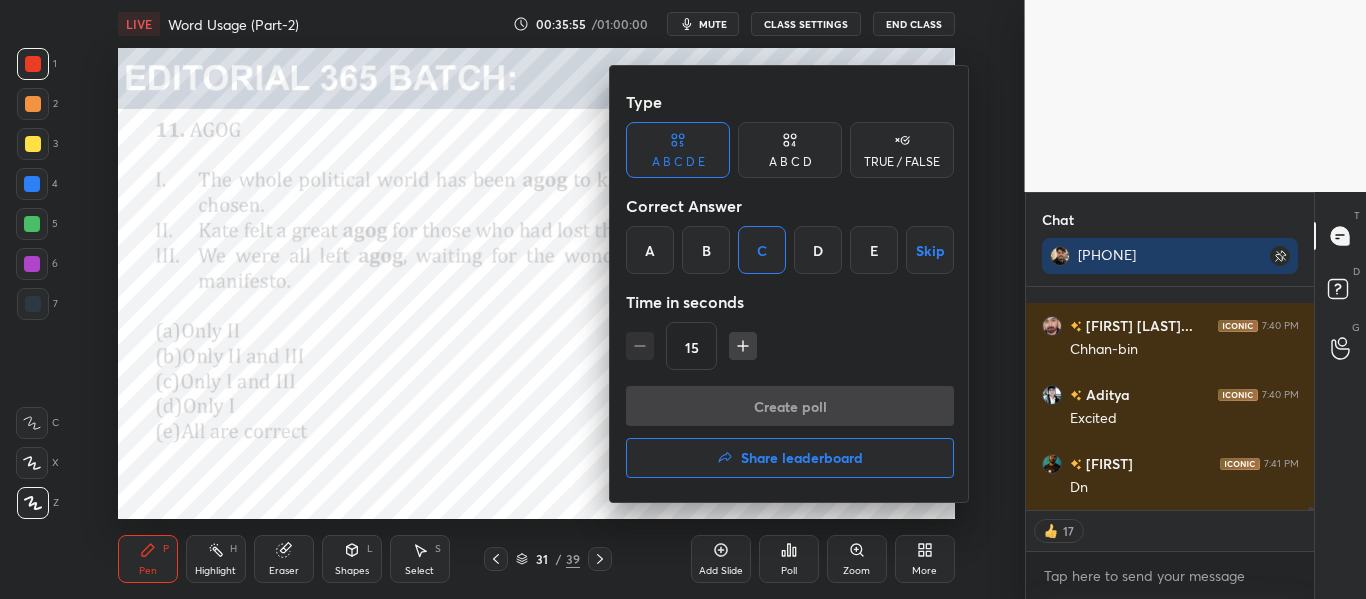 scroll, scrollTop: 174, scrollLeft: 282, axis: both 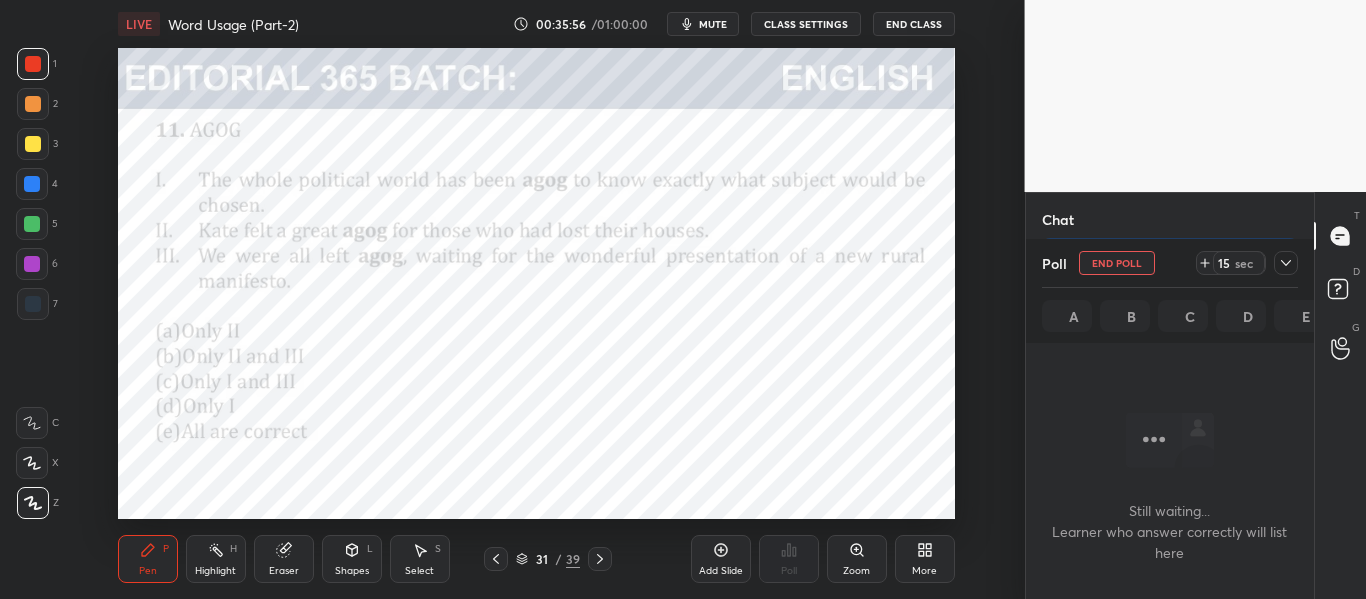 click at bounding box center (1286, 263) 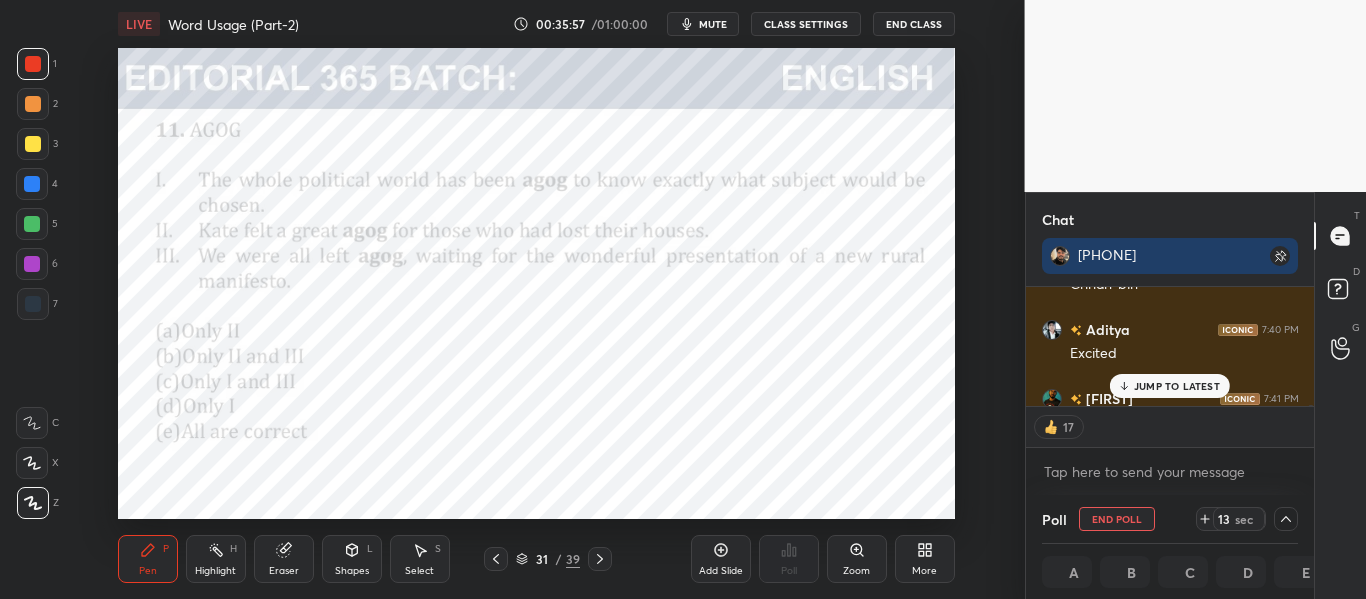 scroll, scrollTop: 17817, scrollLeft: 0, axis: vertical 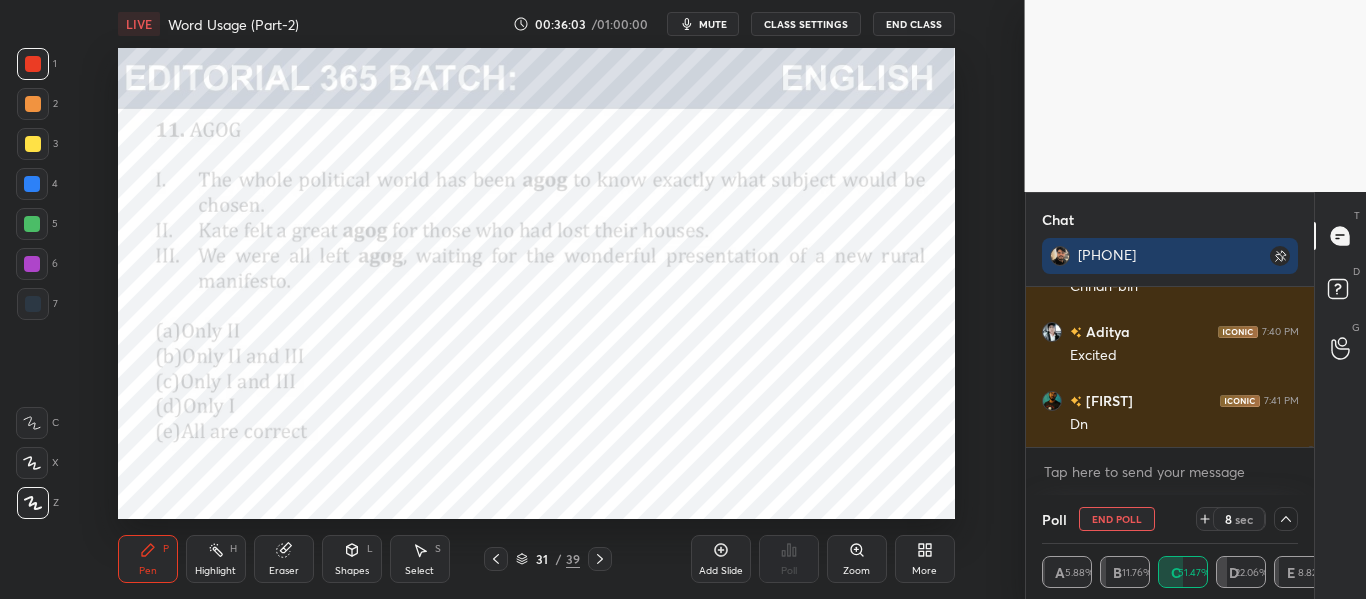 click at bounding box center [32, 184] 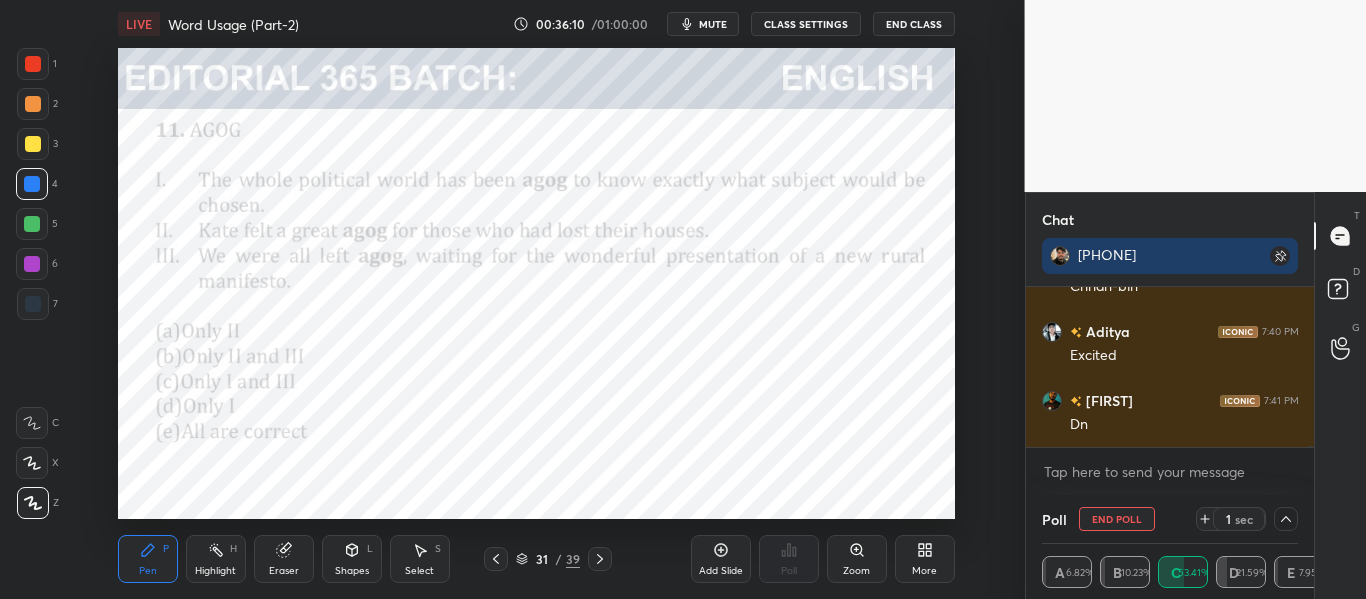 scroll, scrollTop: 17846, scrollLeft: 0, axis: vertical 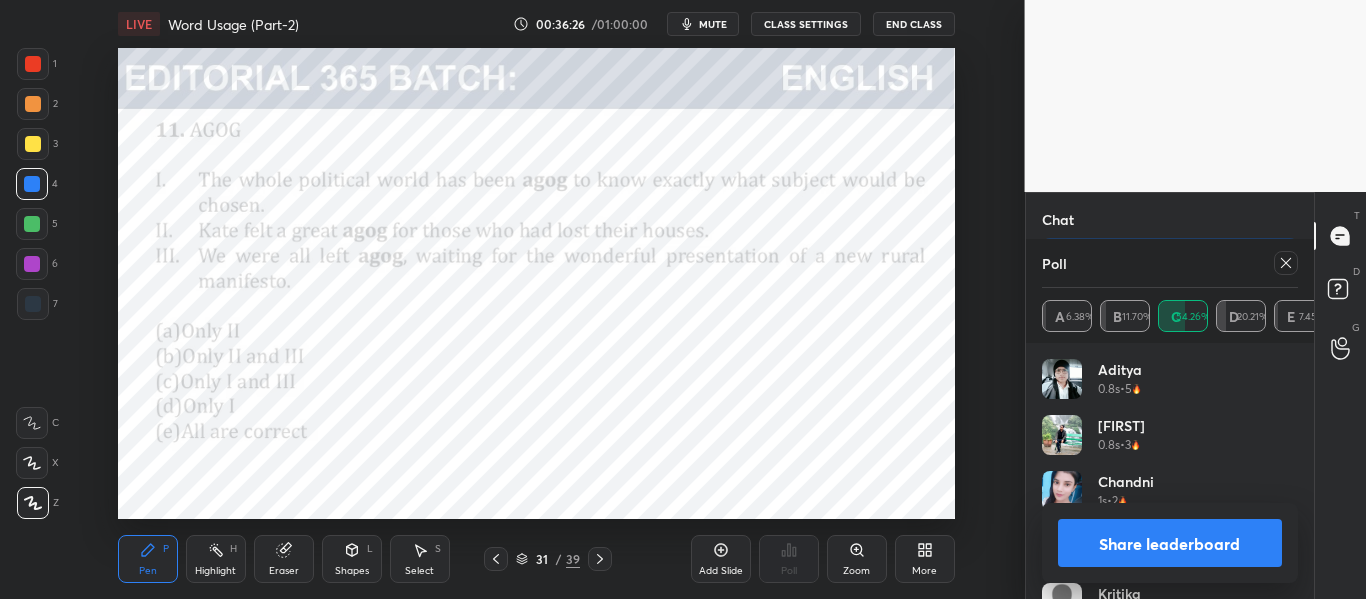 click 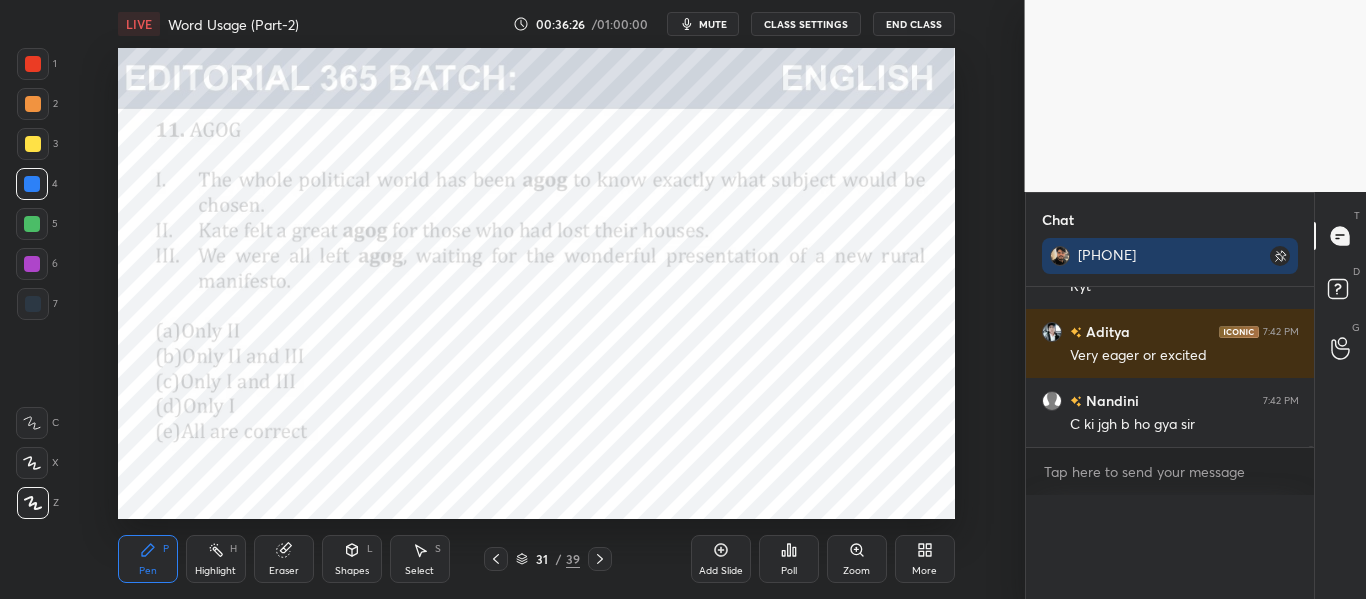 scroll, scrollTop: 0, scrollLeft: 0, axis: both 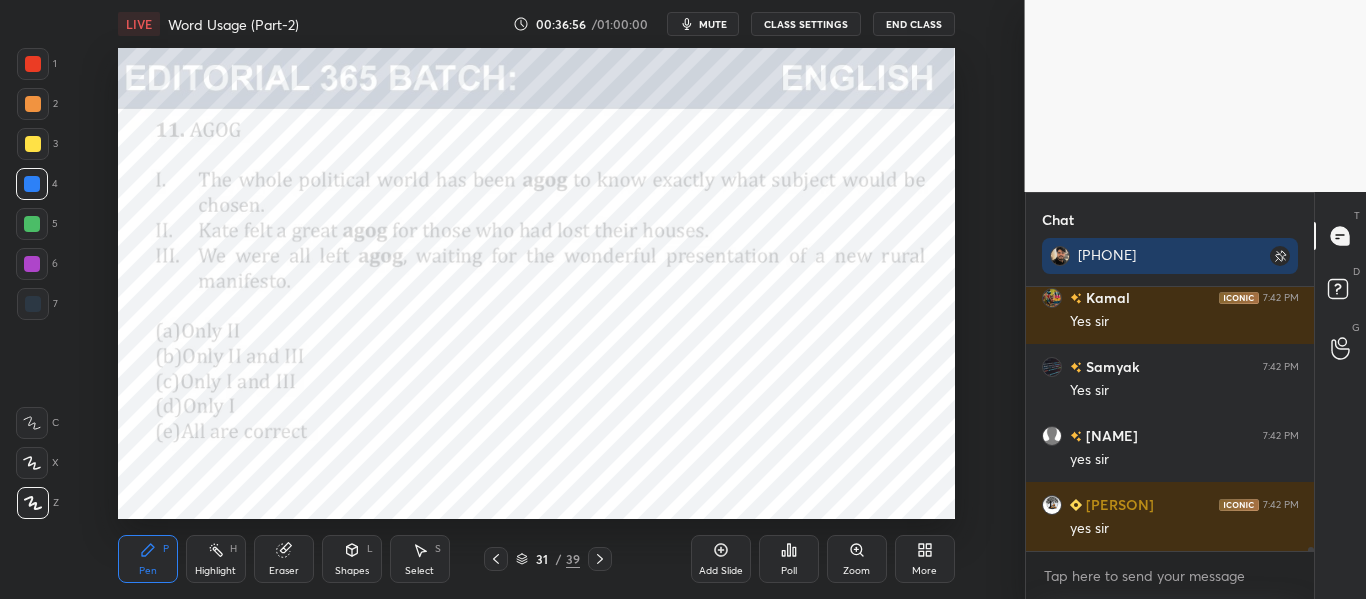 click at bounding box center (33, 64) 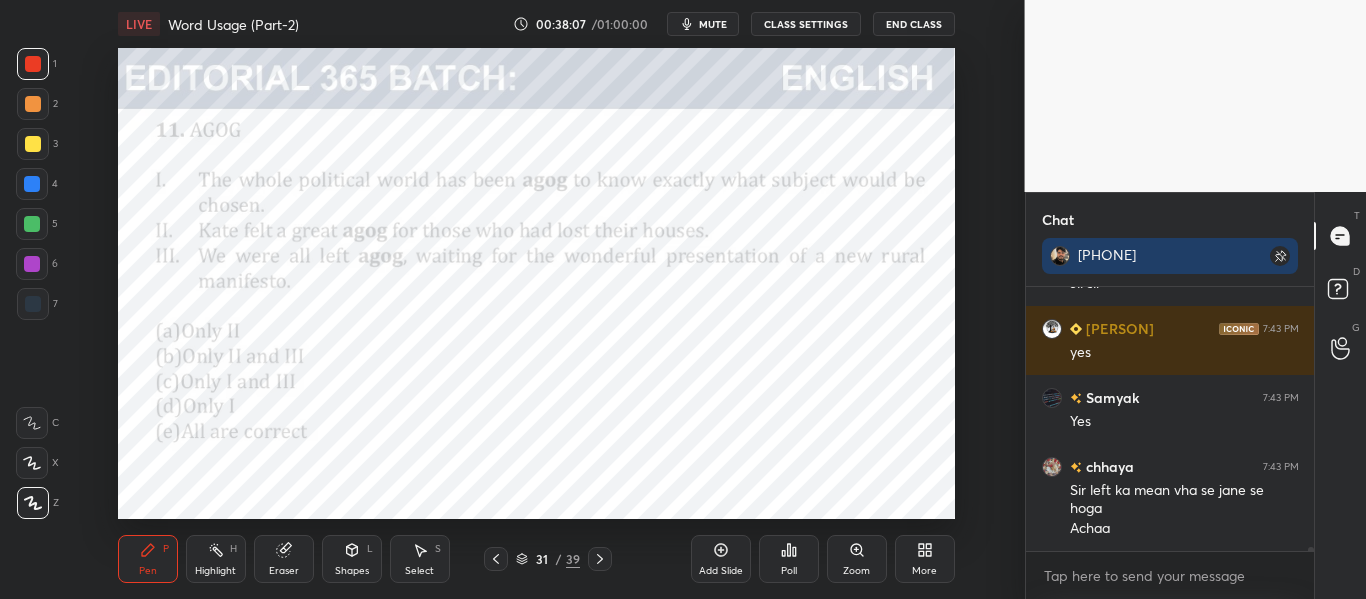 scroll, scrollTop: 18552, scrollLeft: 0, axis: vertical 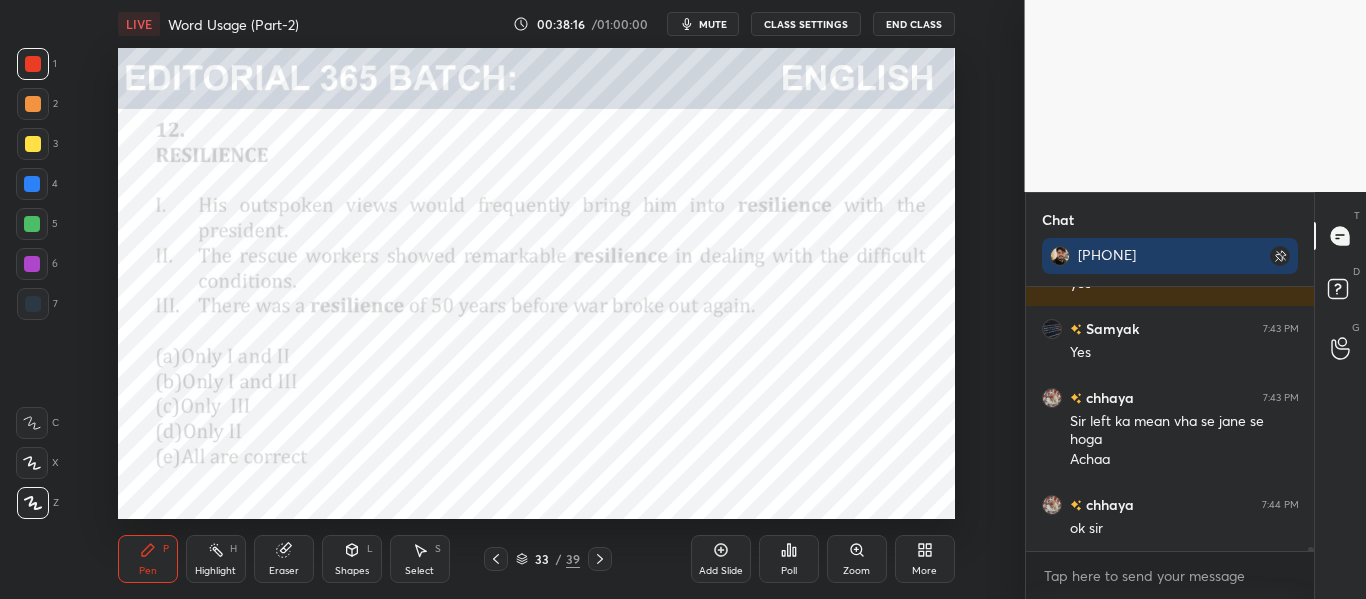 click on "mute" at bounding box center [713, 24] 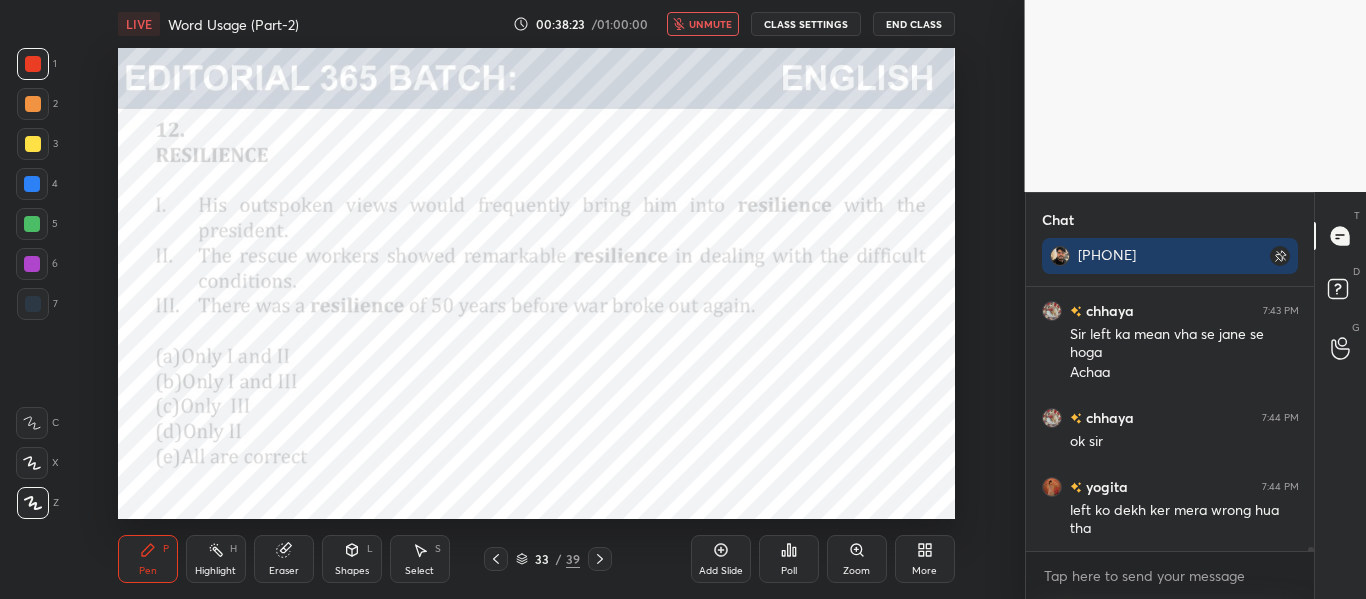 scroll, scrollTop: 18708, scrollLeft: 0, axis: vertical 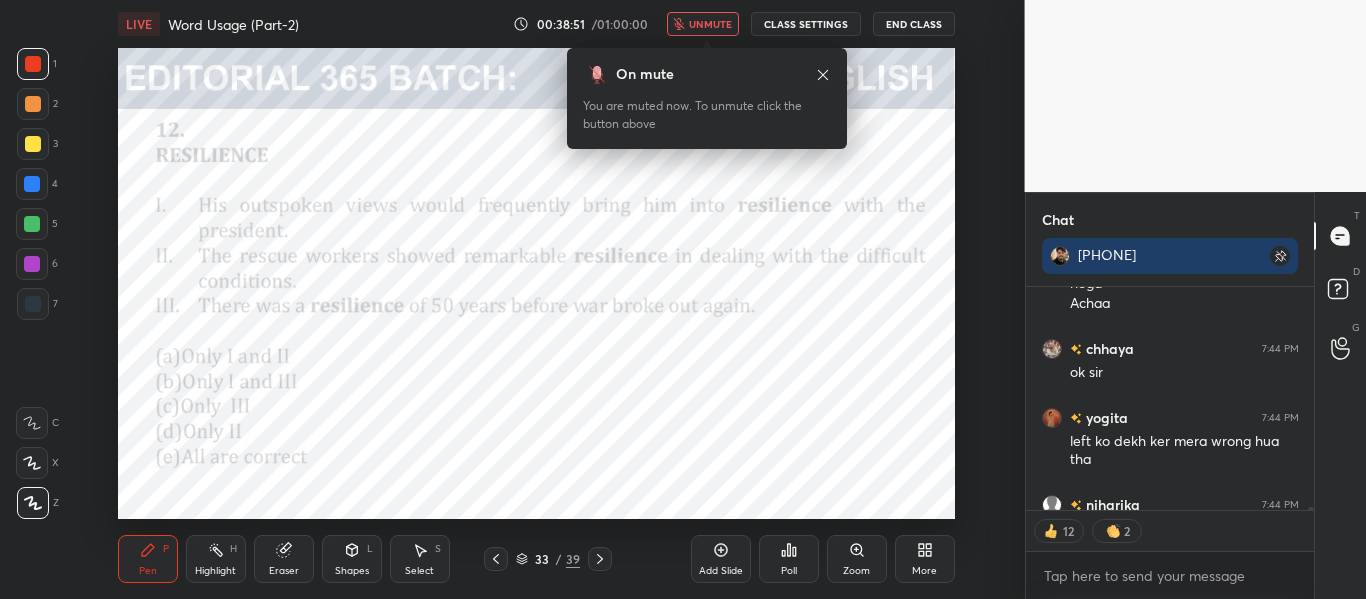 click on "unmute" at bounding box center [710, 24] 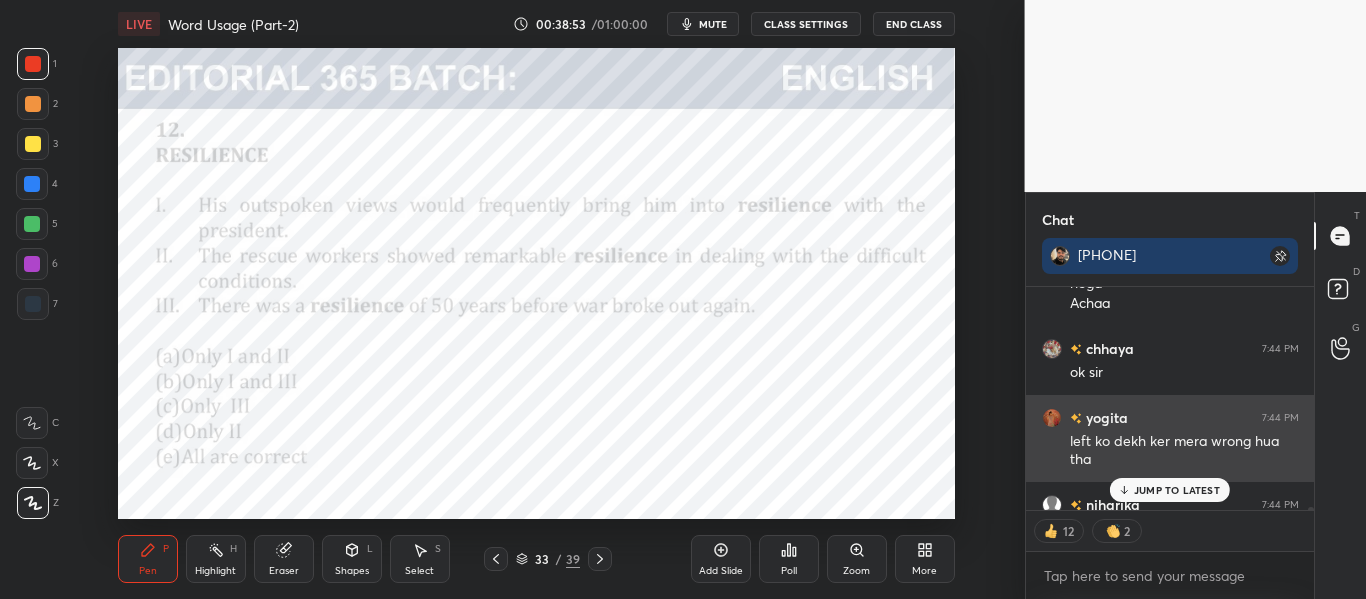 scroll, scrollTop: 18749, scrollLeft: 0, axis: vertical 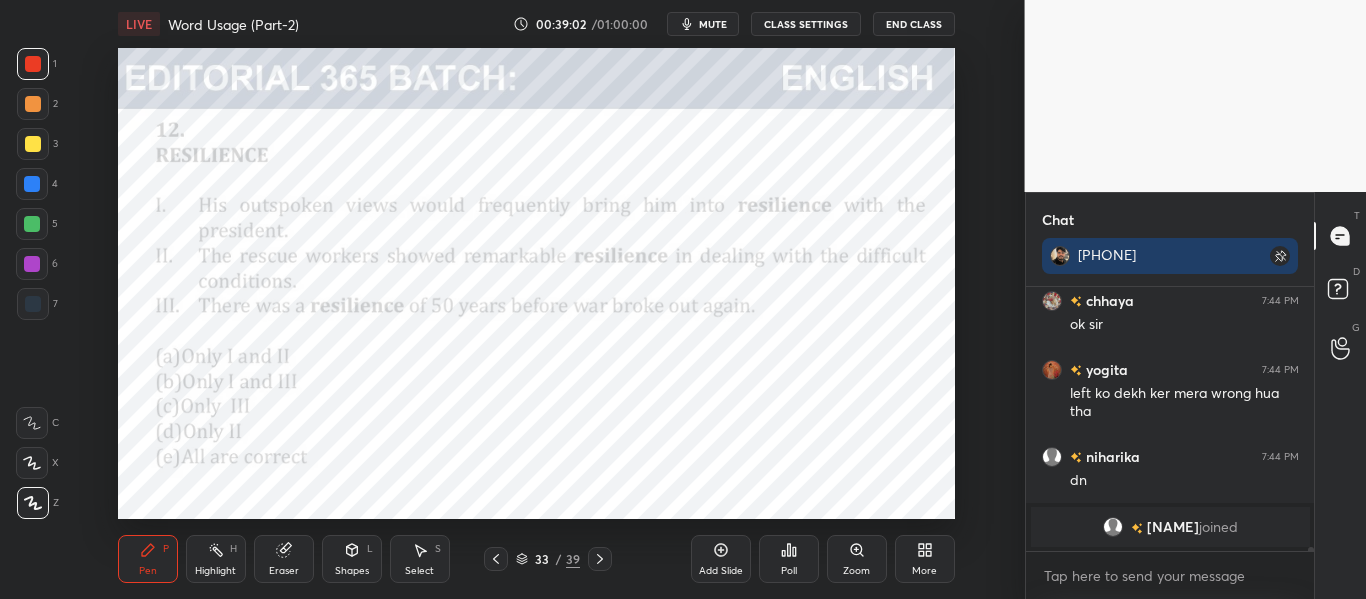 click 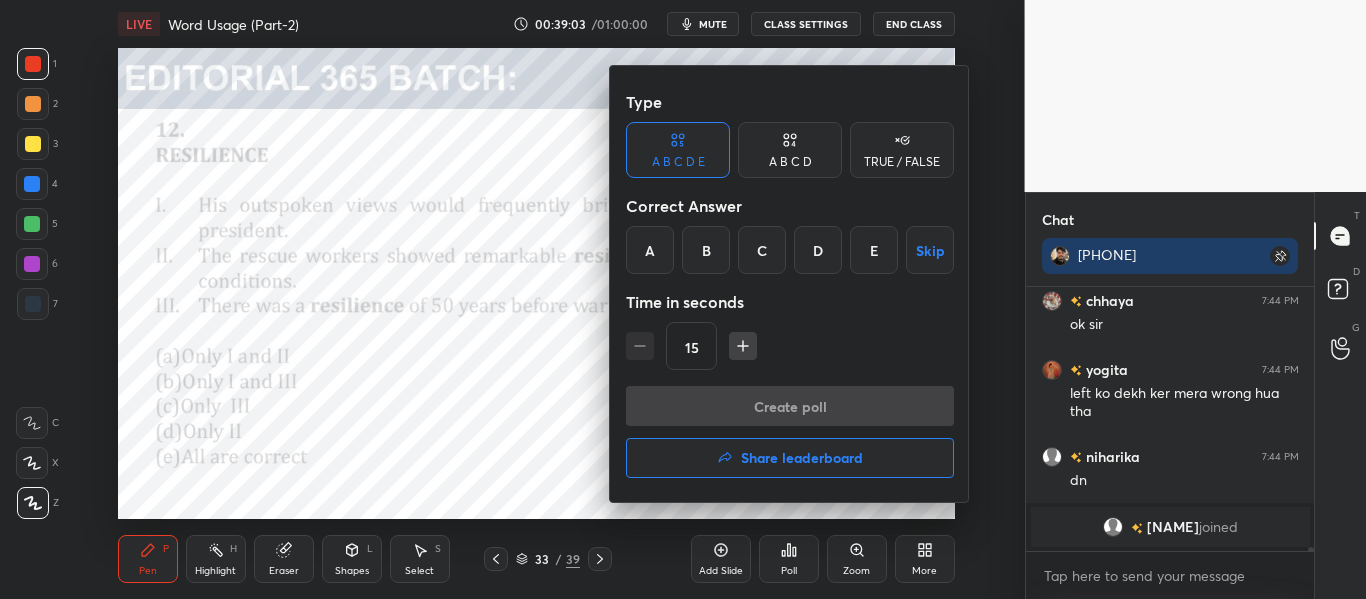 drag, startPoint x: 812, startPoint y: 247, endPoint x: 819, endPoint y: 339, distance: 92.26592 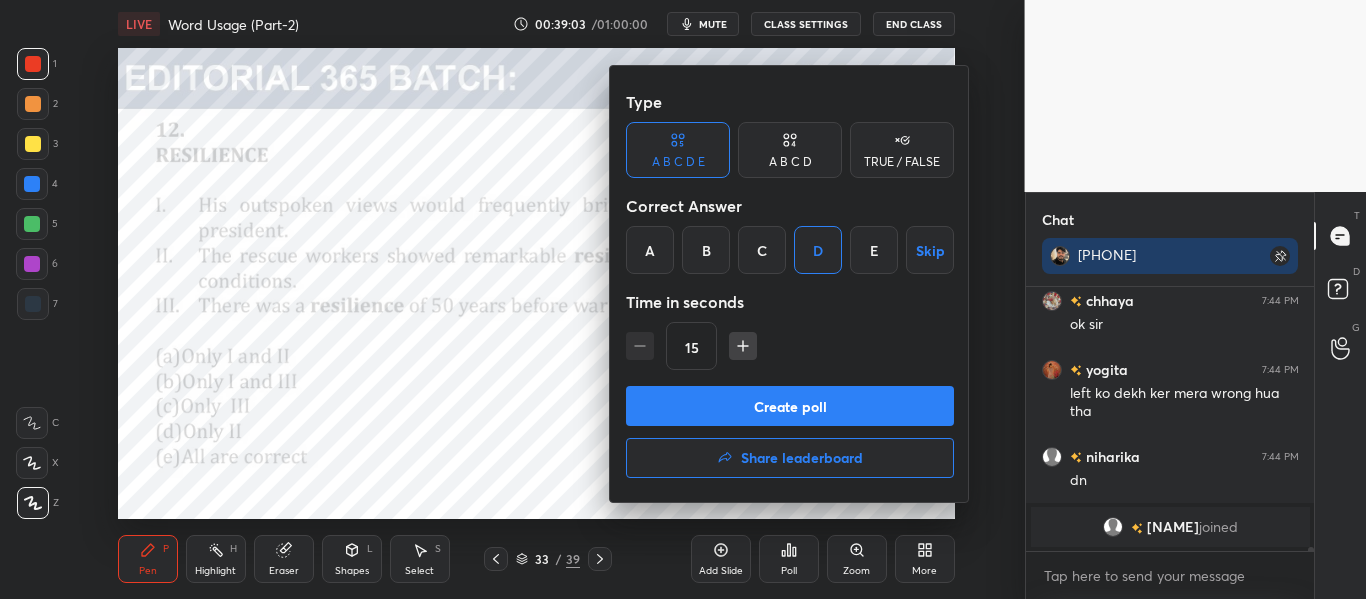 click on "Create poll" at bounding box center [790, 406] 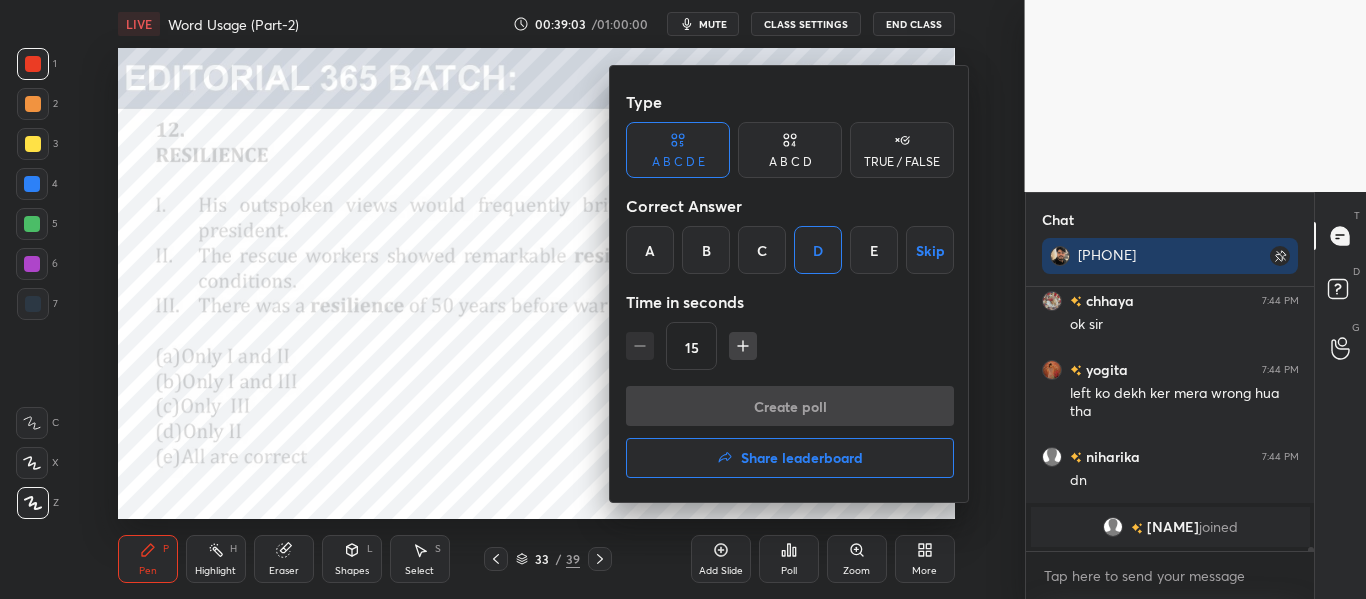 scroll, scrollTop: 216, scrollLeft: 282, axis: both 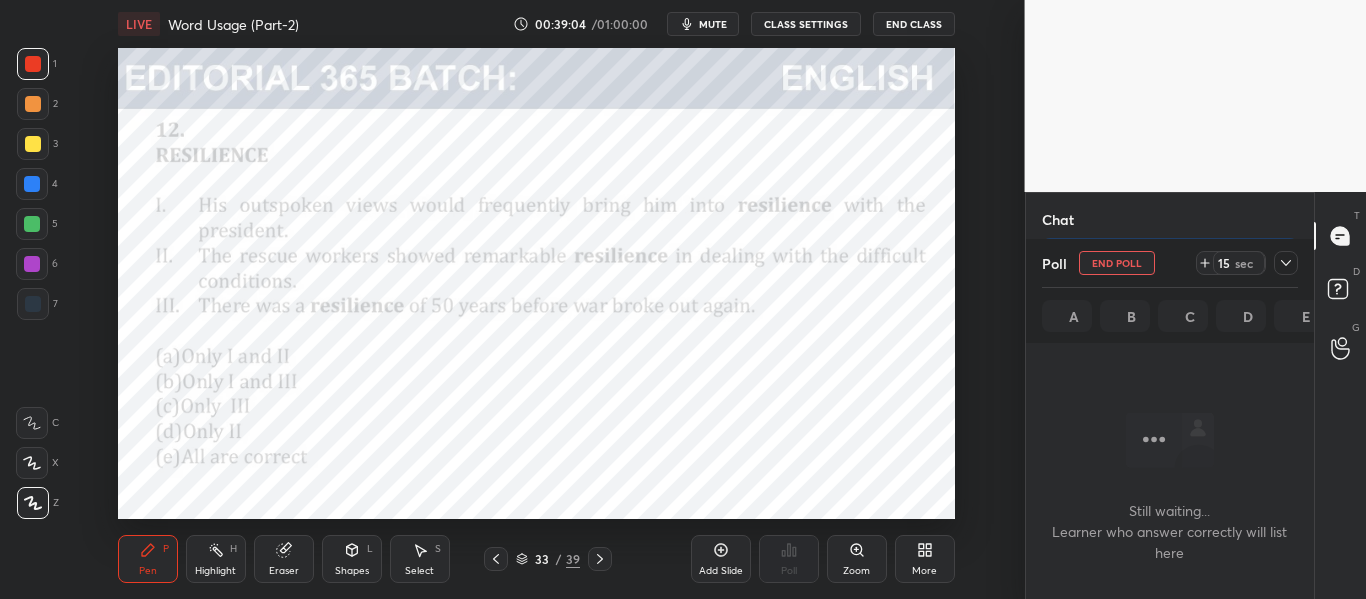 click at bounding box center [1286, 263] 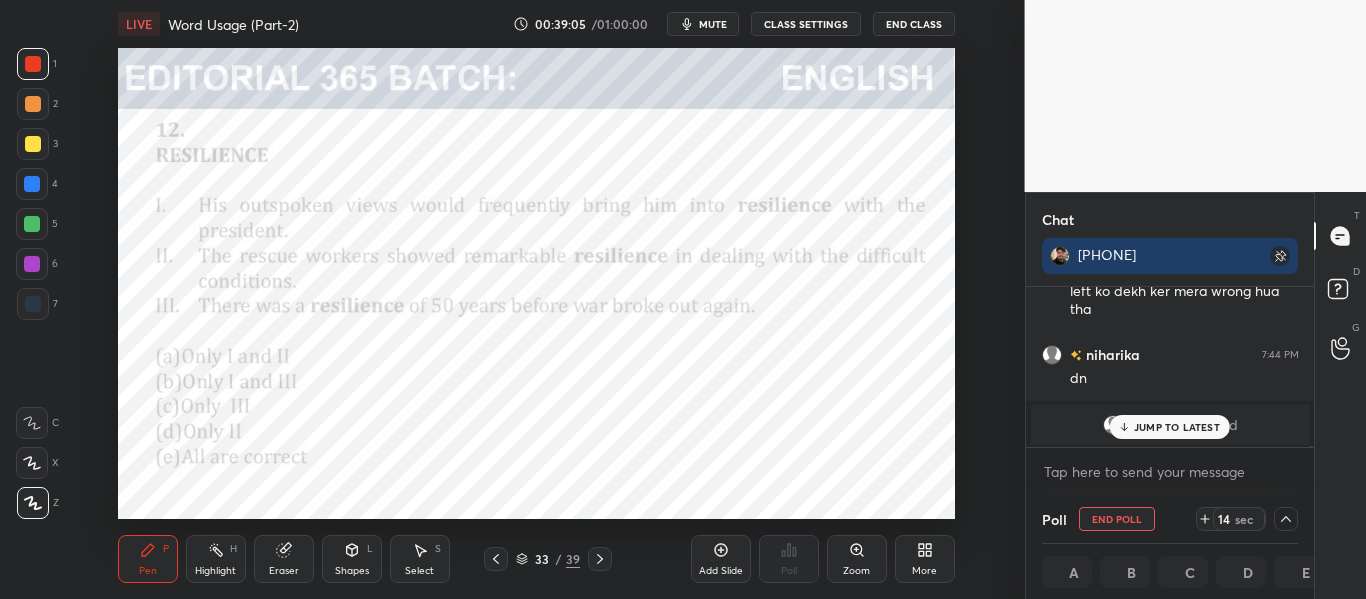 scroll, scrollTop: 18859, scrollLeft: 0, axis: vertical 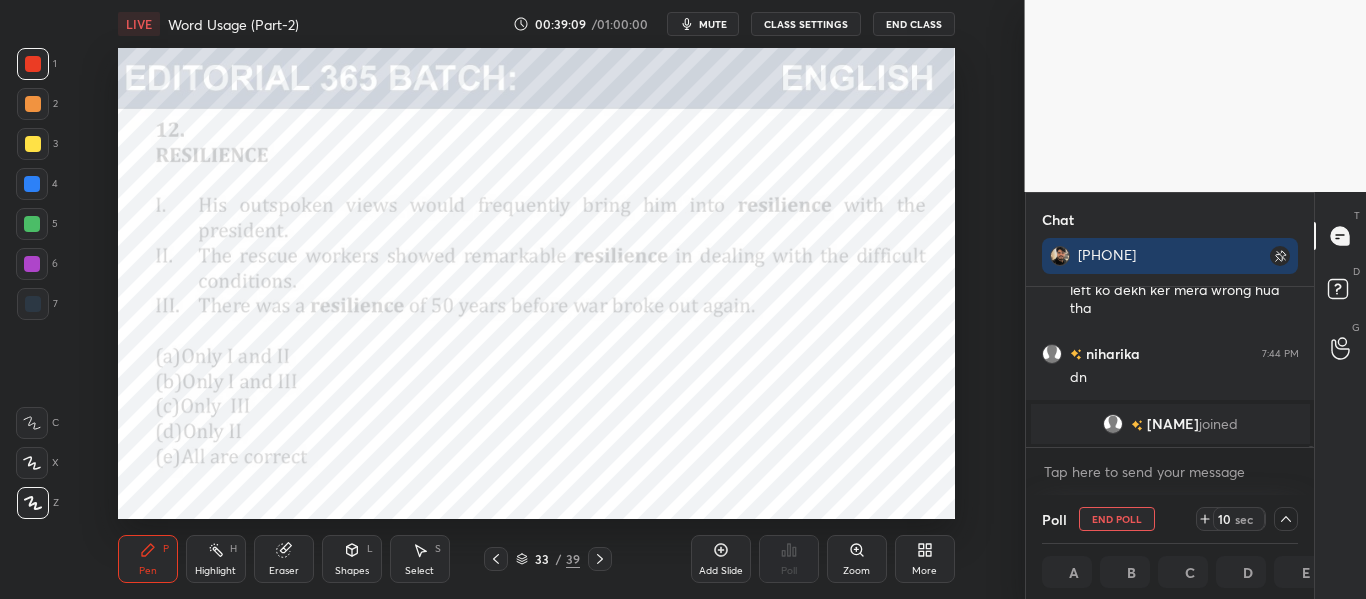 click at bounding box center (32, 184) 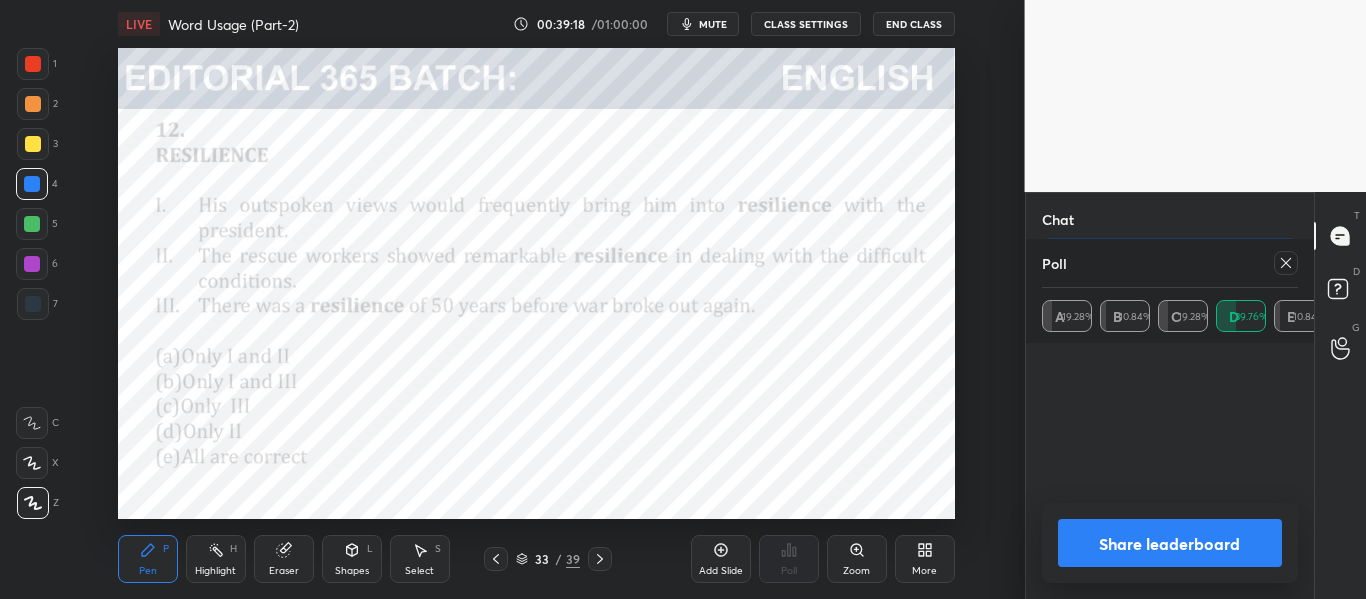 scroll, scrollTop: 7, scrollLeft: 7, axis: both 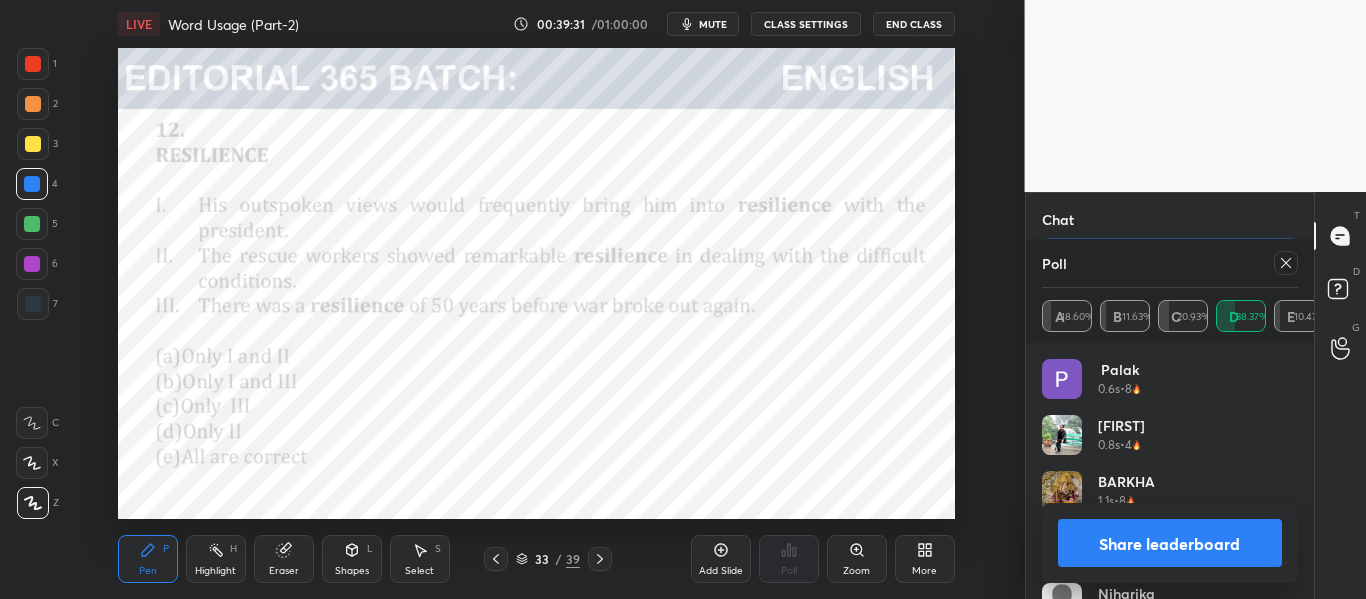click 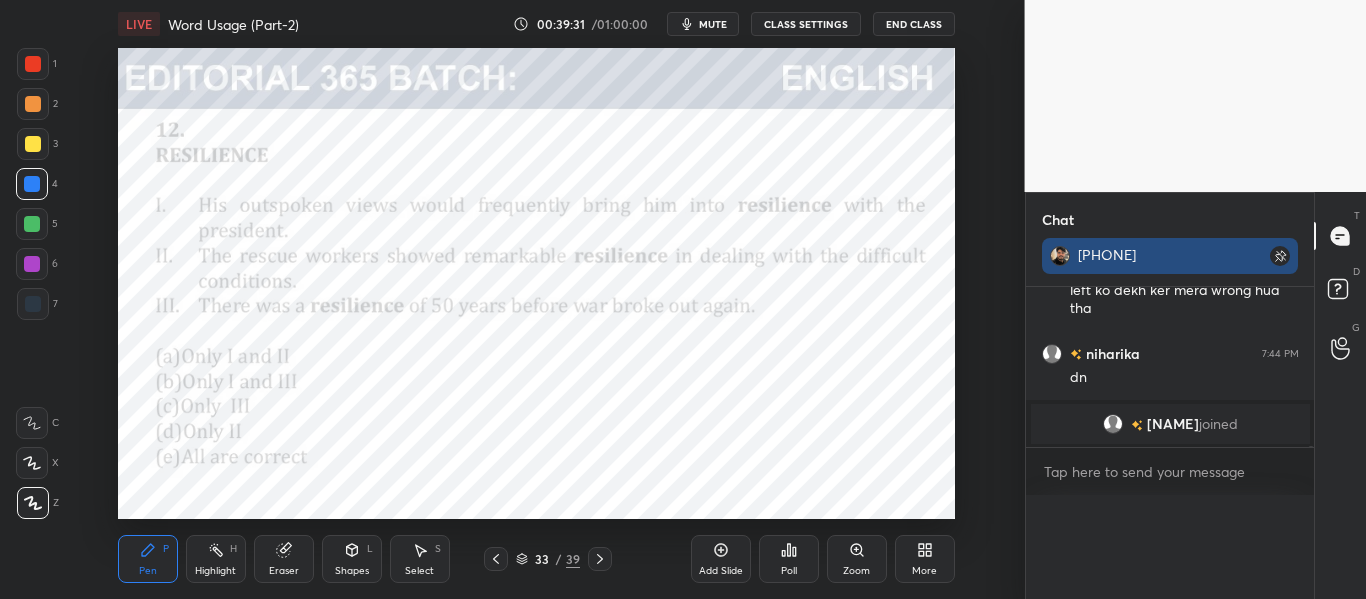 scroll, scrollTop: 0, scrollLeft: 0, axis: both 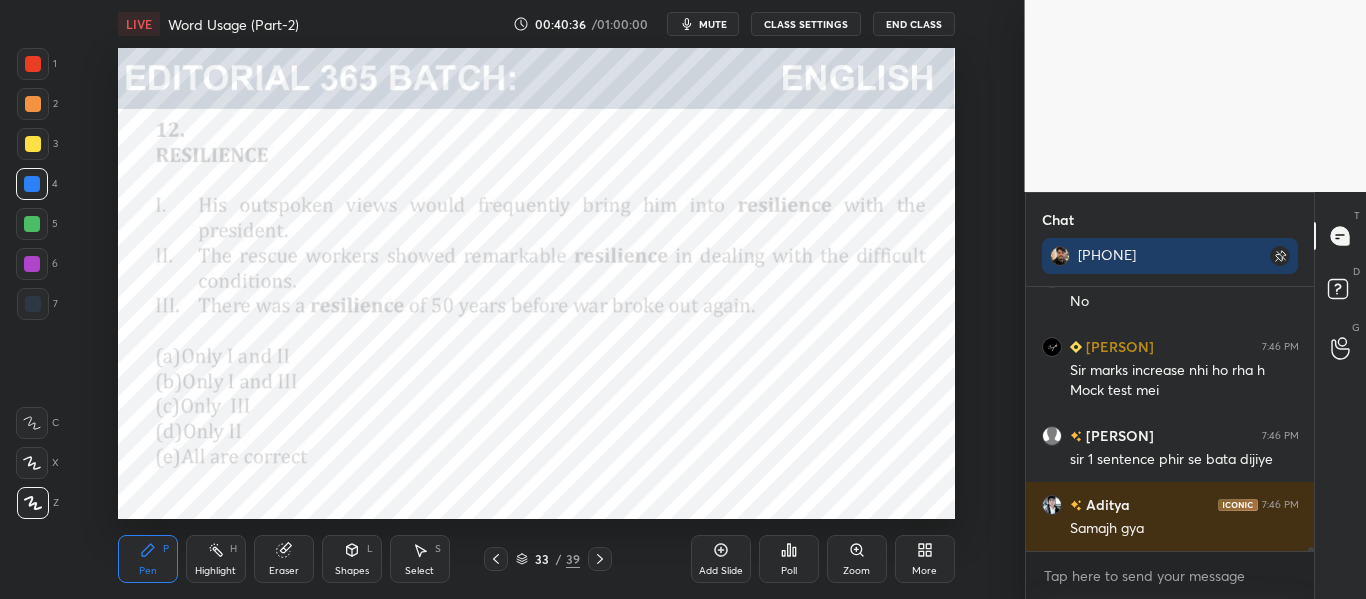 click 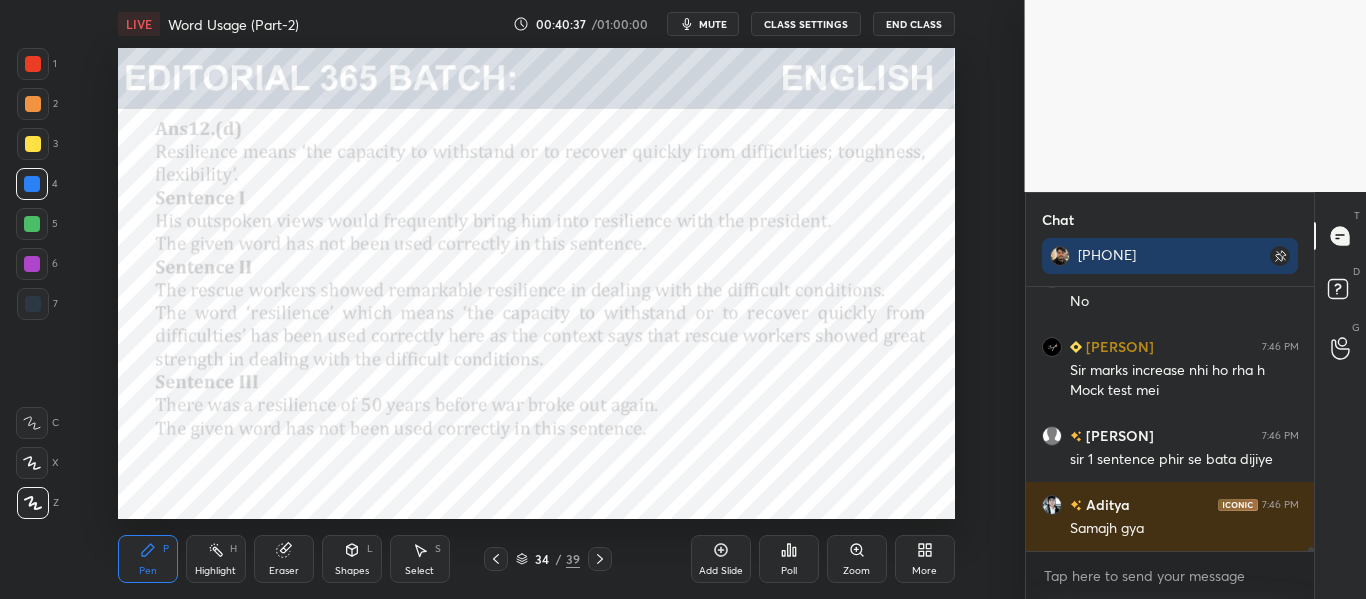 click 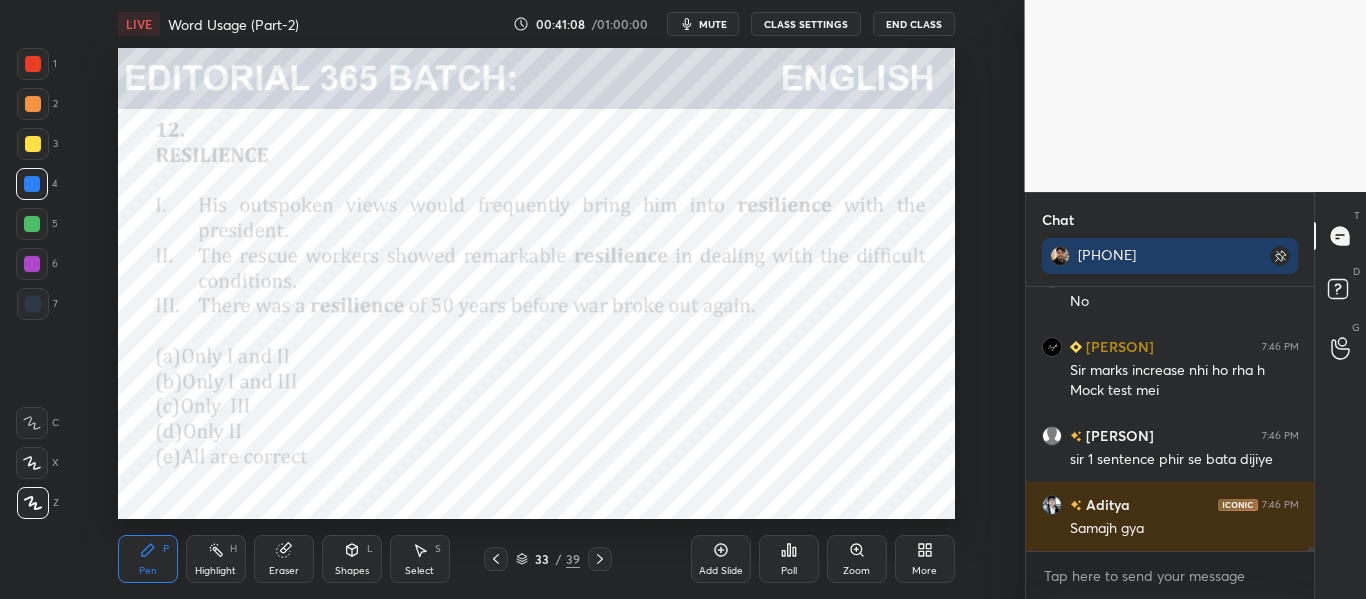 click at bounding box center [600, 559] 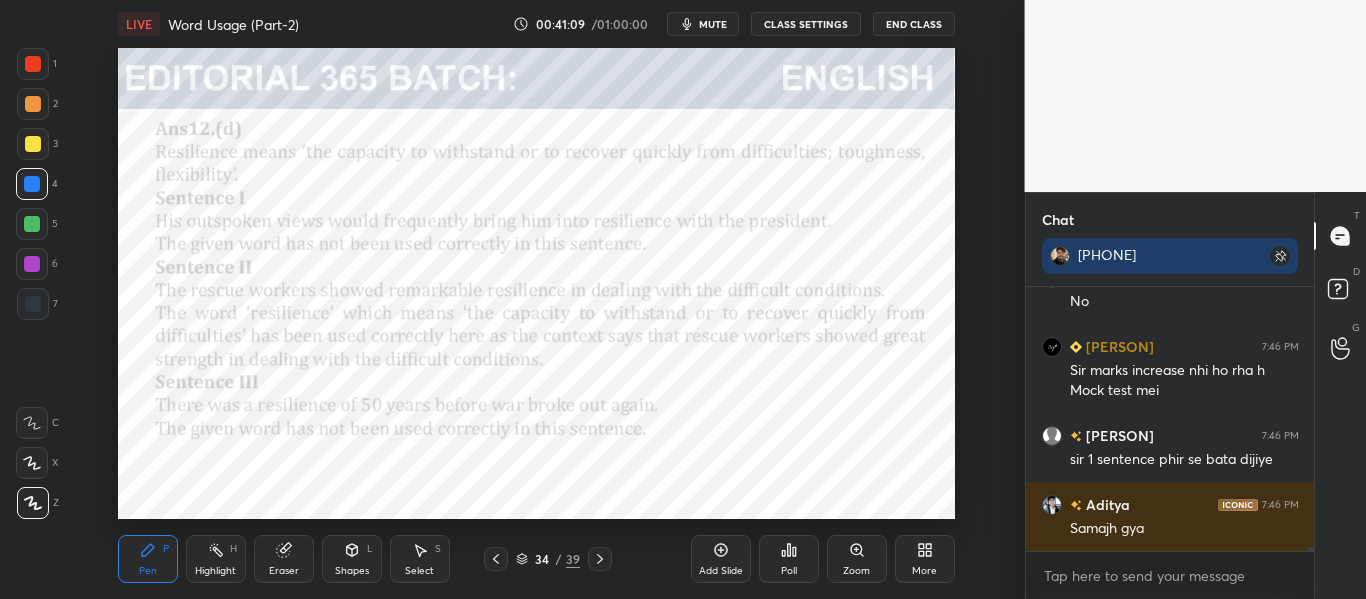 click 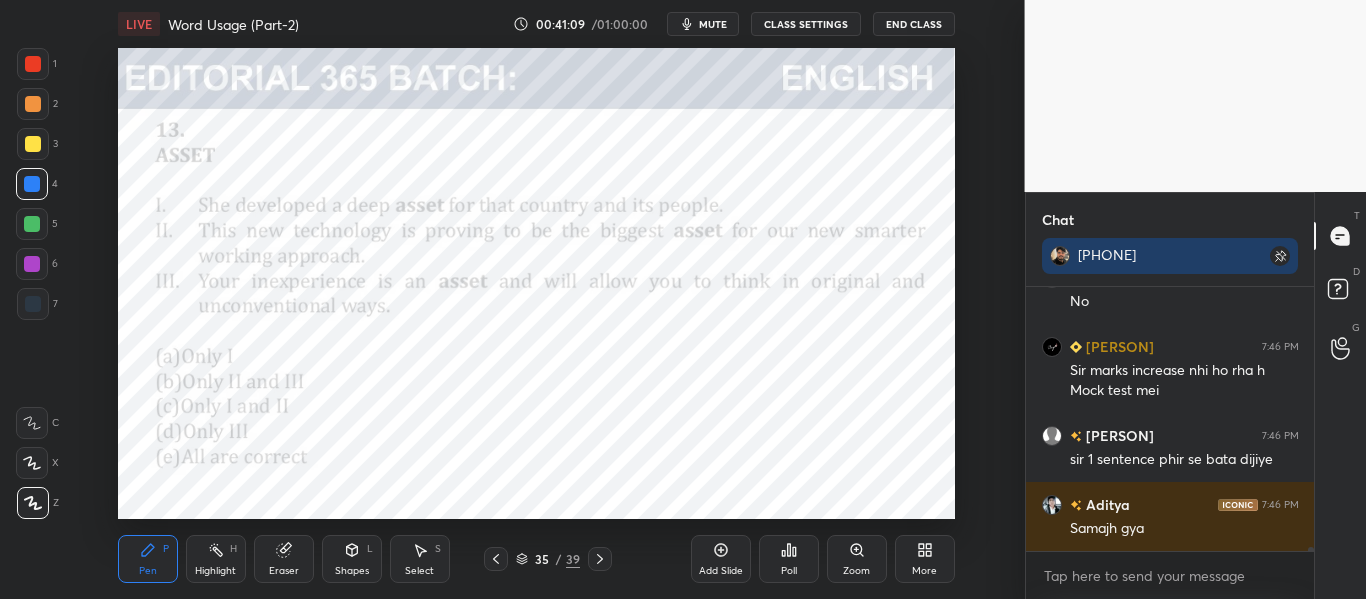 scroll, scrollTop: 19157, scrollLeft: 0, axis: vertical 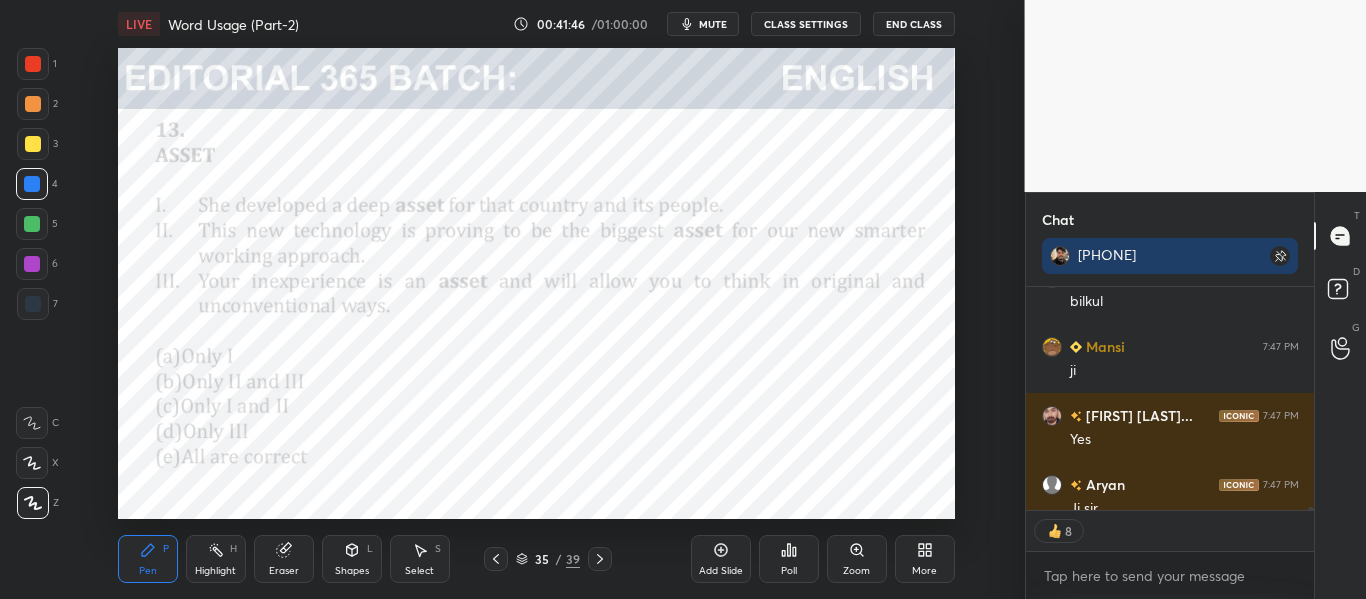 click 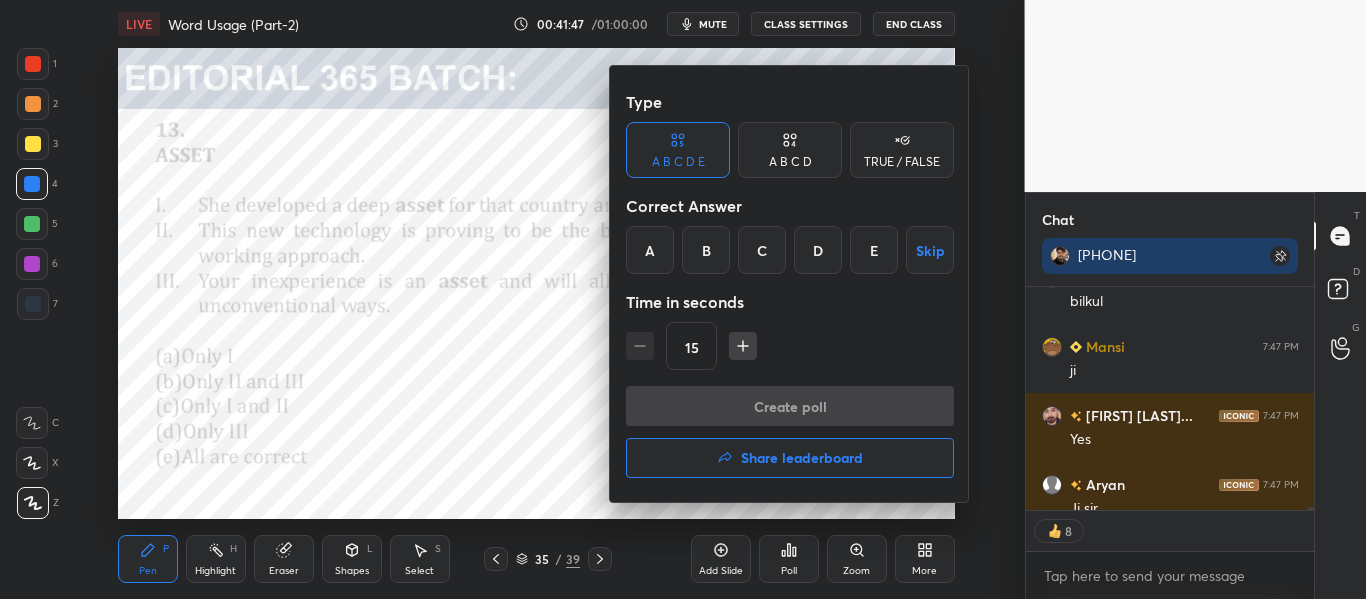 click on "B" at bounding box center [706, 250] 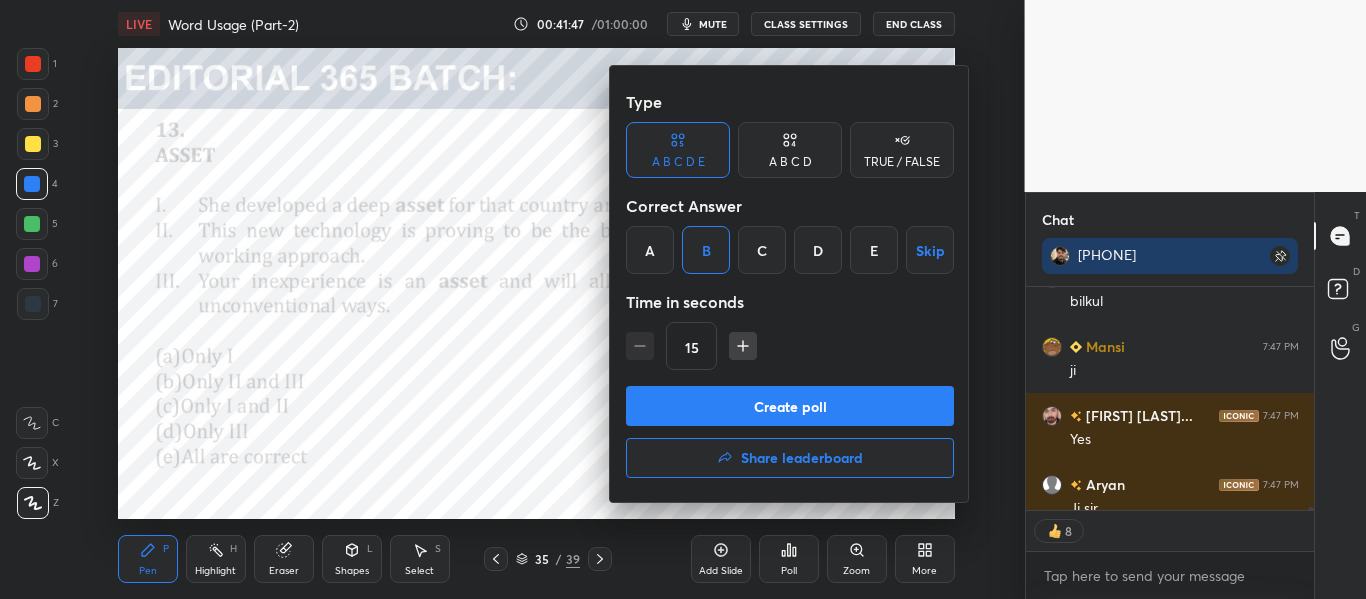 click on "Create poll" at bounding box center (790, 406) 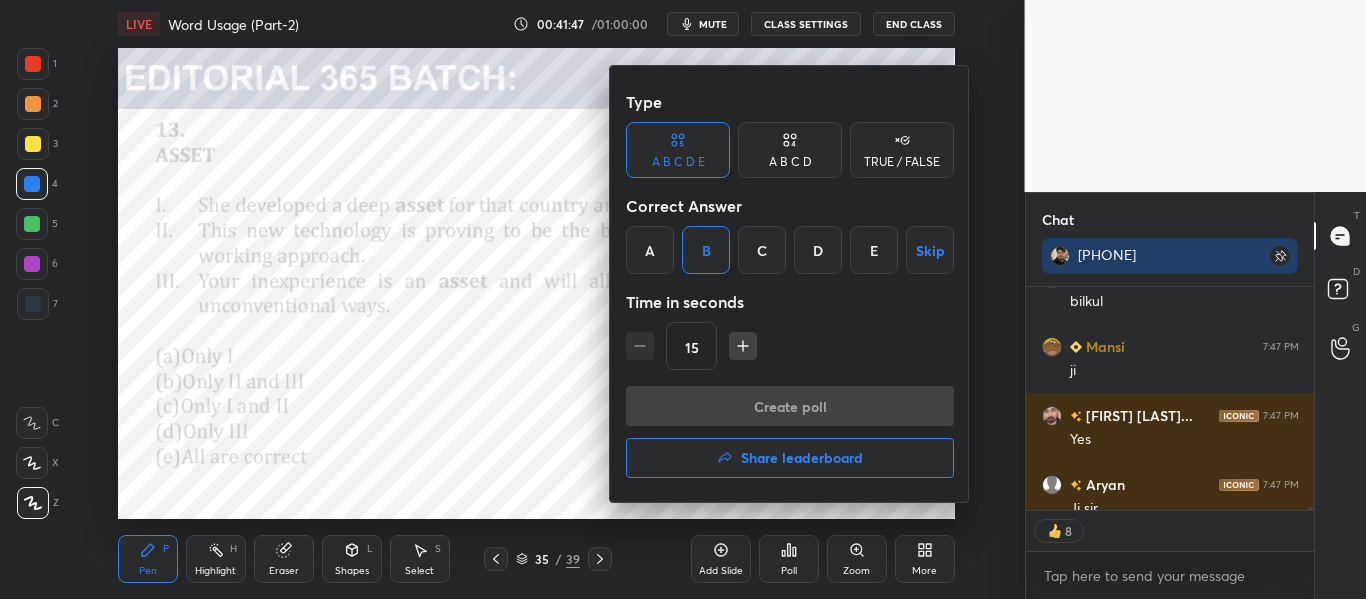 scroll, scrollTop: 165, scrollLeft: 282, axis: both 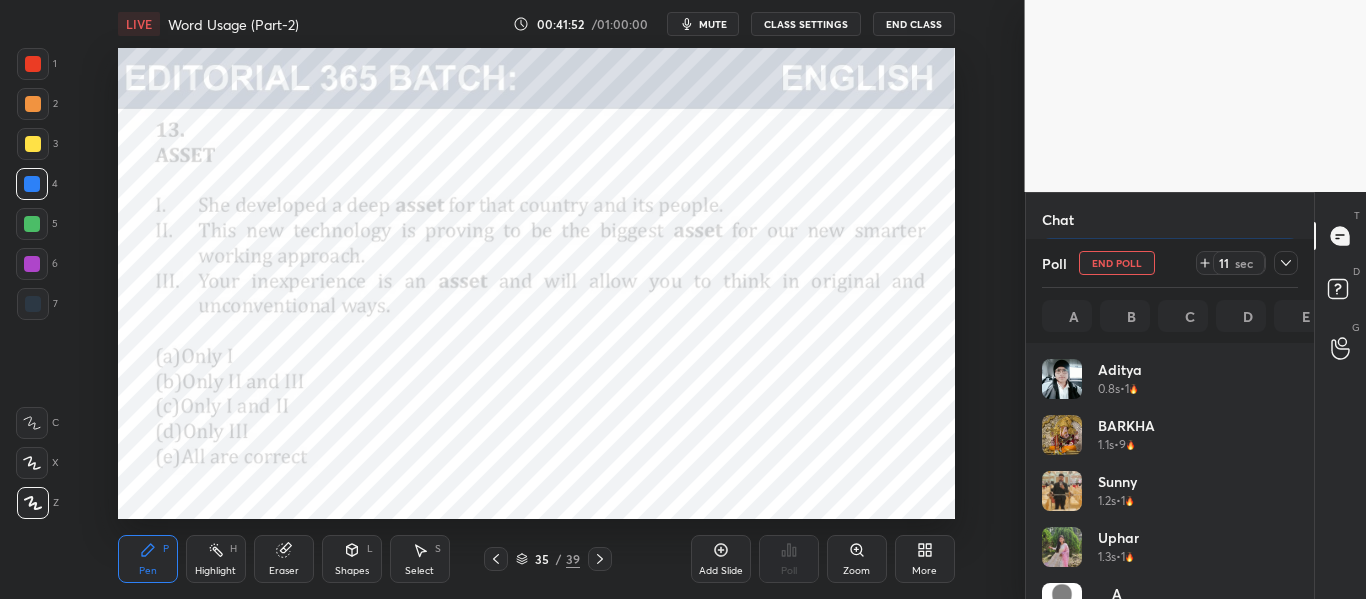 click 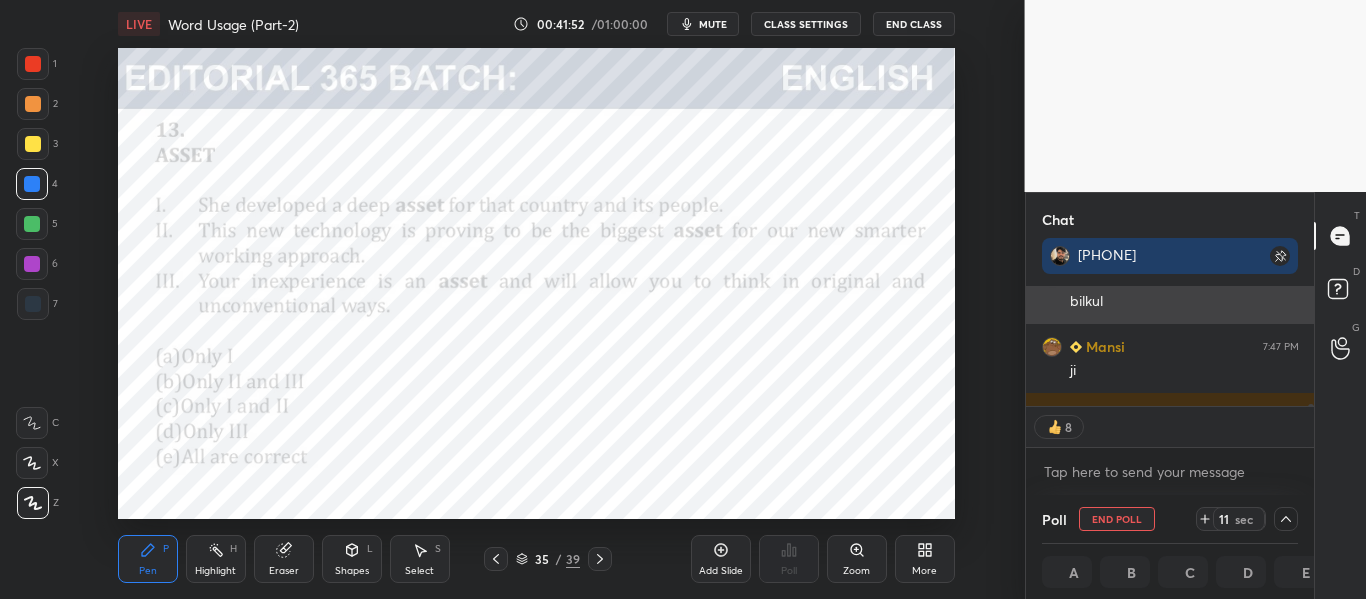 scroll, scrollTop: 0, scrollLeft: 0, axis: both 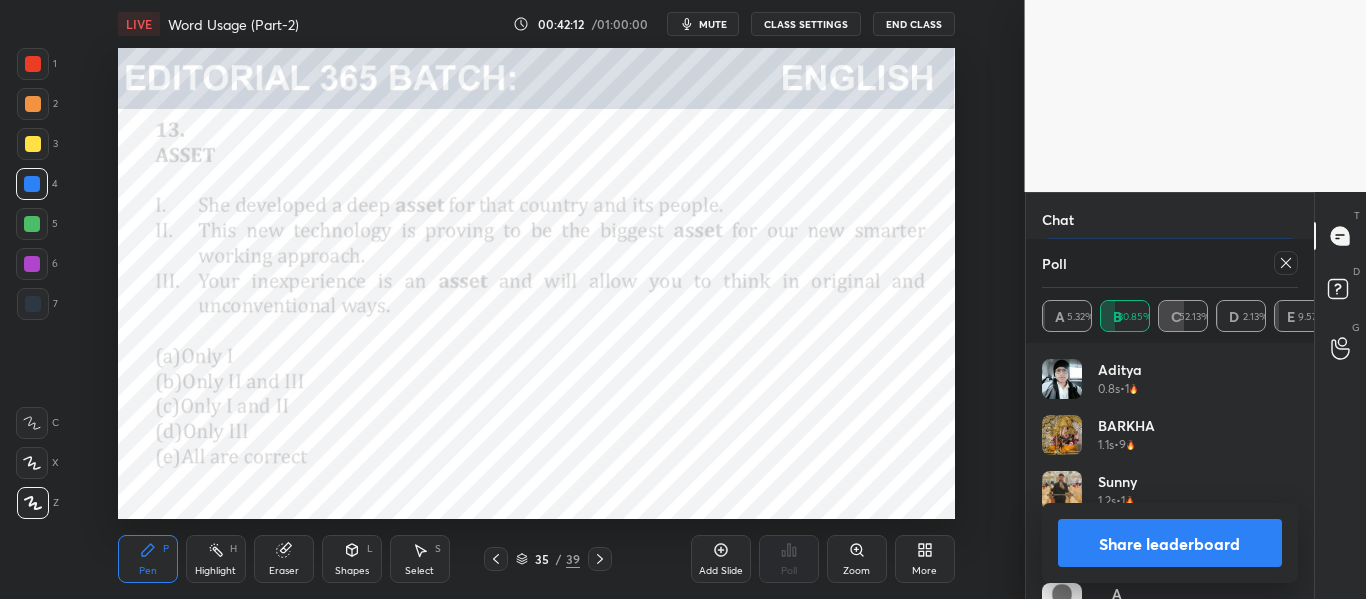 click 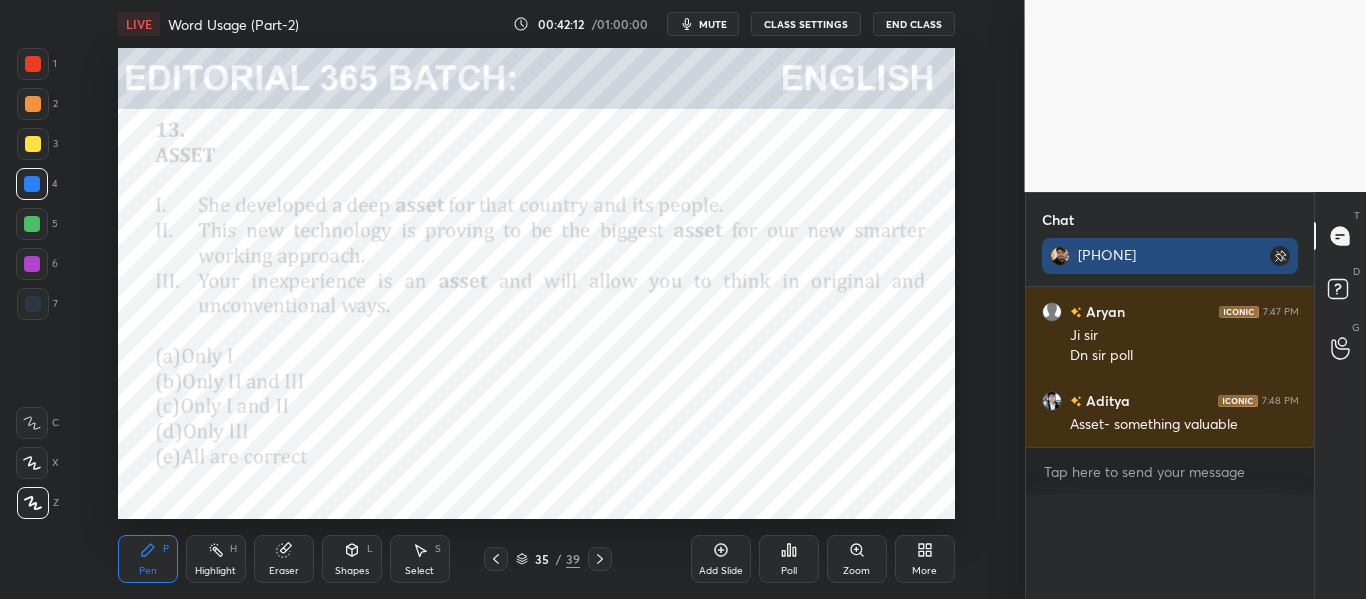 scroll, scrollTop: 0, scrollLeft: 0, axis: both 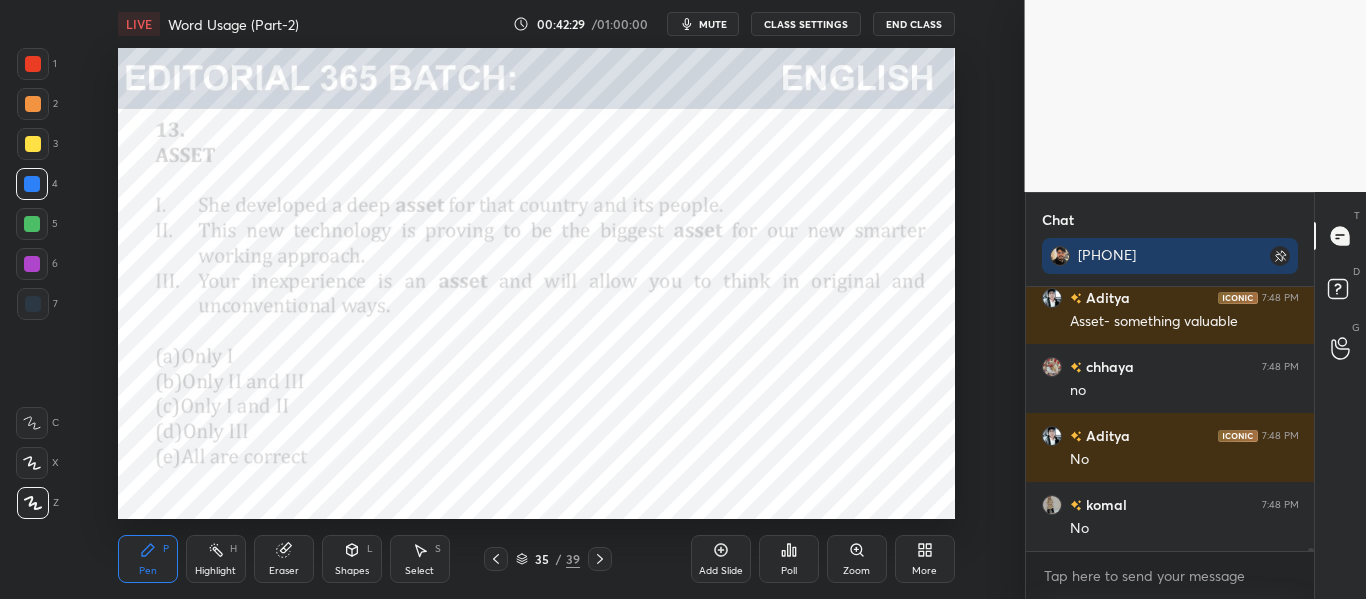 click at bounding box center [32, 264] 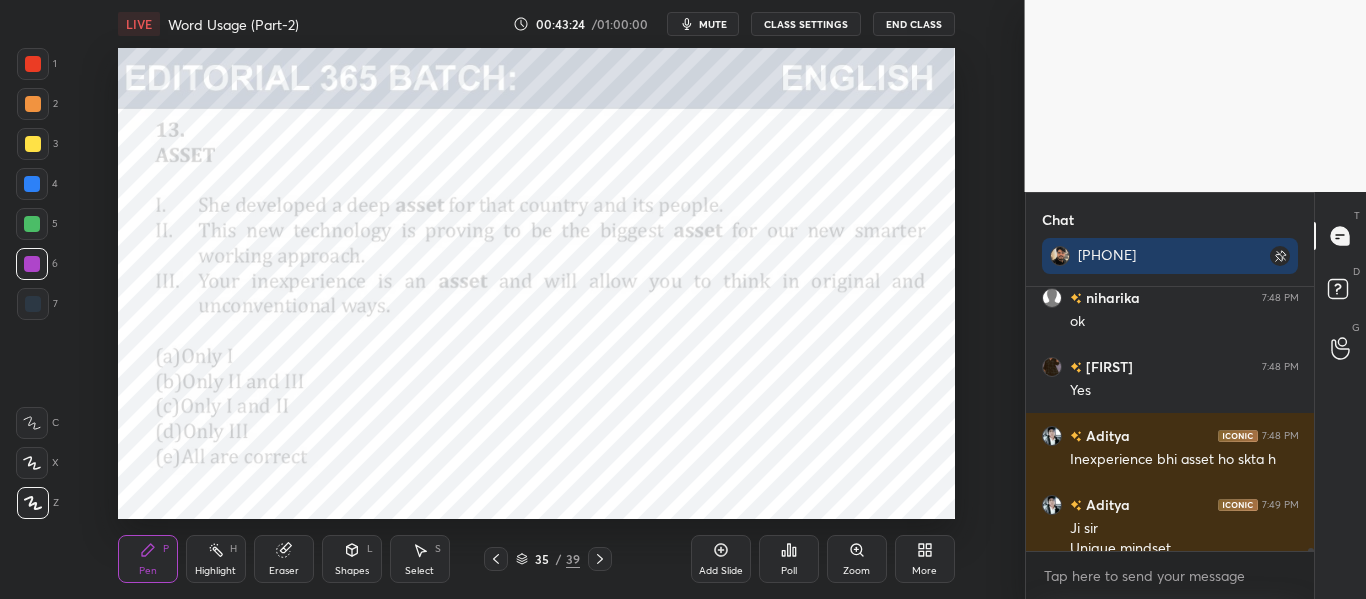 scroll, scrollTop: 20025, scrollLeft: 0, axis: vertical 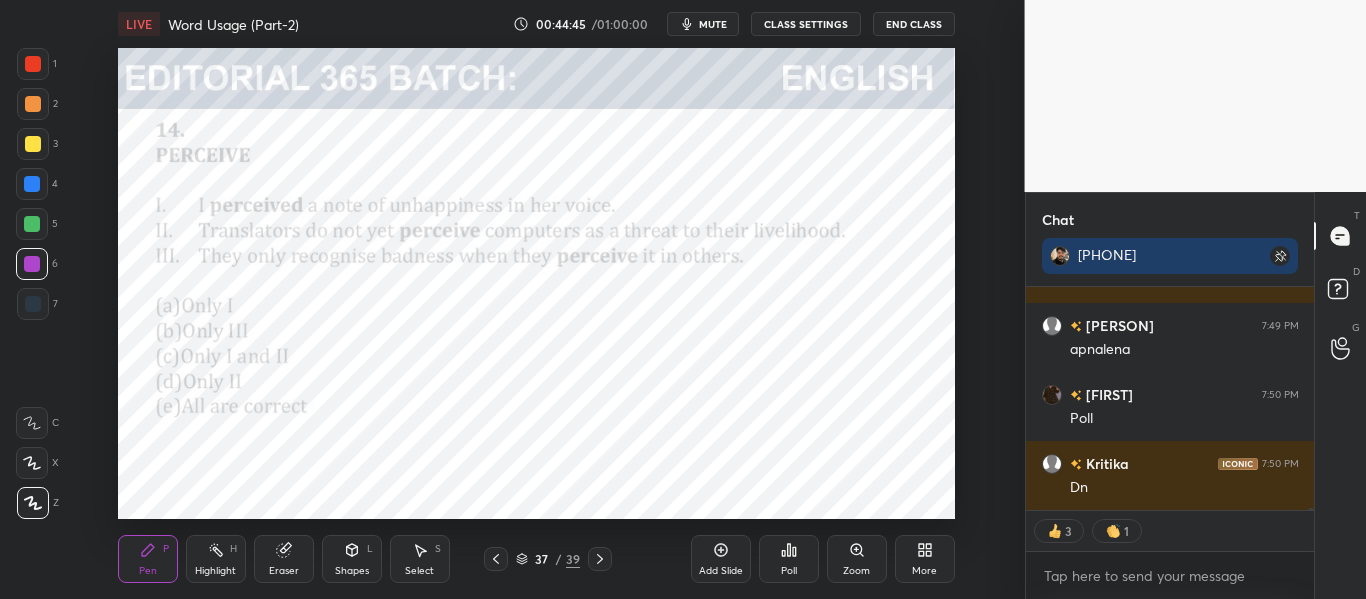 click 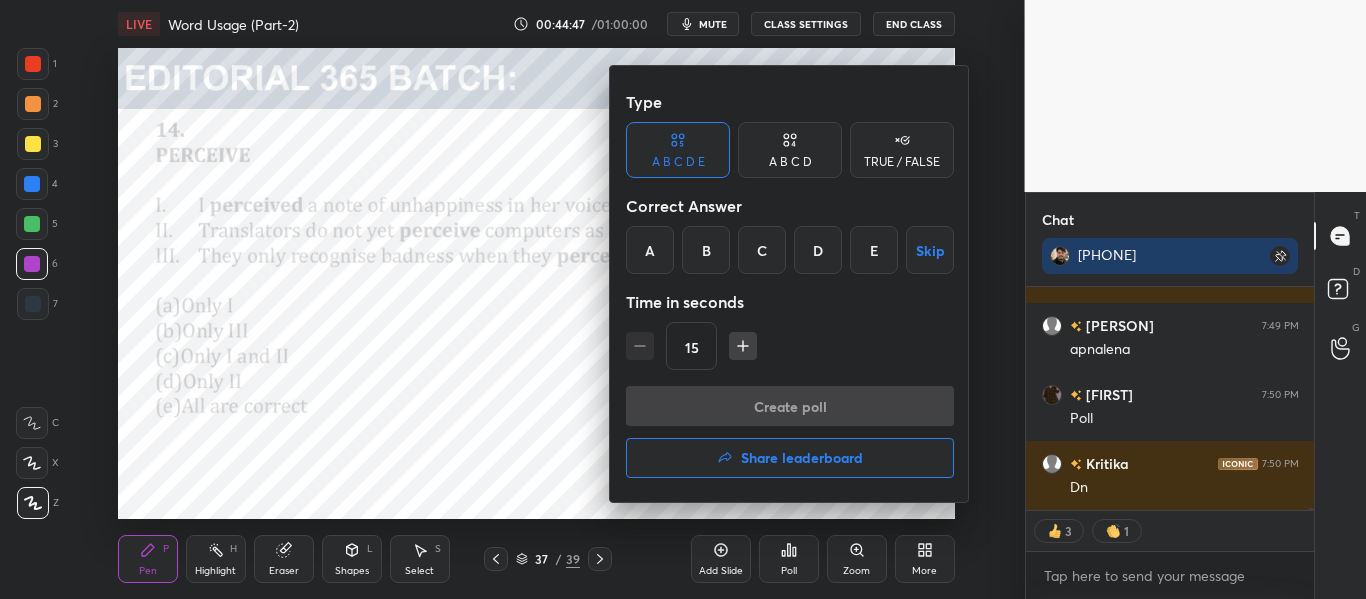 click on "E" at bounding box center [874, 250] 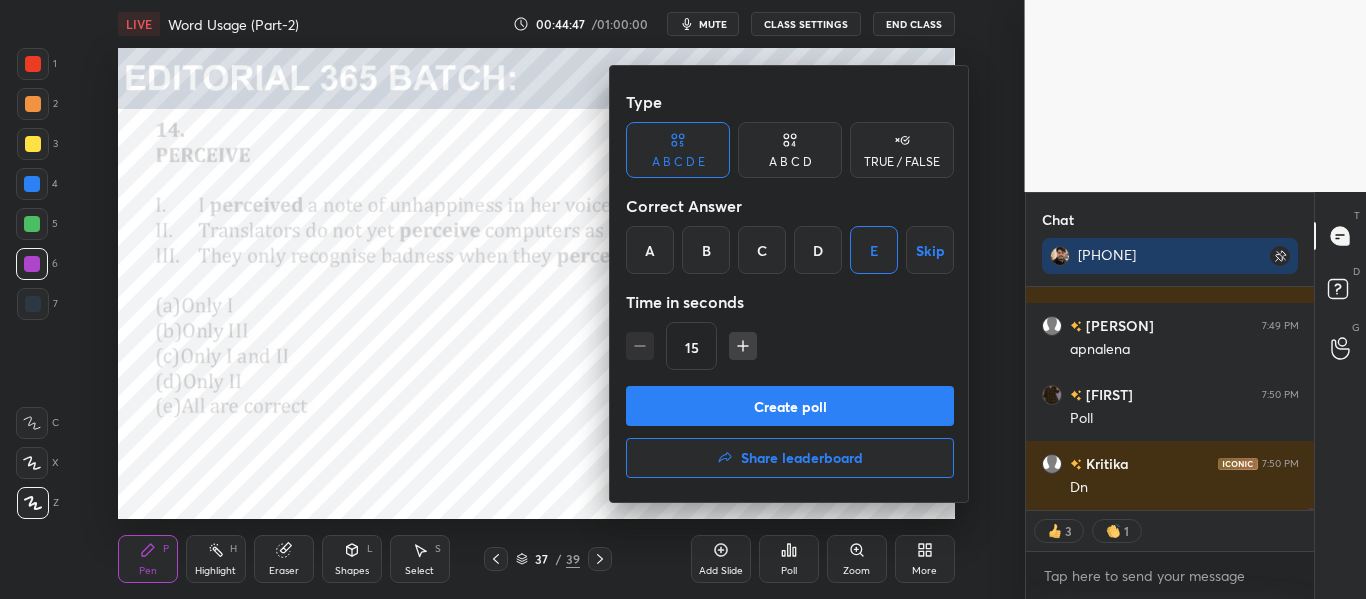 click on "Create poll" at bounding box center [790, 406] 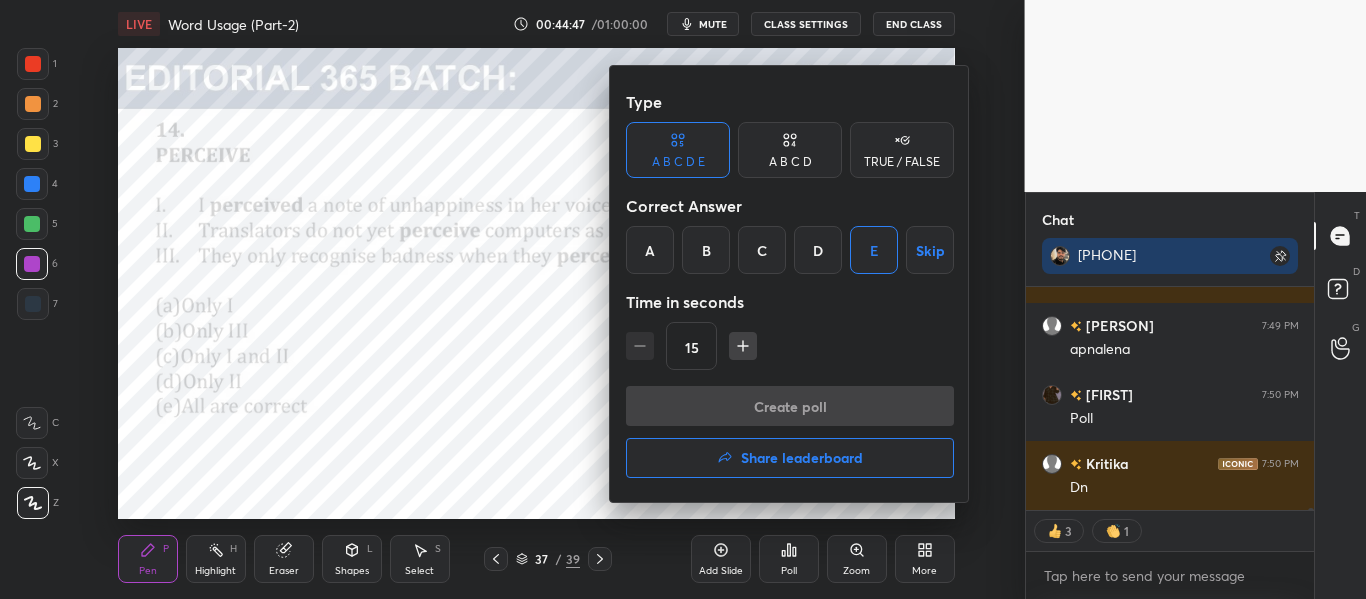 scroll, scrollTop: 175, scrollLeft: 282, axis: both 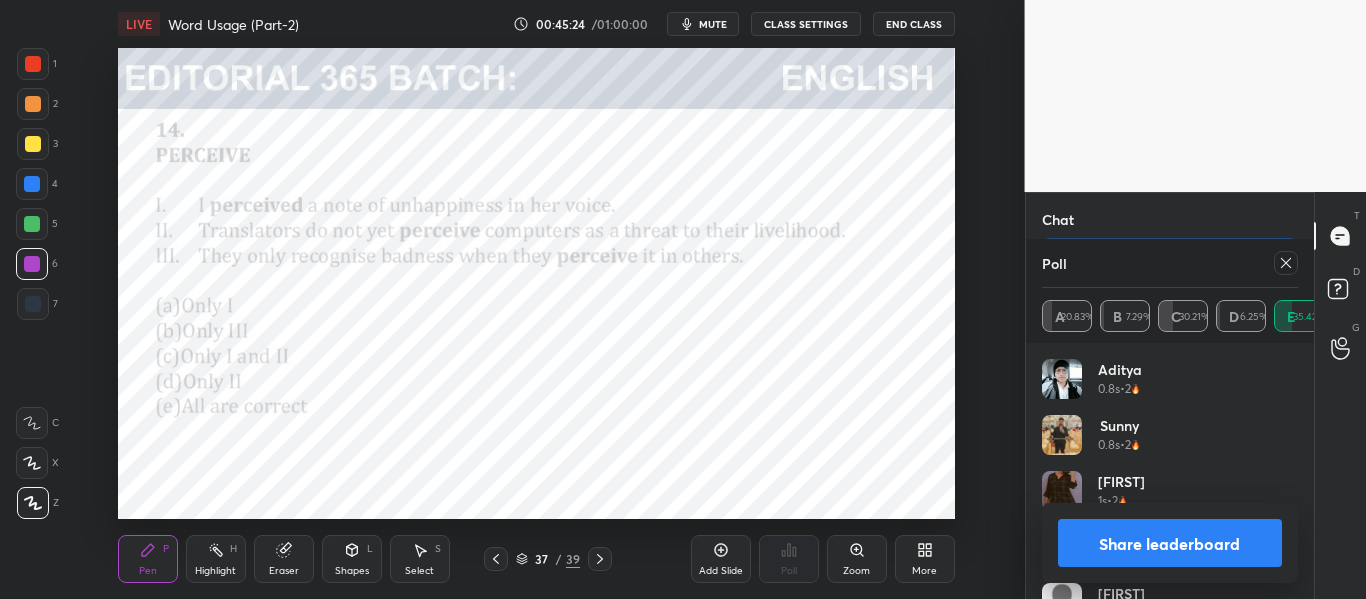 click 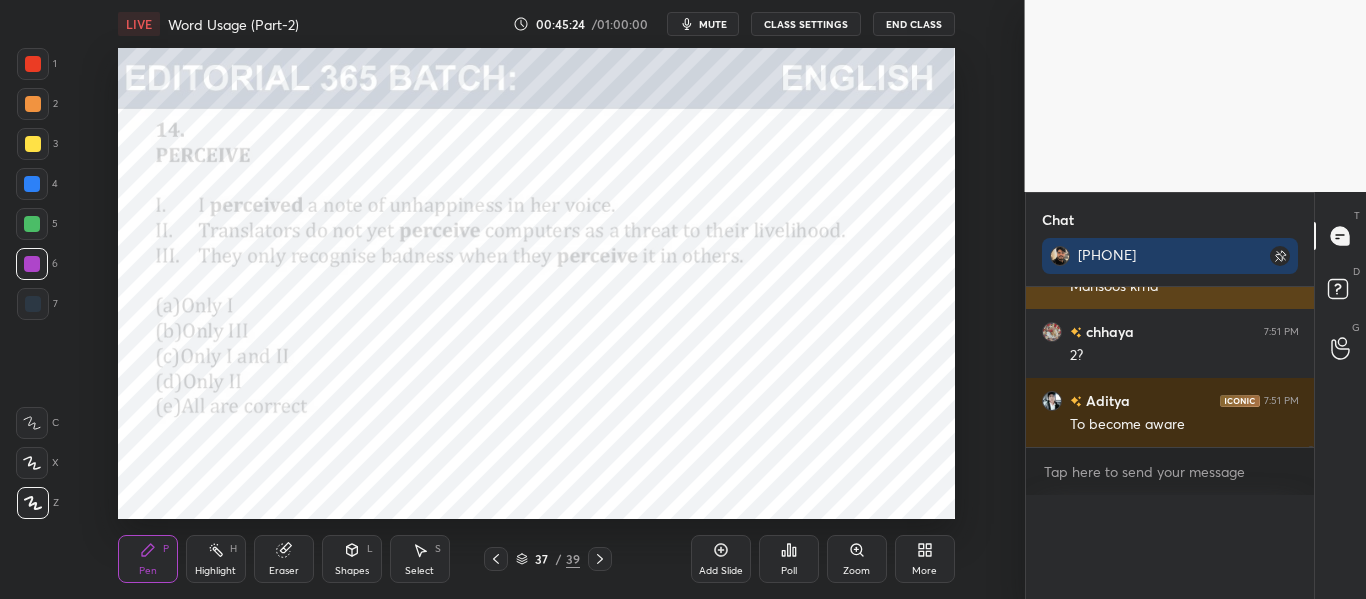 scroll, scrollTop: 0, scrollLeft: 0, axis: both 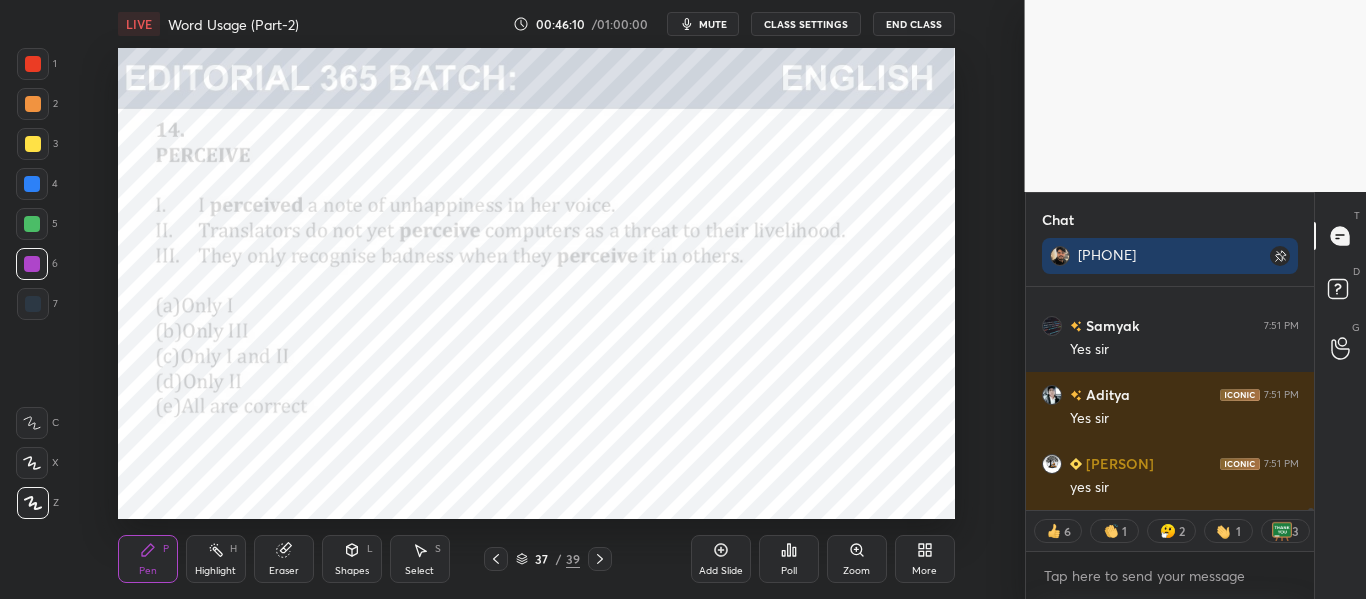 click 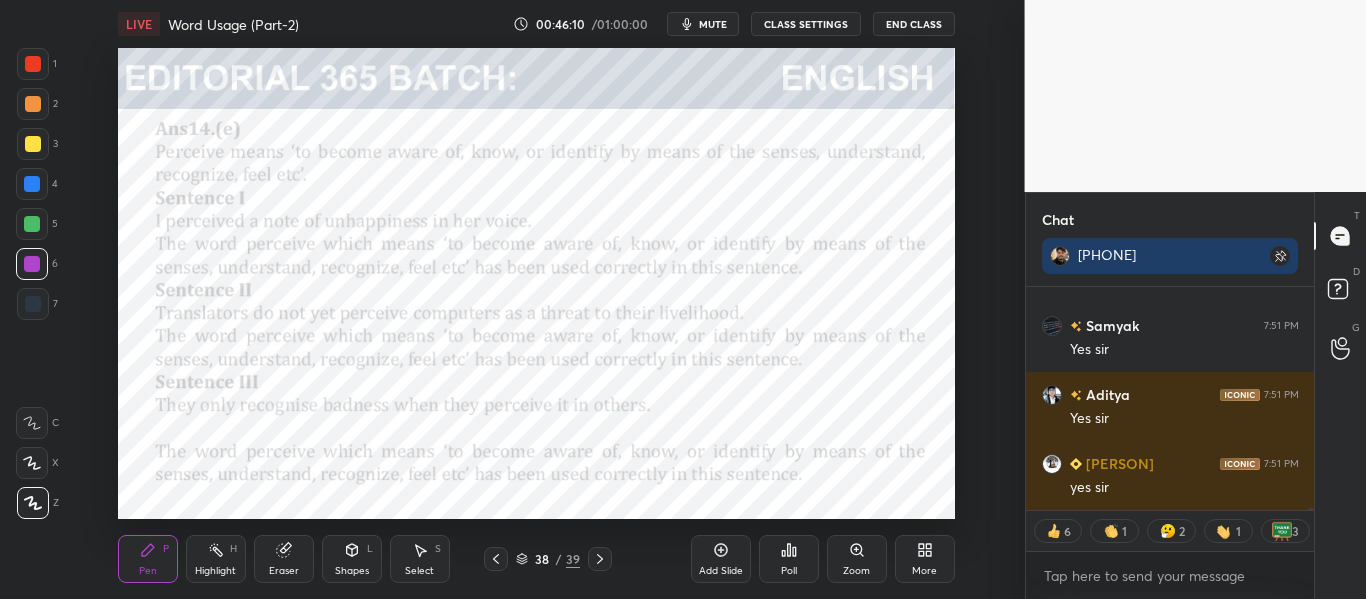 click 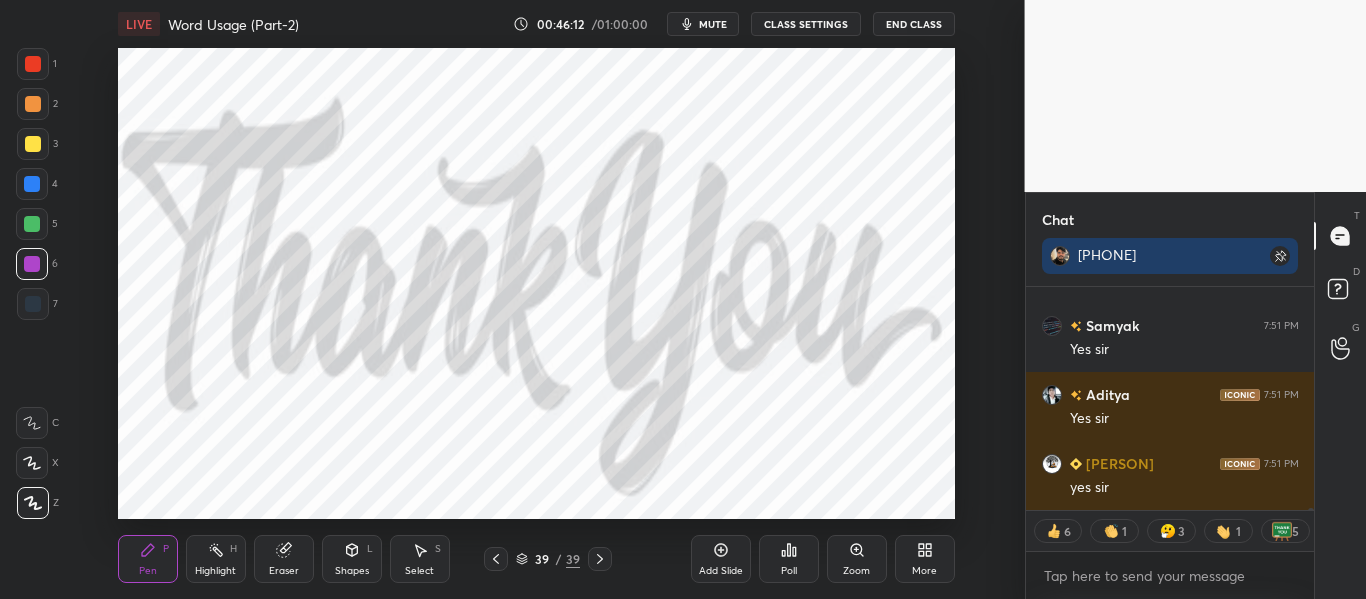 click at bounding box center (600, 559) 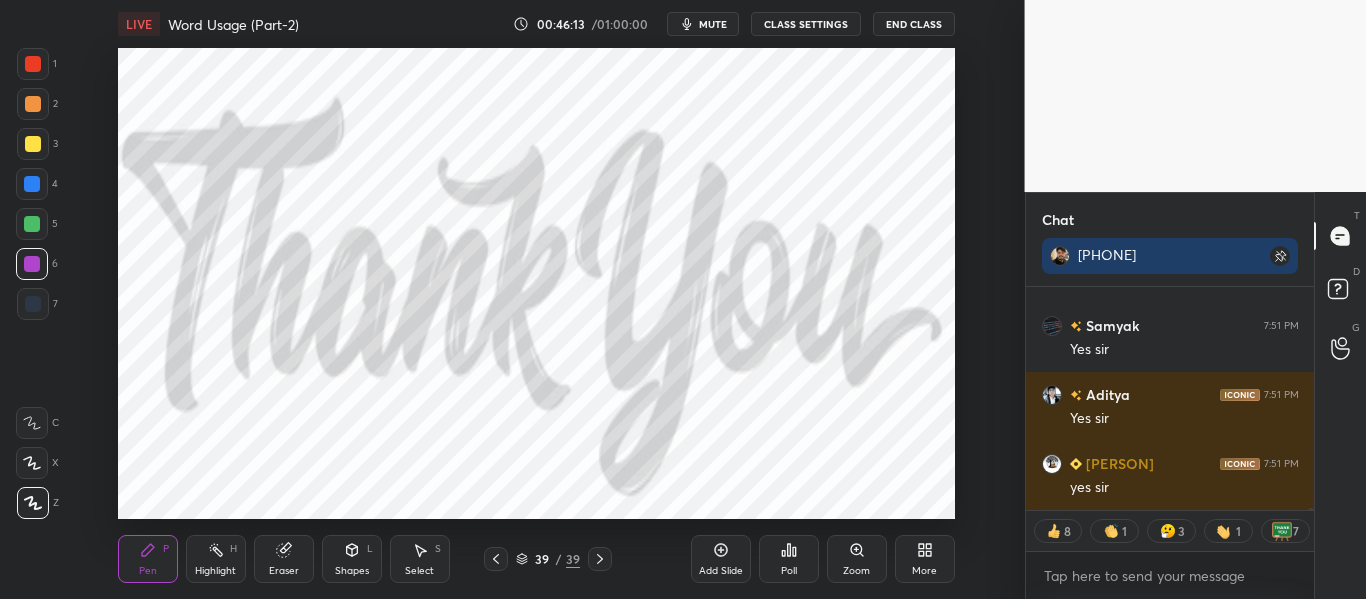 click on "Add Slide" at bounding box center [721, 559] 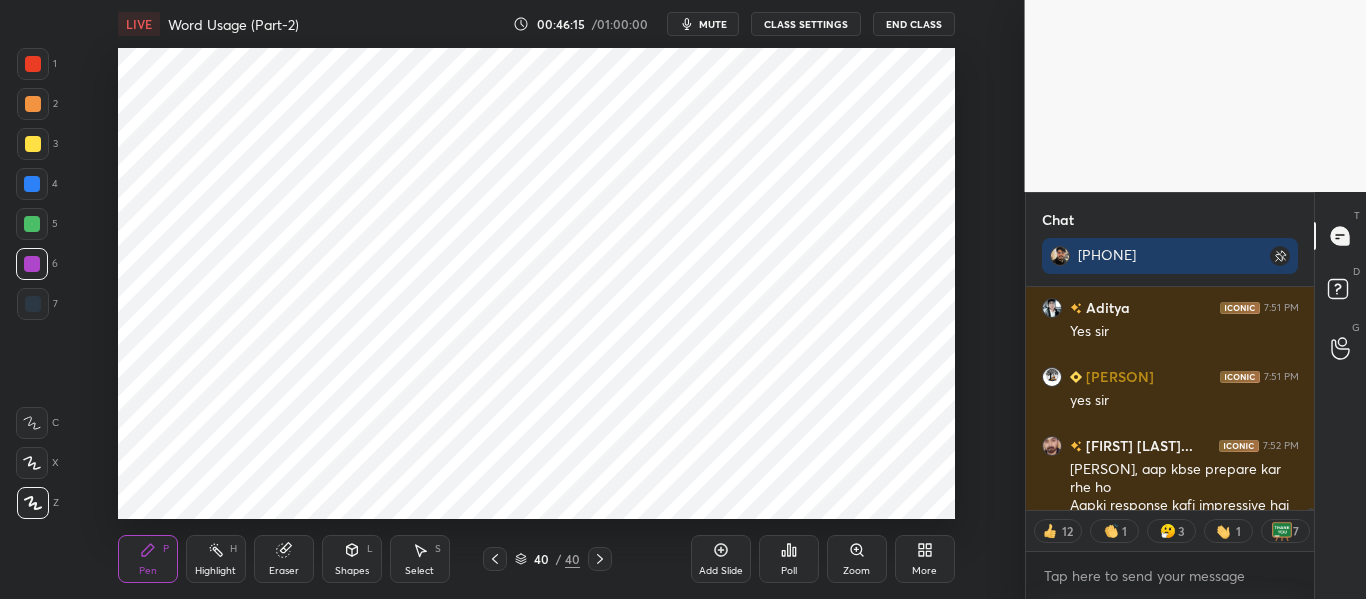 scroll, scrollTop: 21326, scrollLeft: 0, axis: vertical 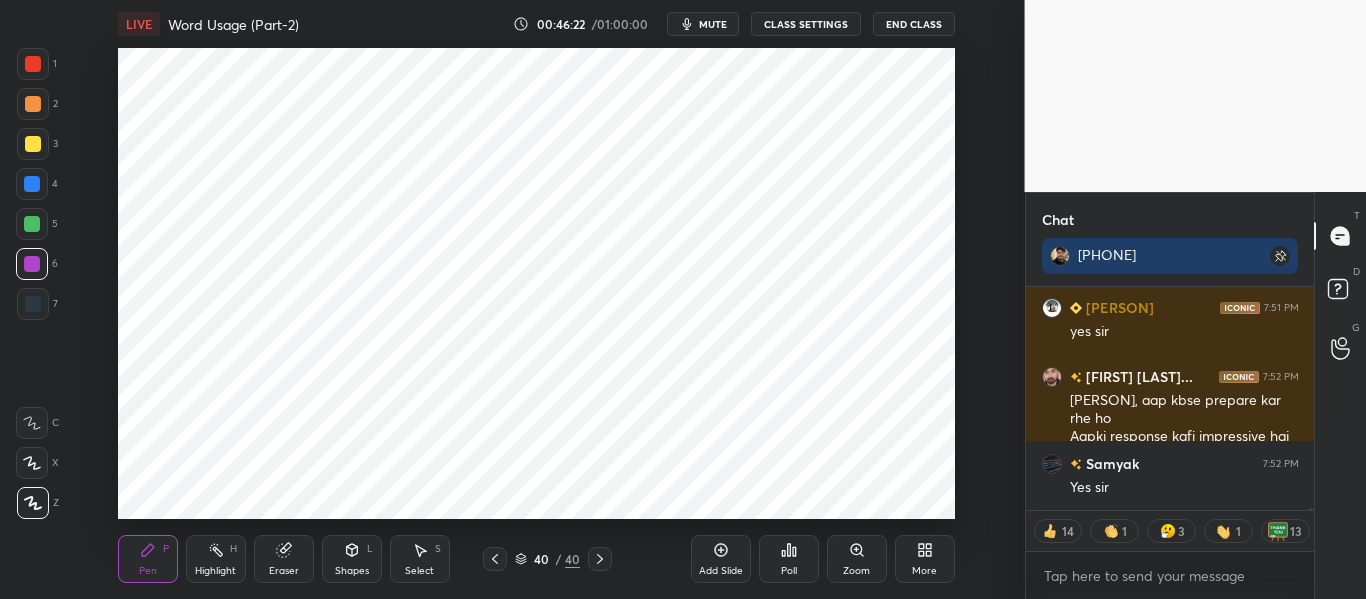 click at bounding box center (33, 64) 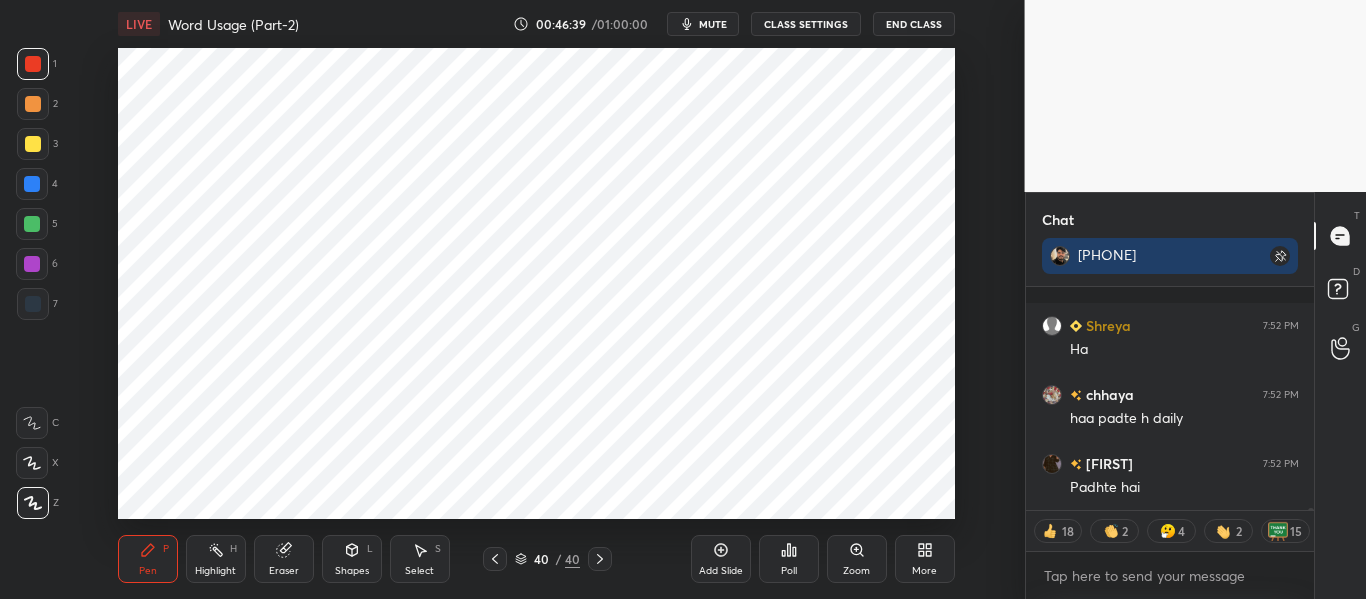 scroll, scrollTop: 22085, scrollLeft: 0, axis: vertical 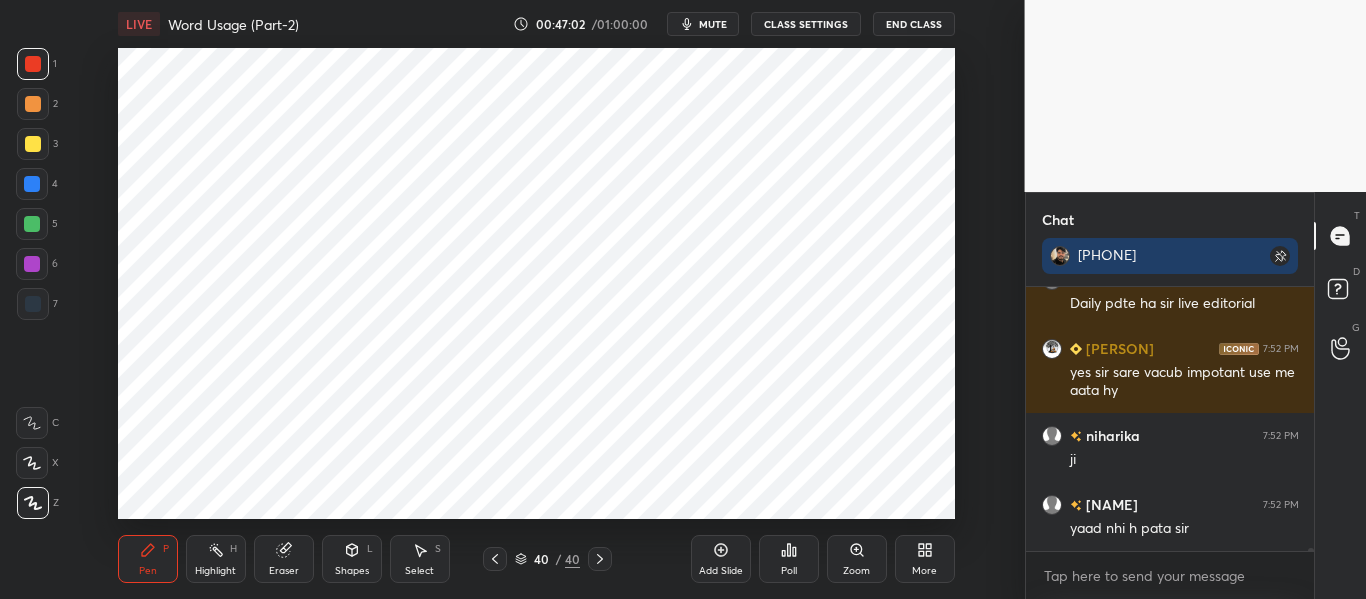 click on "More" at bounding box center [924, 571] 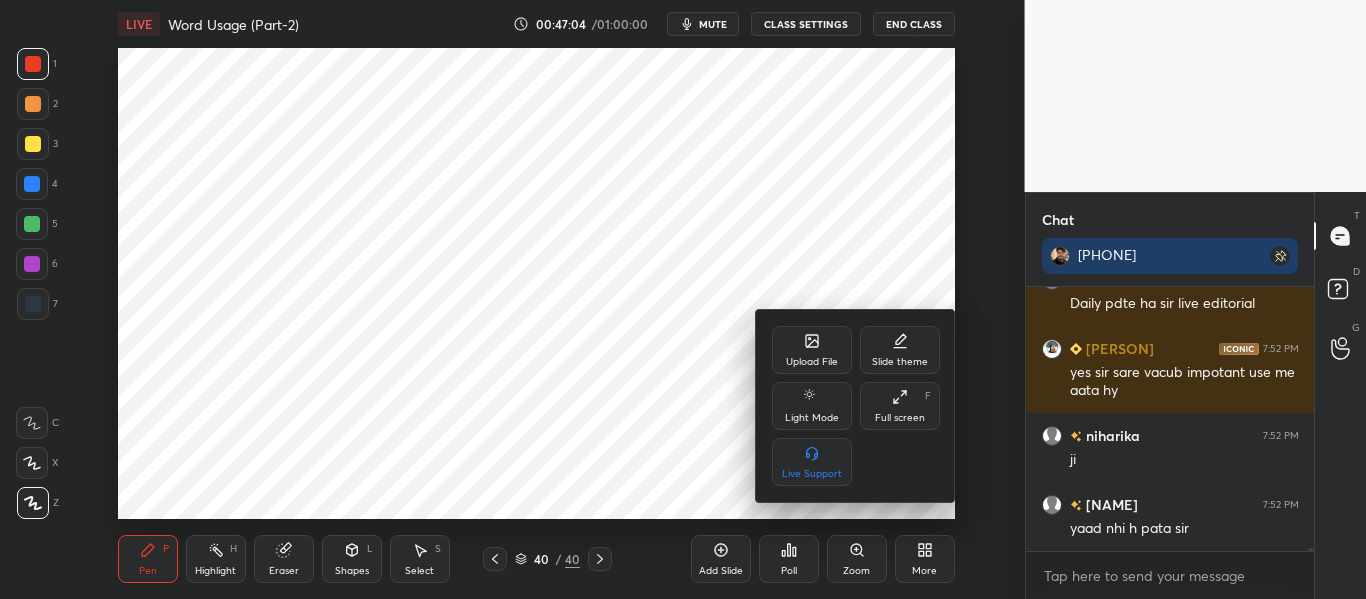 click 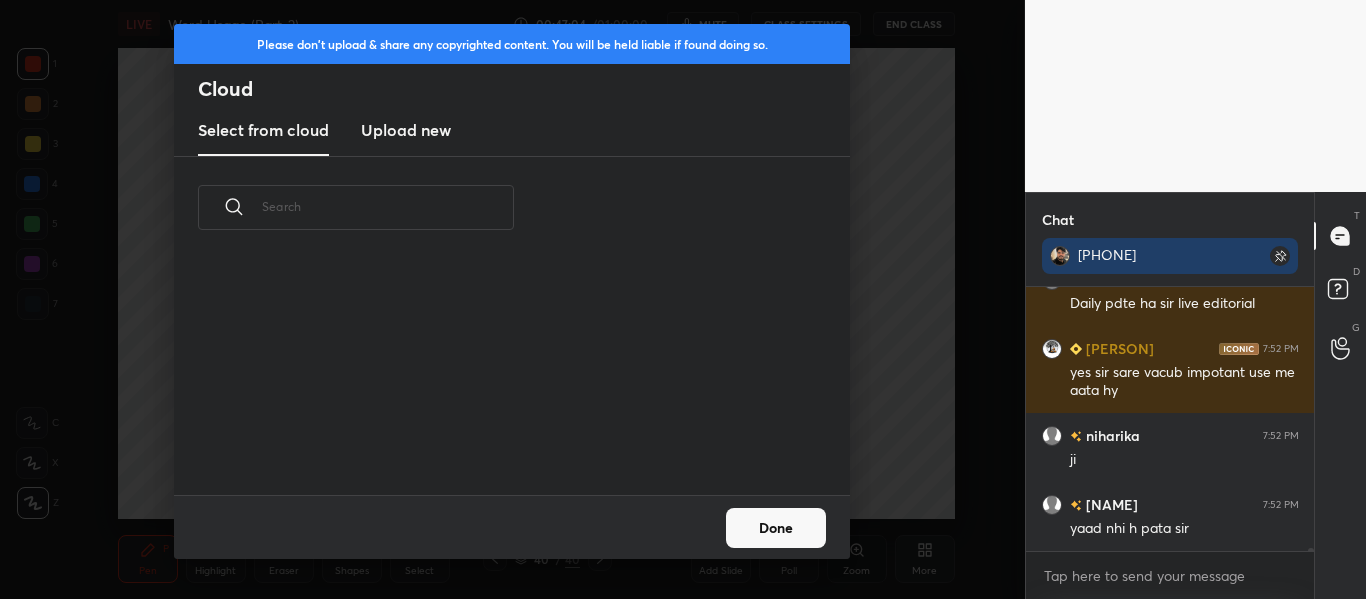 scroll, scrollTop: 7, scrollLeft: 11, axis: both 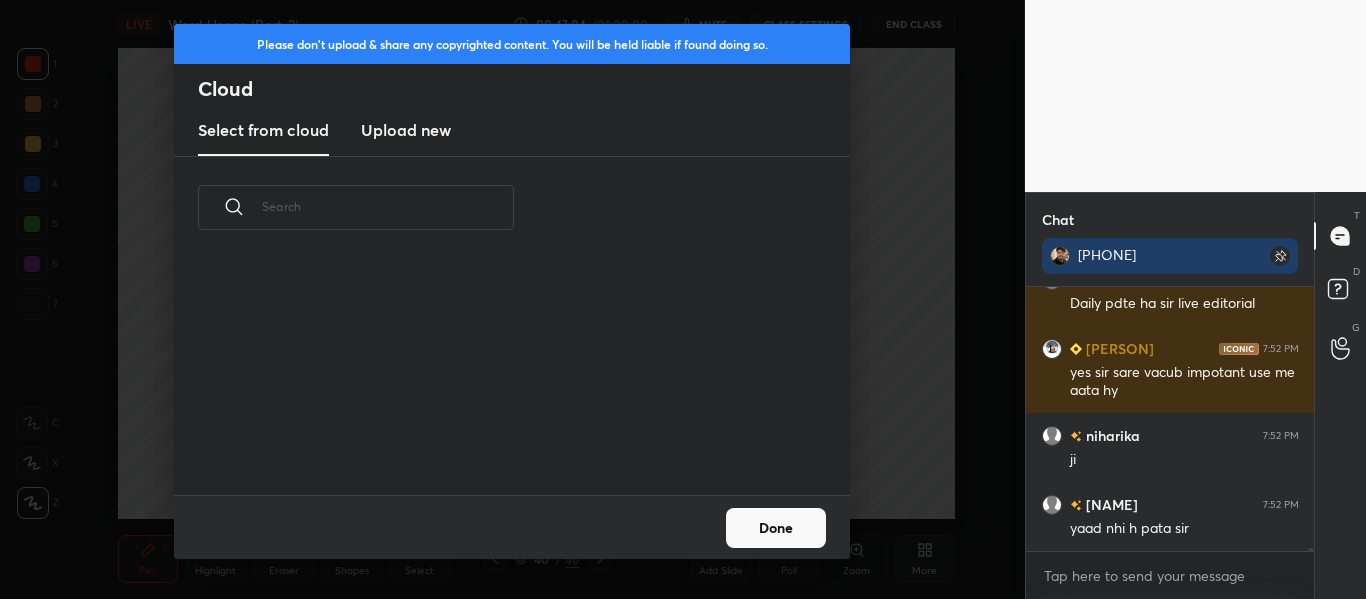 click on "Upload new" at bounding box center [406, 130] 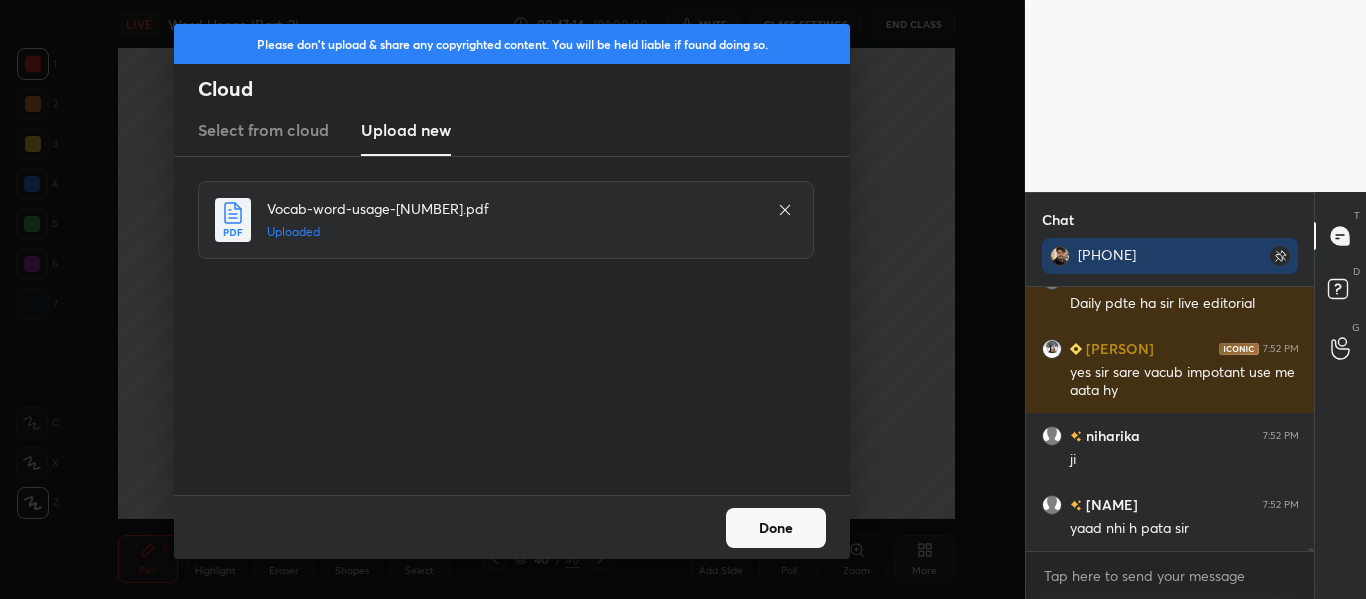 click on "Done" at bounding box center (776, 528) 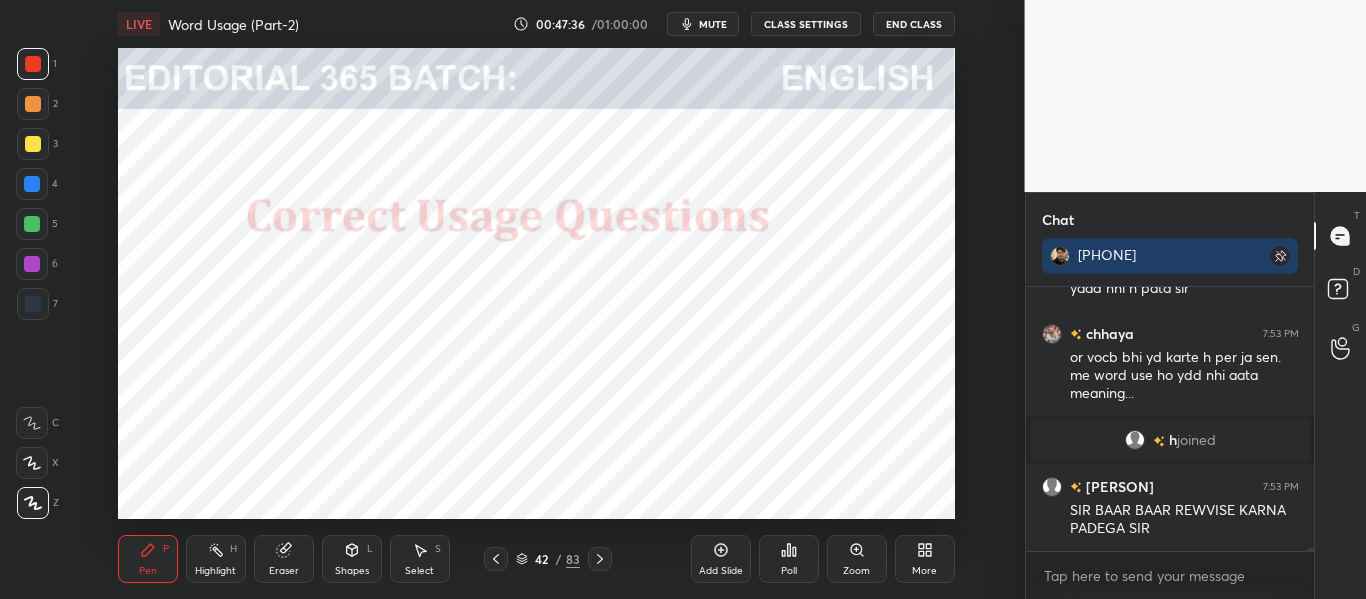 scroll, scrollTop: 21796, scrollLeft: 0, axis: vertical 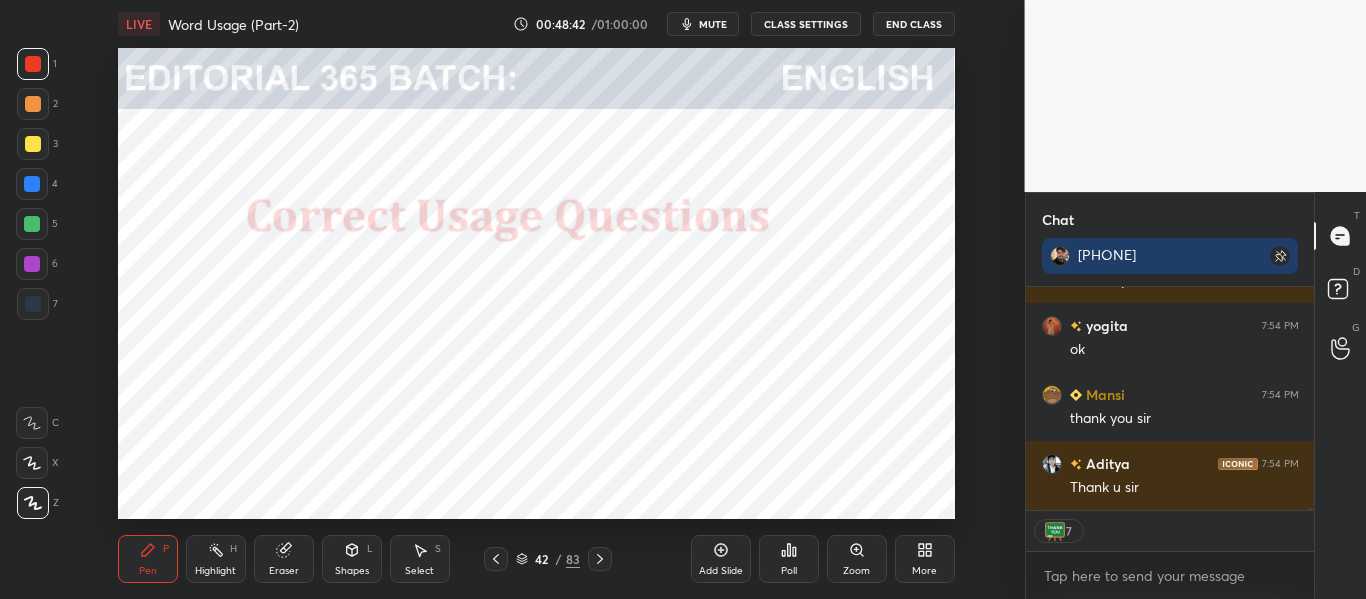 click on "End Class" at bounding box center [914, 24] 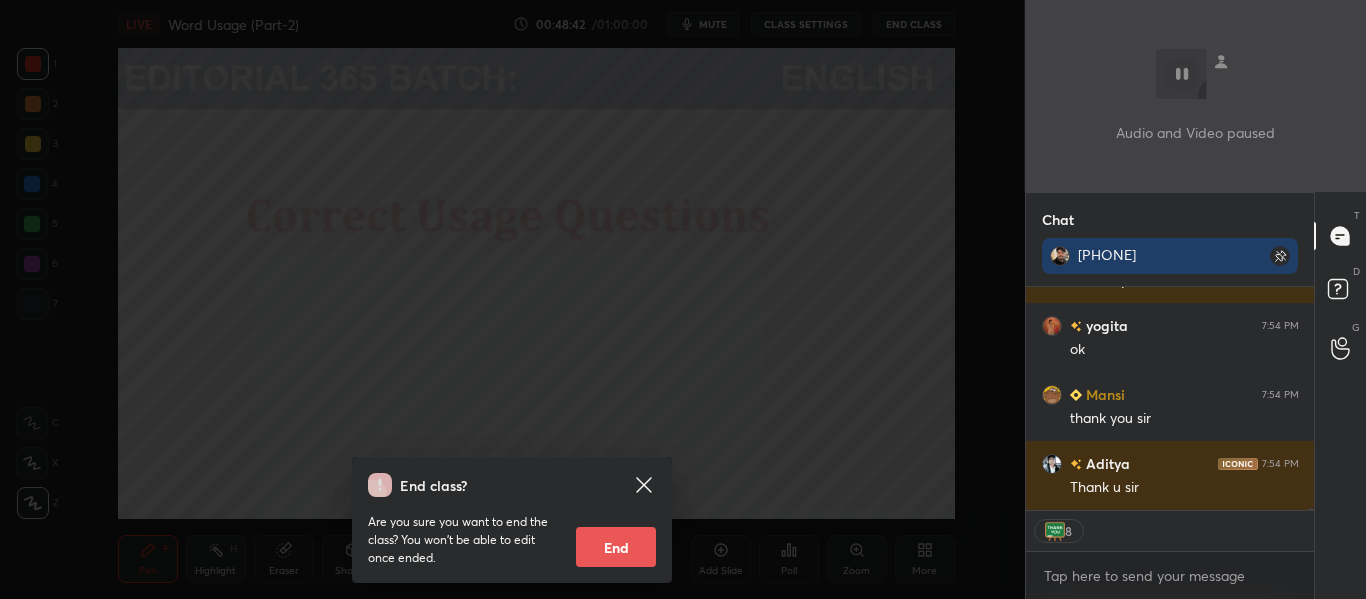 click on "End" at bounding box center [616, 547] 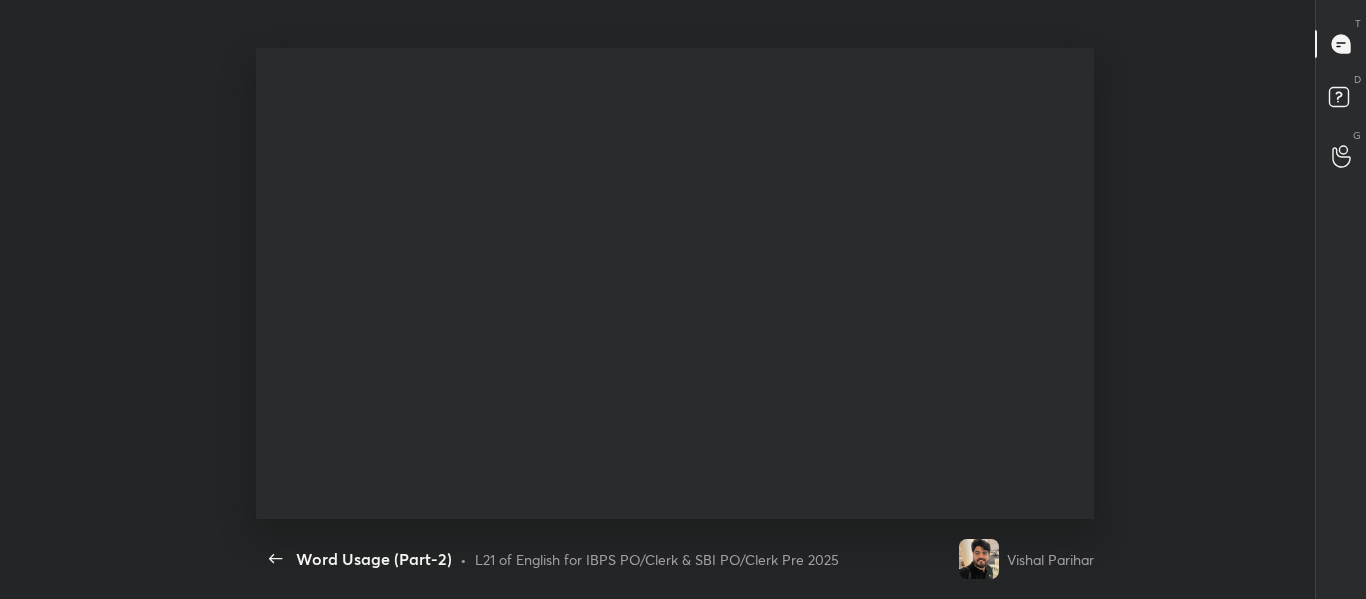 scroll, scrollTop: 99529, scrollLeft: 98991, axis: both 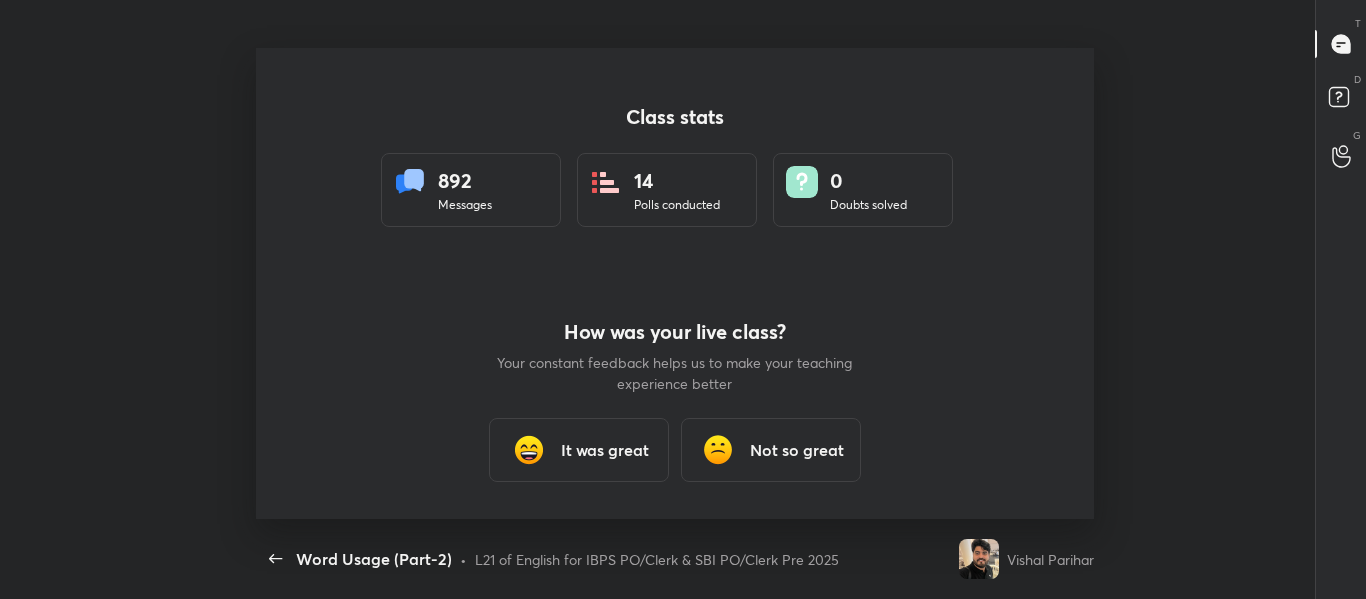 type on "x" 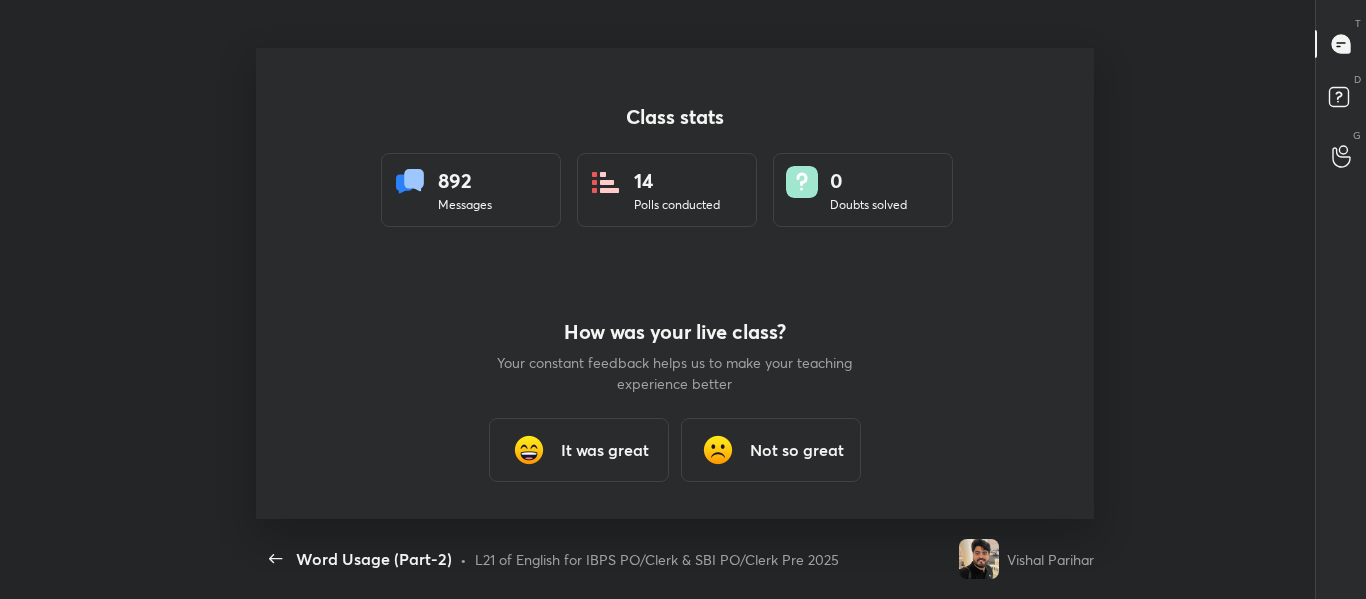 scroll, scrollTop: 7, scrollLeft: 1, axis: both 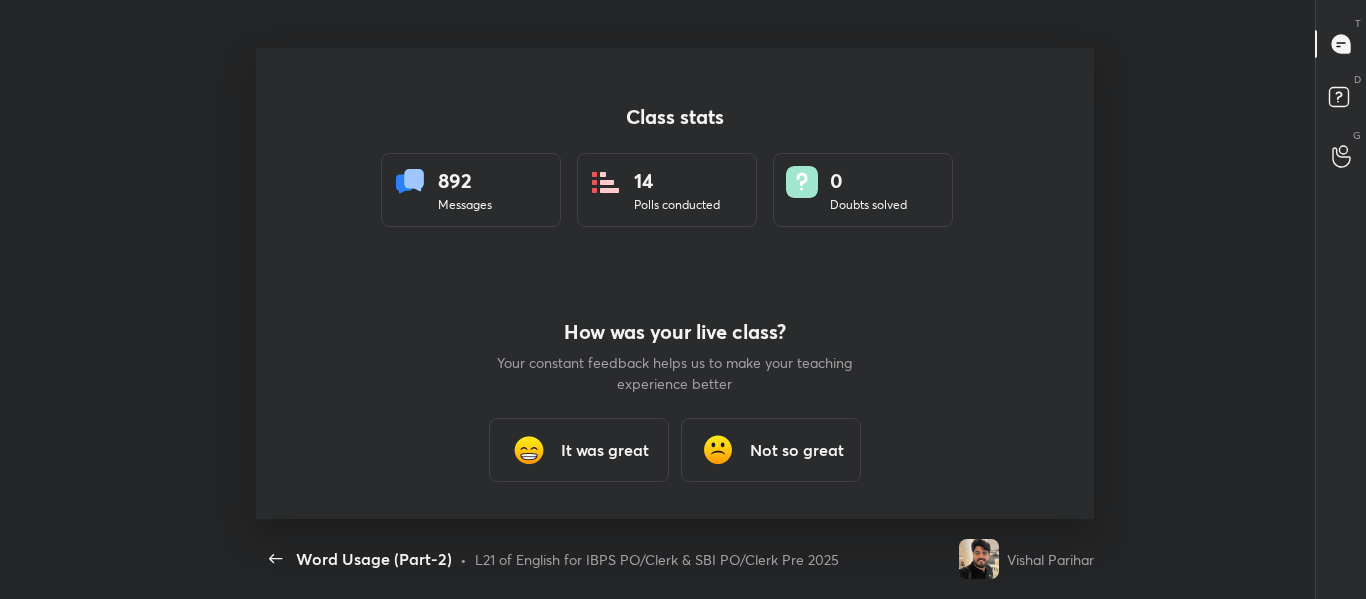 type 